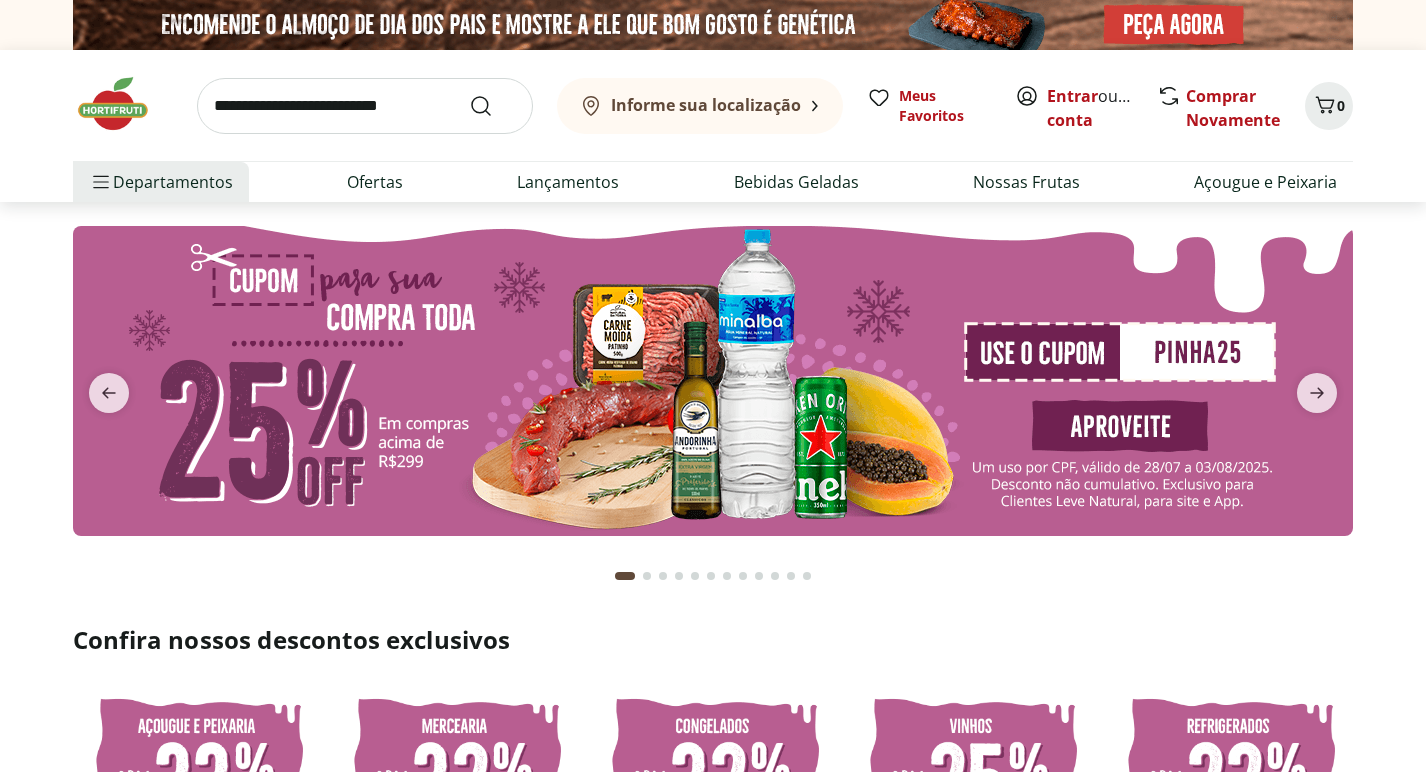 scroll, scrollTop: 0, scrollLeft: 0, axis: both 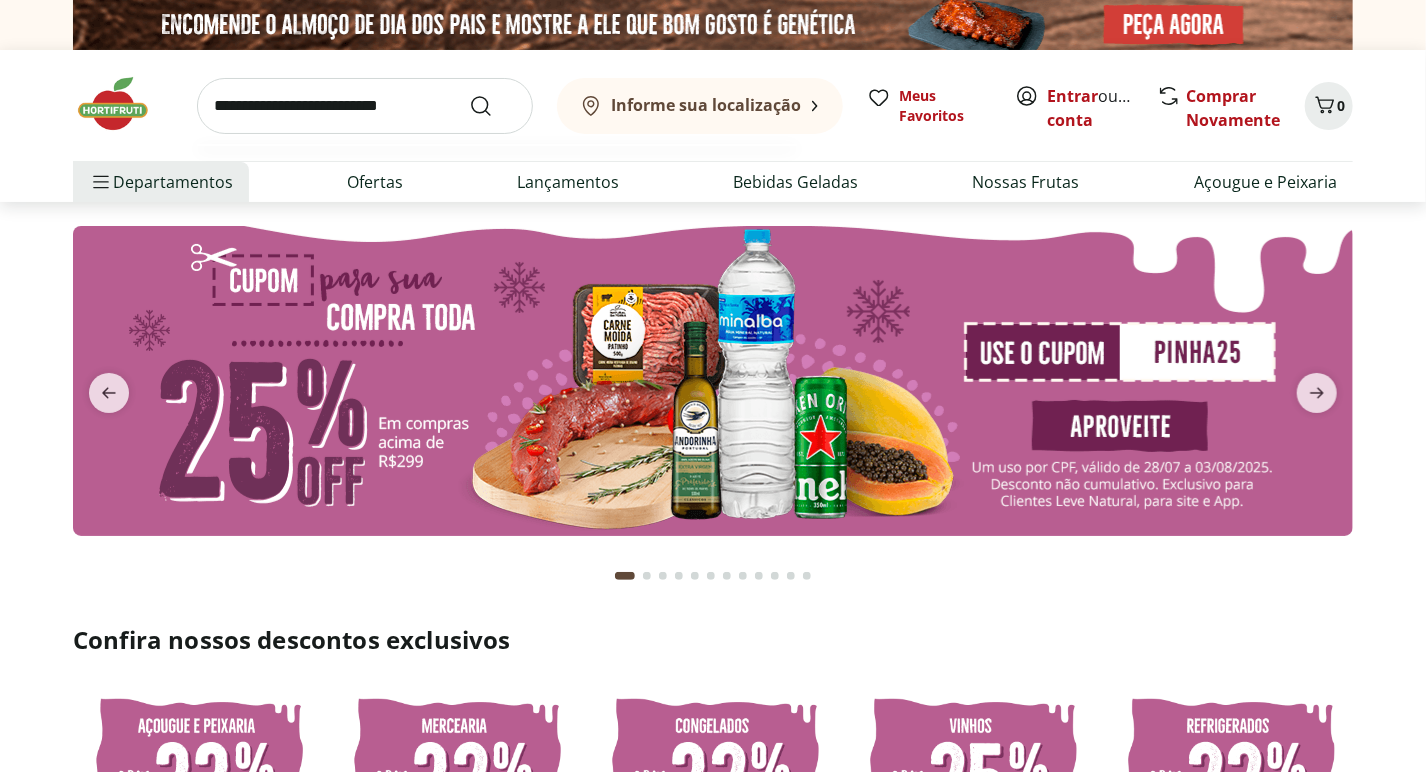 click at bounding box center (365, 106) 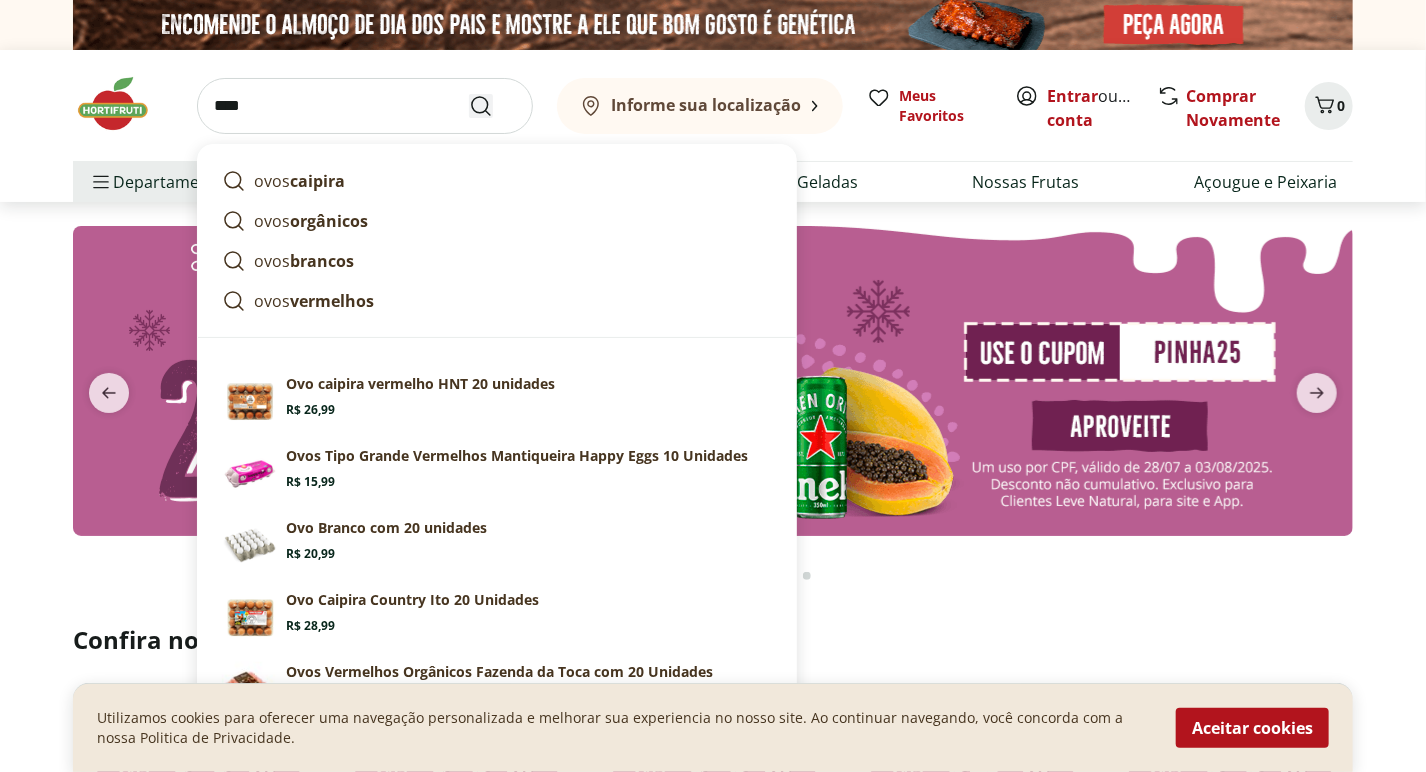 type on "****" 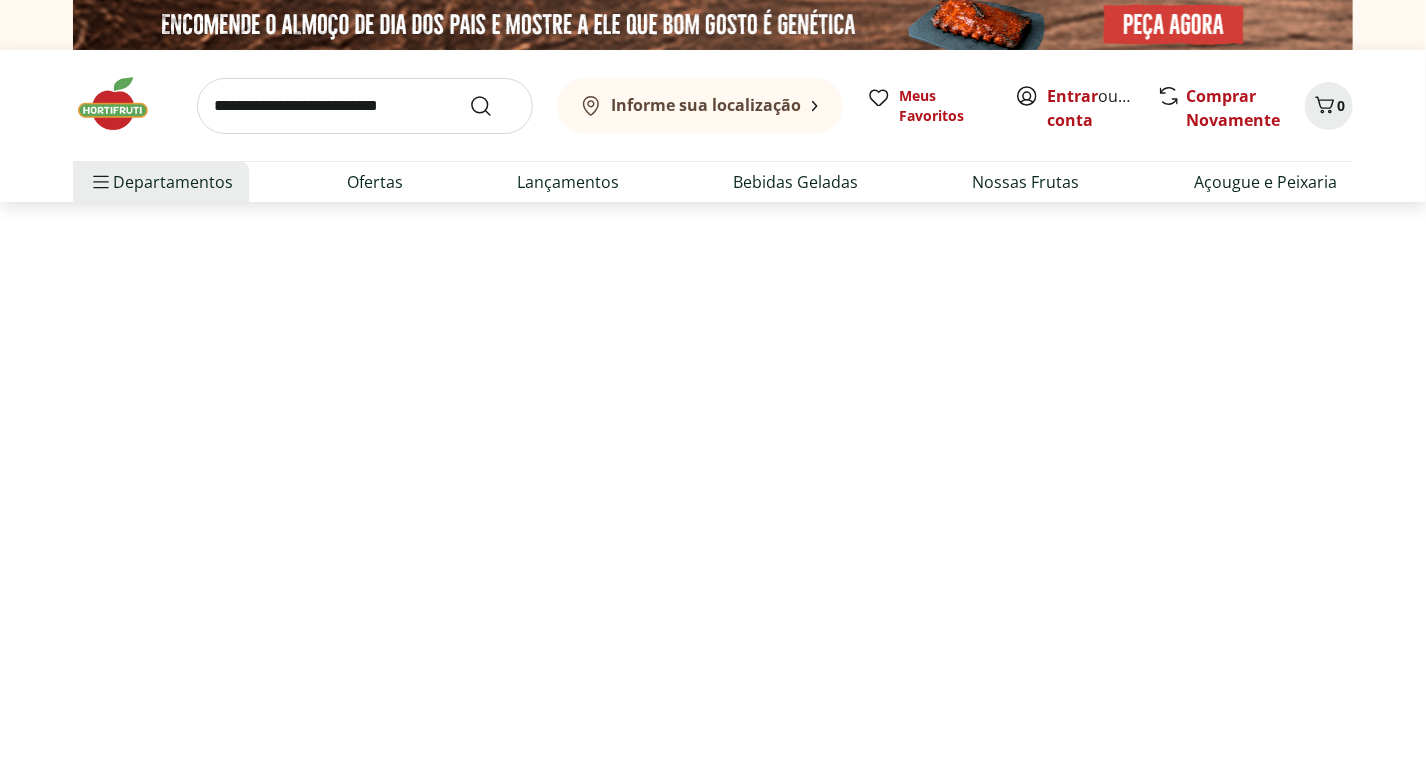 select on "**********" 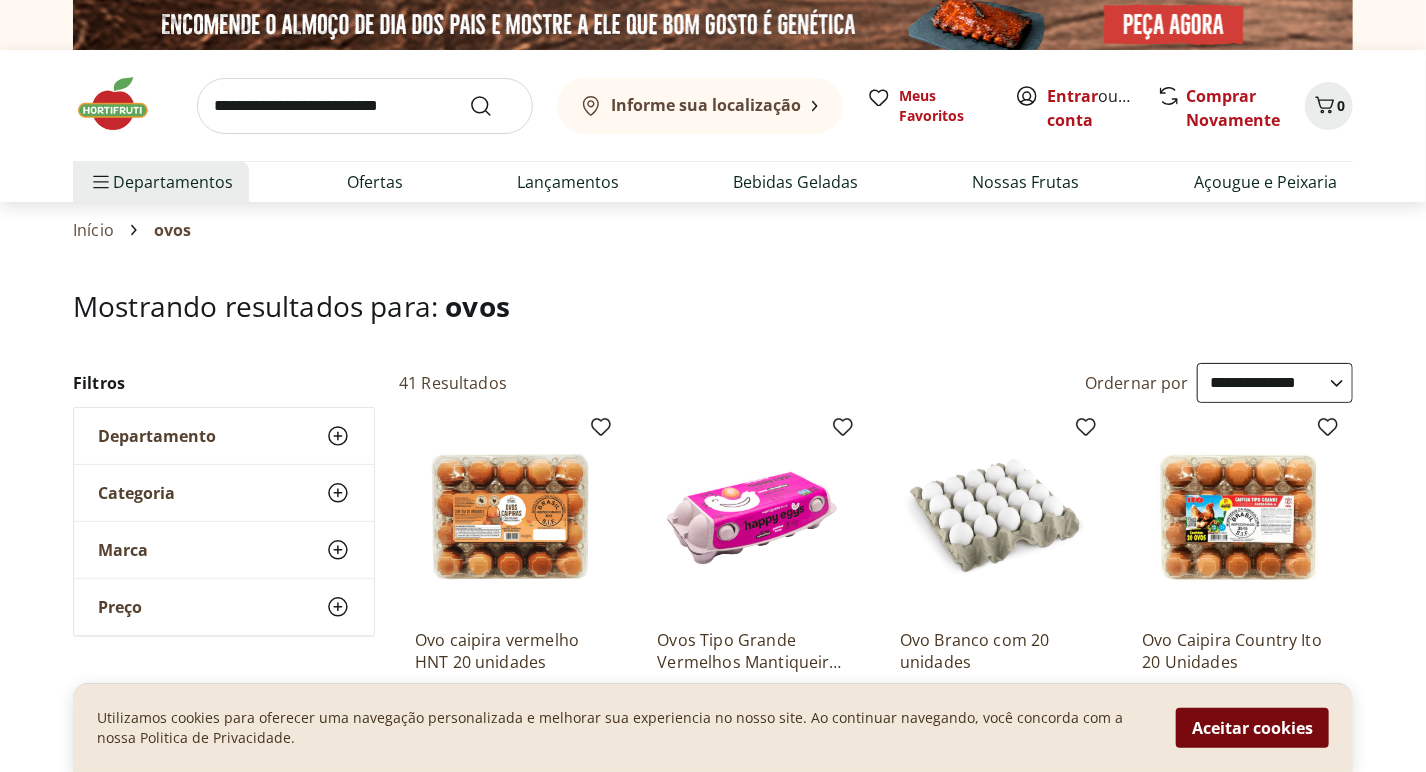 click on "Aceitar cookies" at bounding box center [1252, 728] 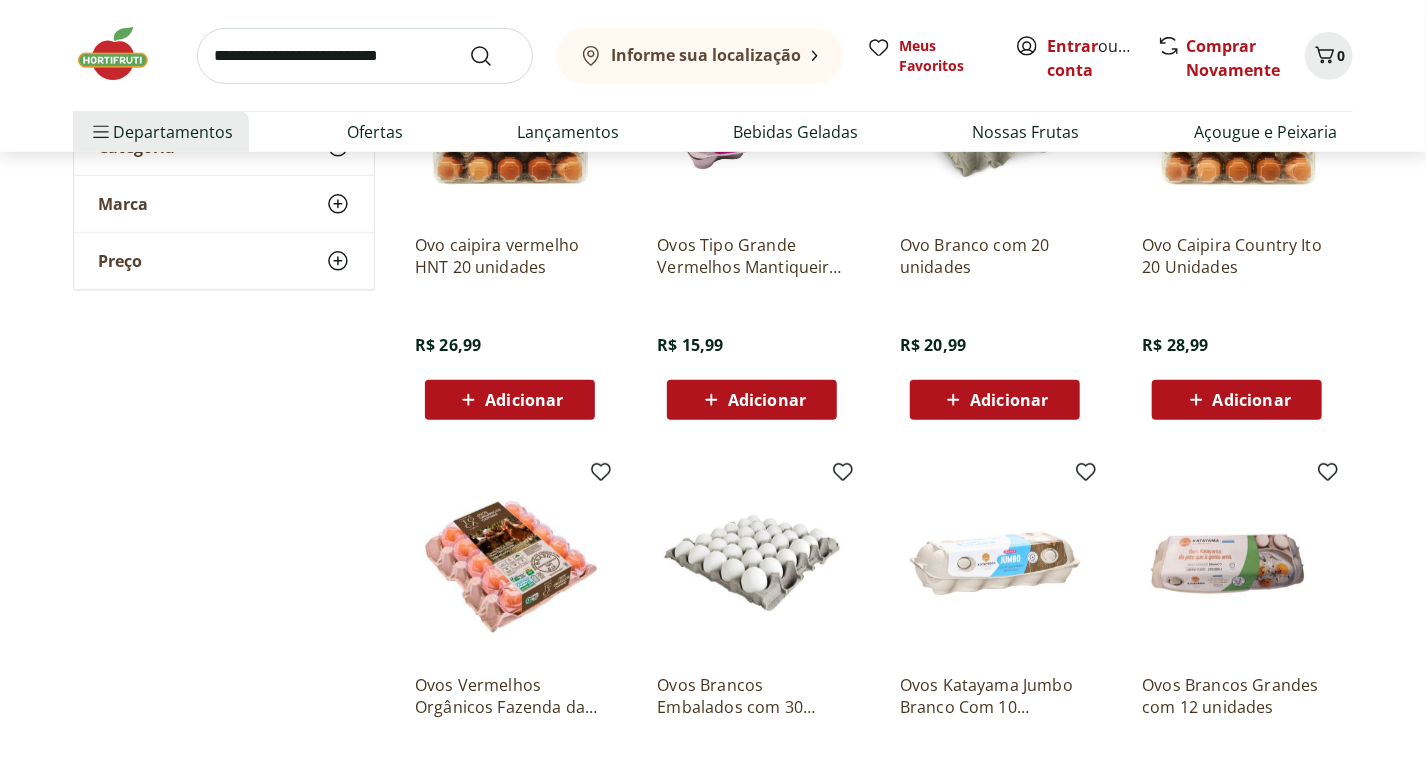 scroll, scrollTop: 491, scrollLeft: 0, axis: vertical 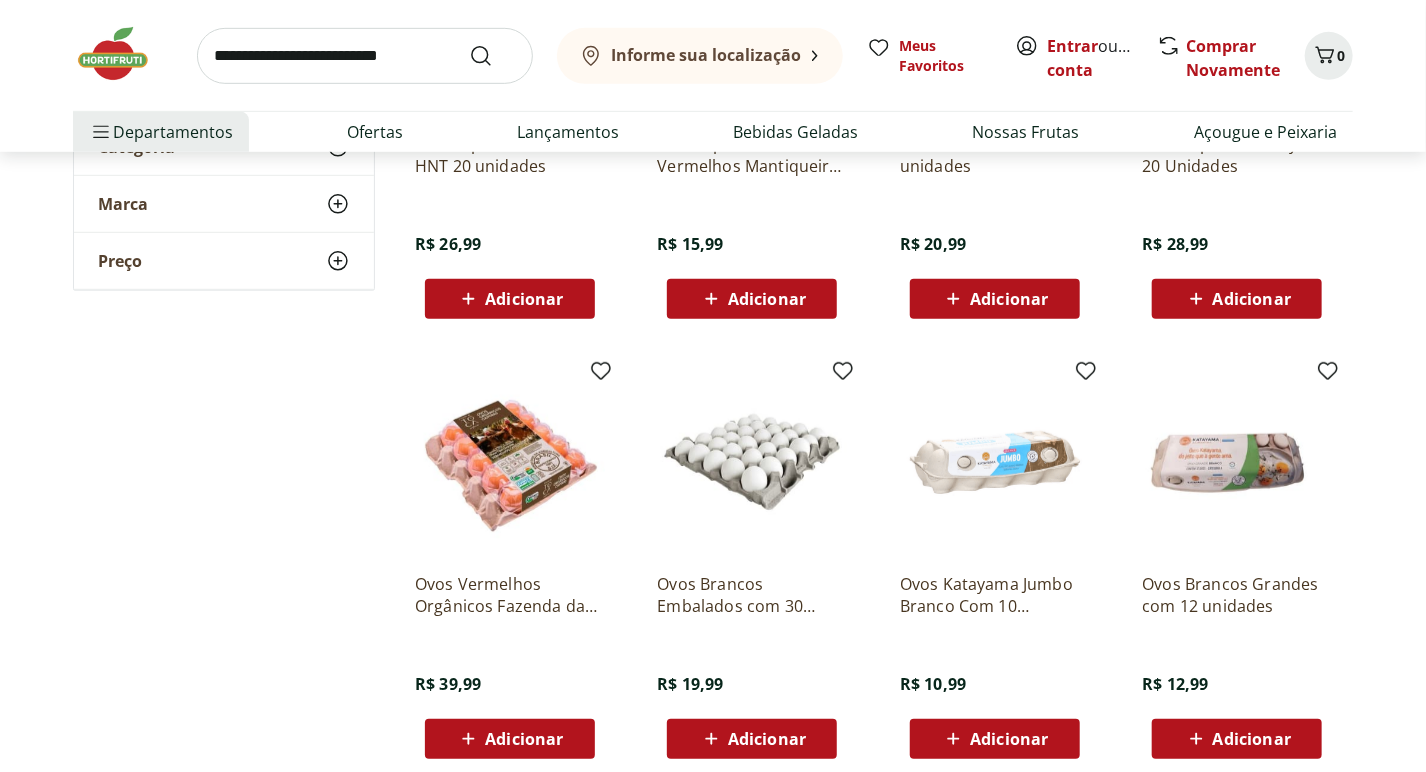 click at bounding box center [1237, 462] 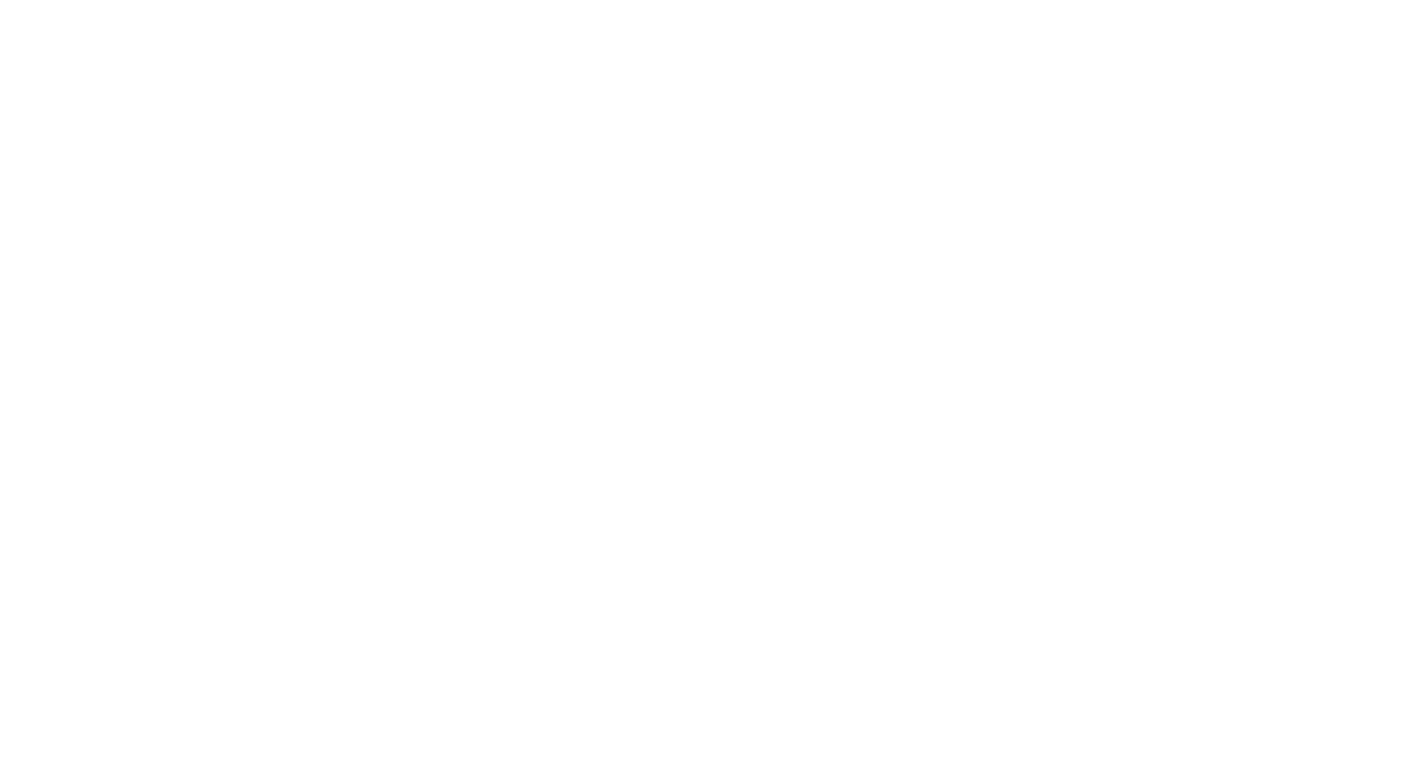 scroll, scrollTop: 0, scrollLeft: 0, axis: both 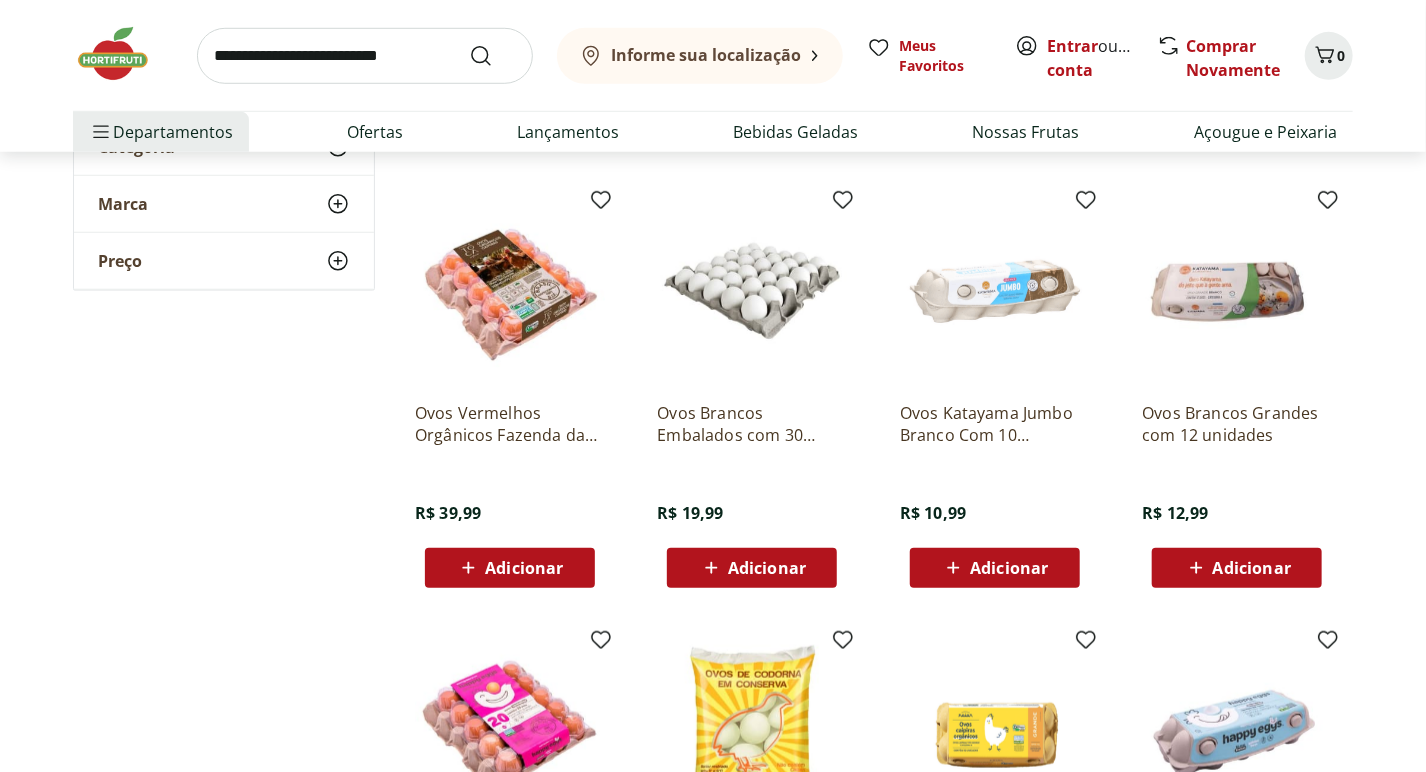 click at bounding box center (995, 291) 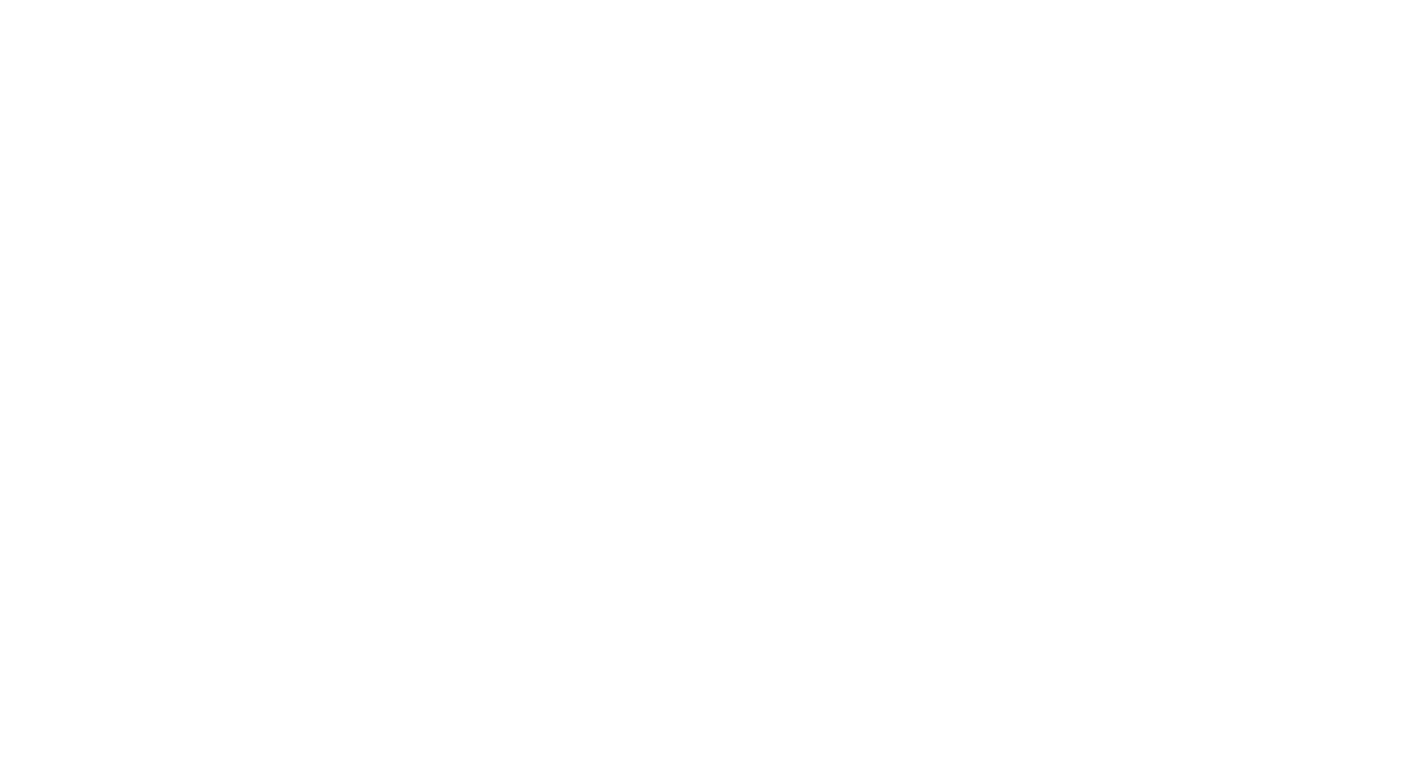 scroll, scrollTop: 0, scrollLeft: 0, axis: both 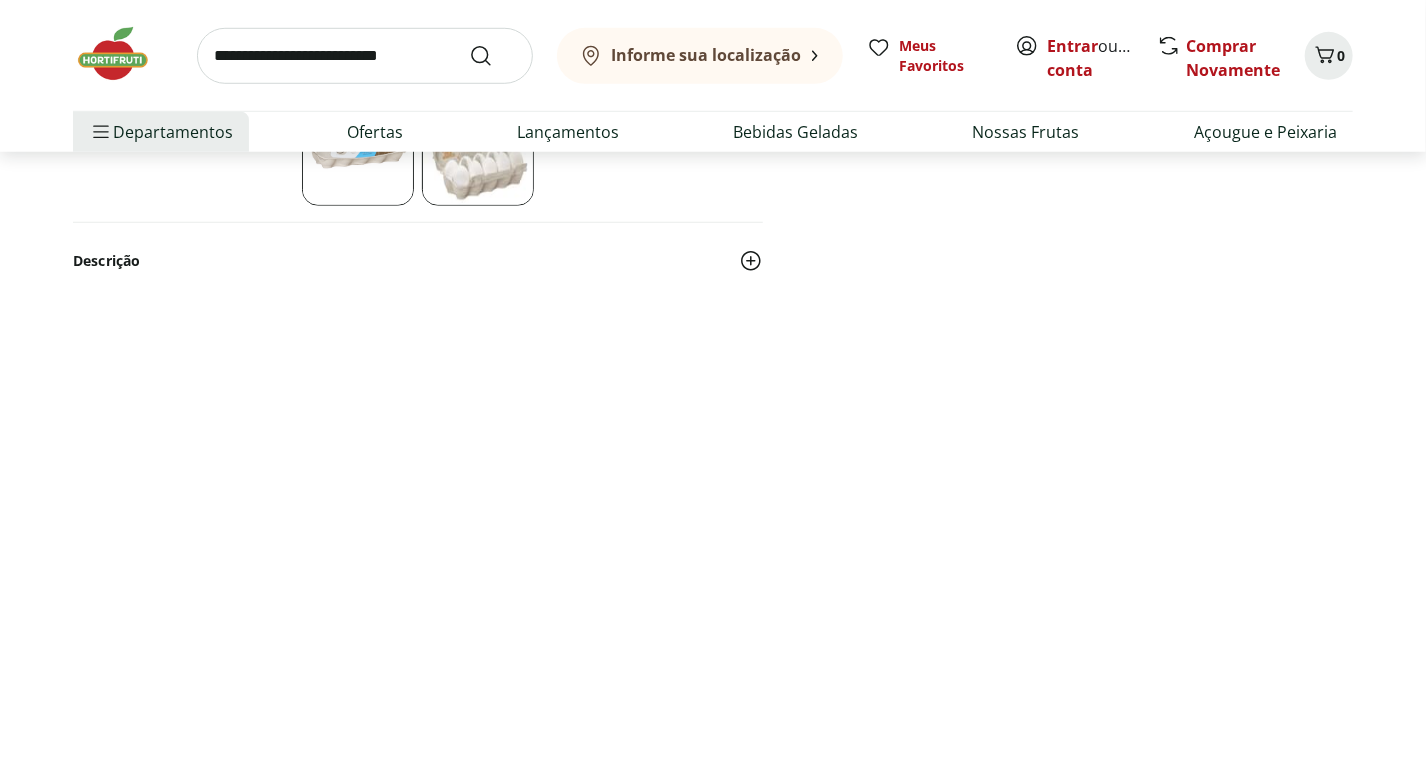 select on "**********" 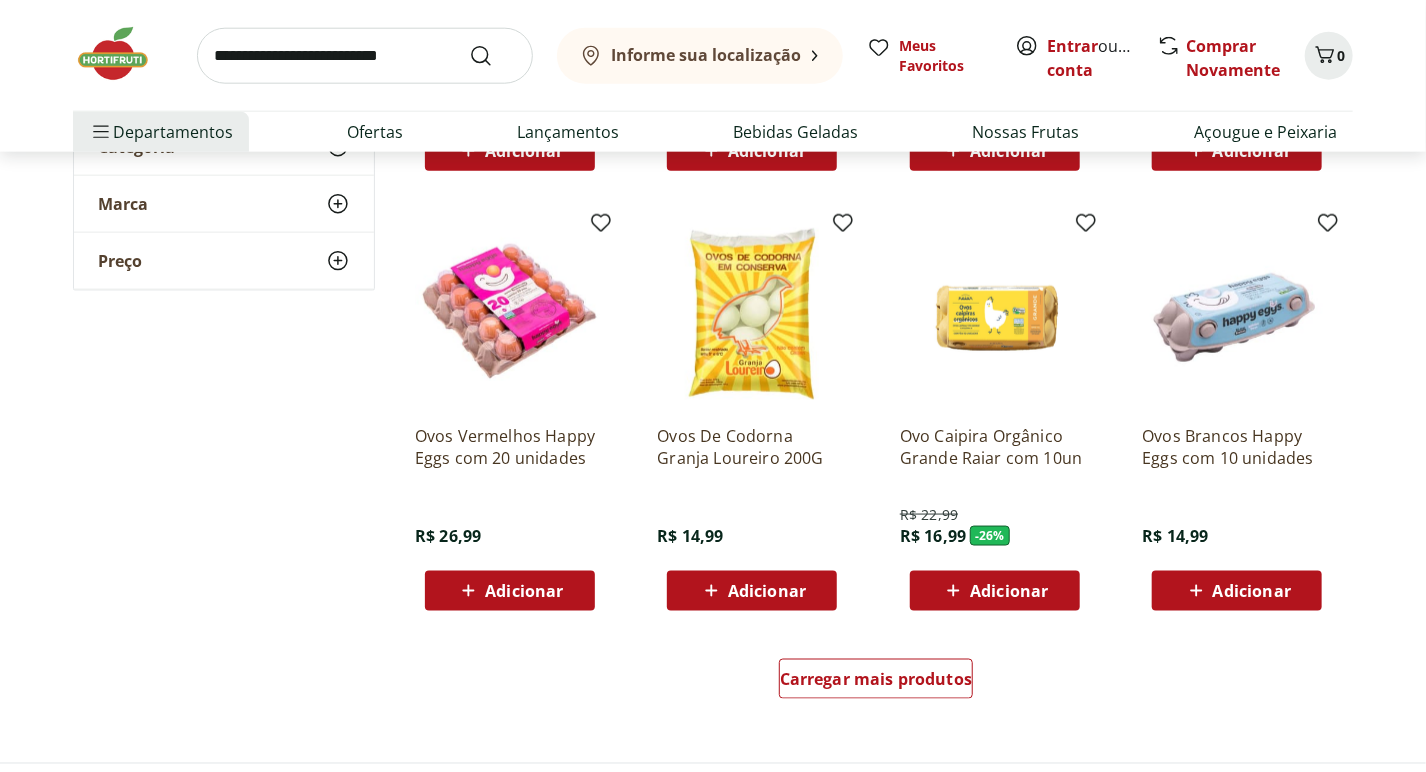 scroll, scrollTop: 1121, scrollLeft: 0, axis: vertical 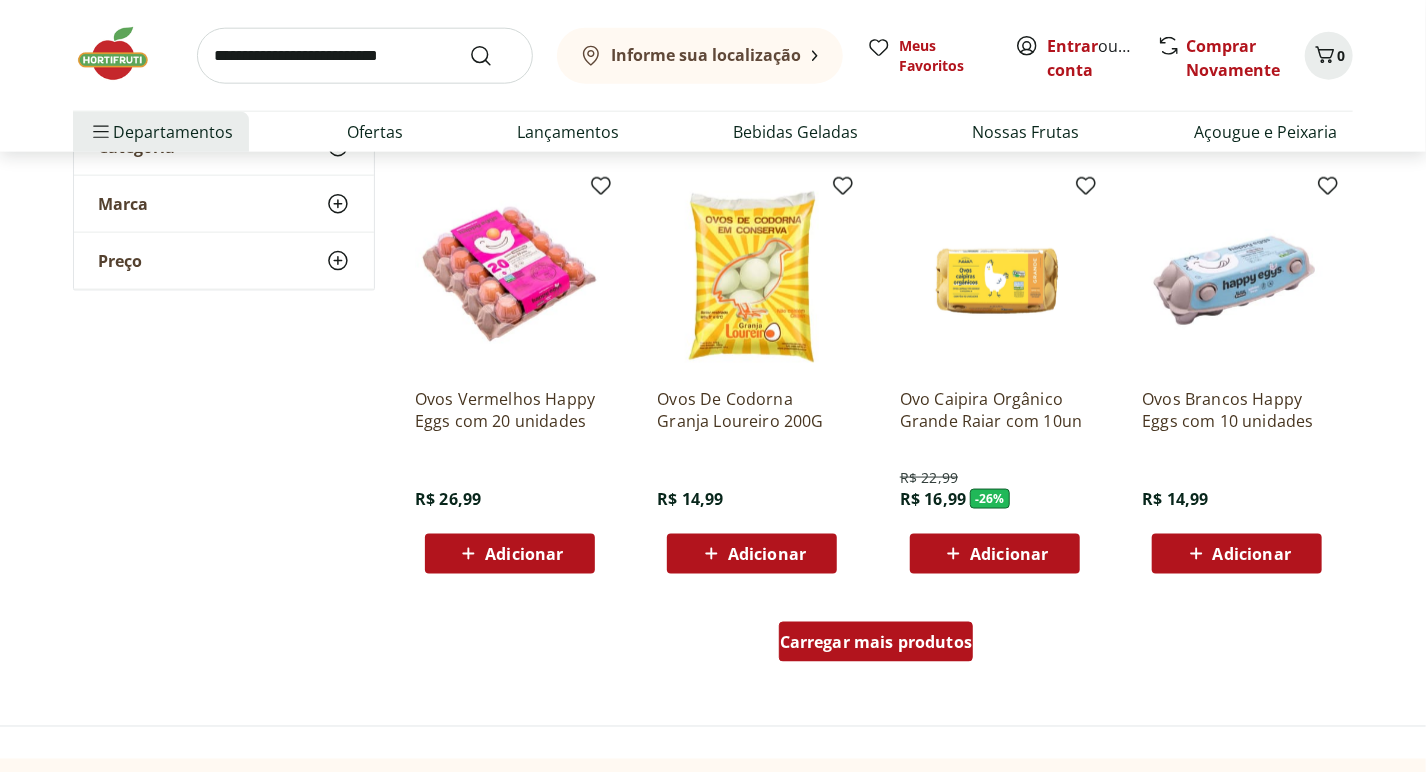 click on "Carregar mais produtos" at bounding box center [876, 642] 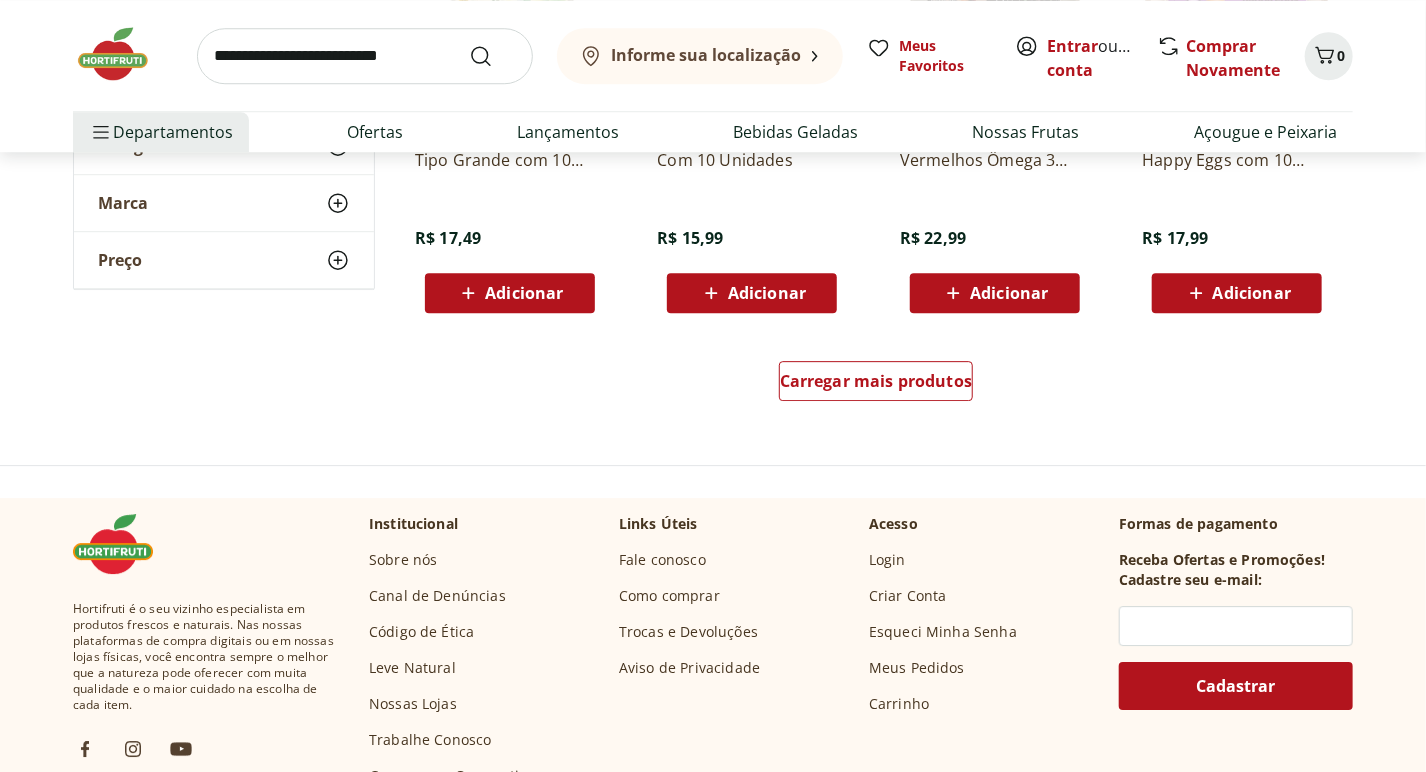 scroll, scrollTop: 2692, scrollLeft: 0, axis: vertical 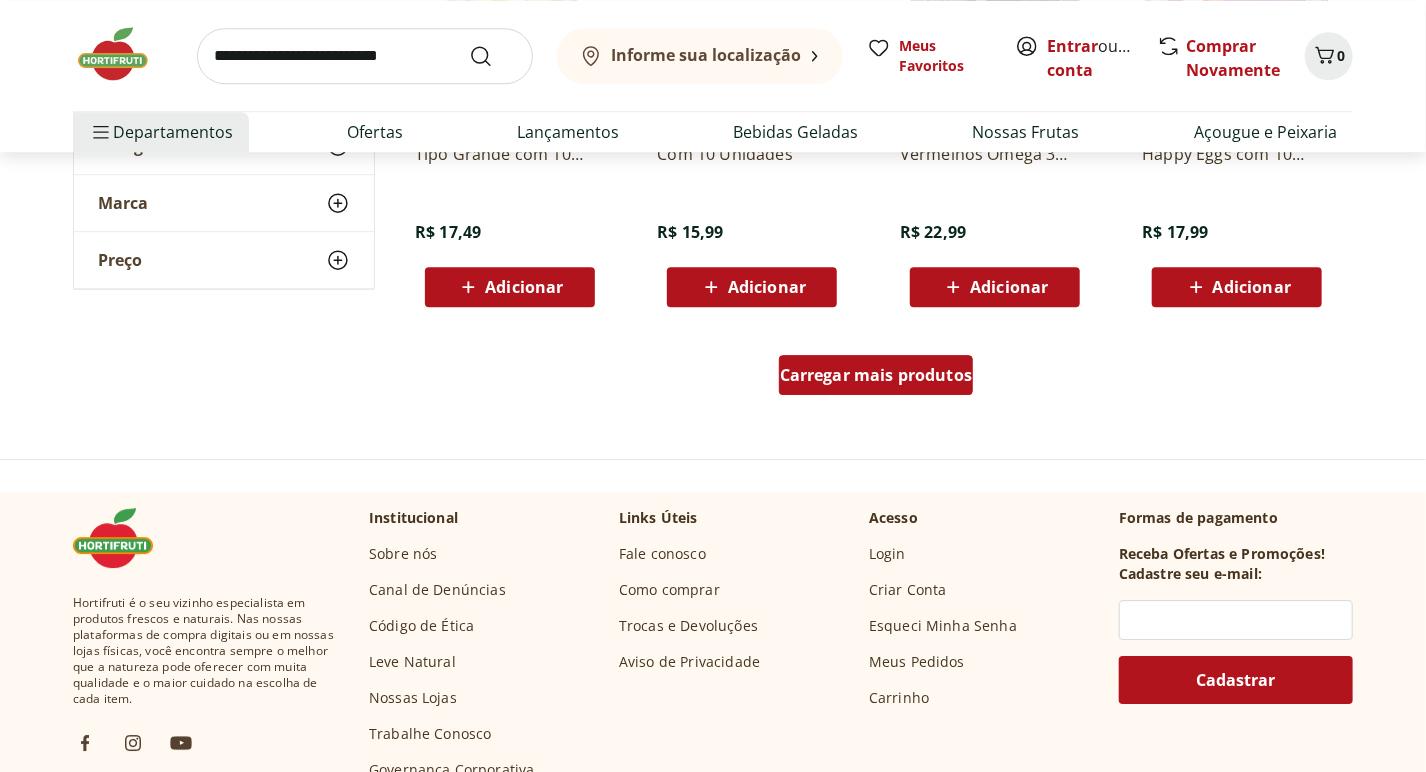 click on "Carregar mais produtos" at bounding box center (876, 375) 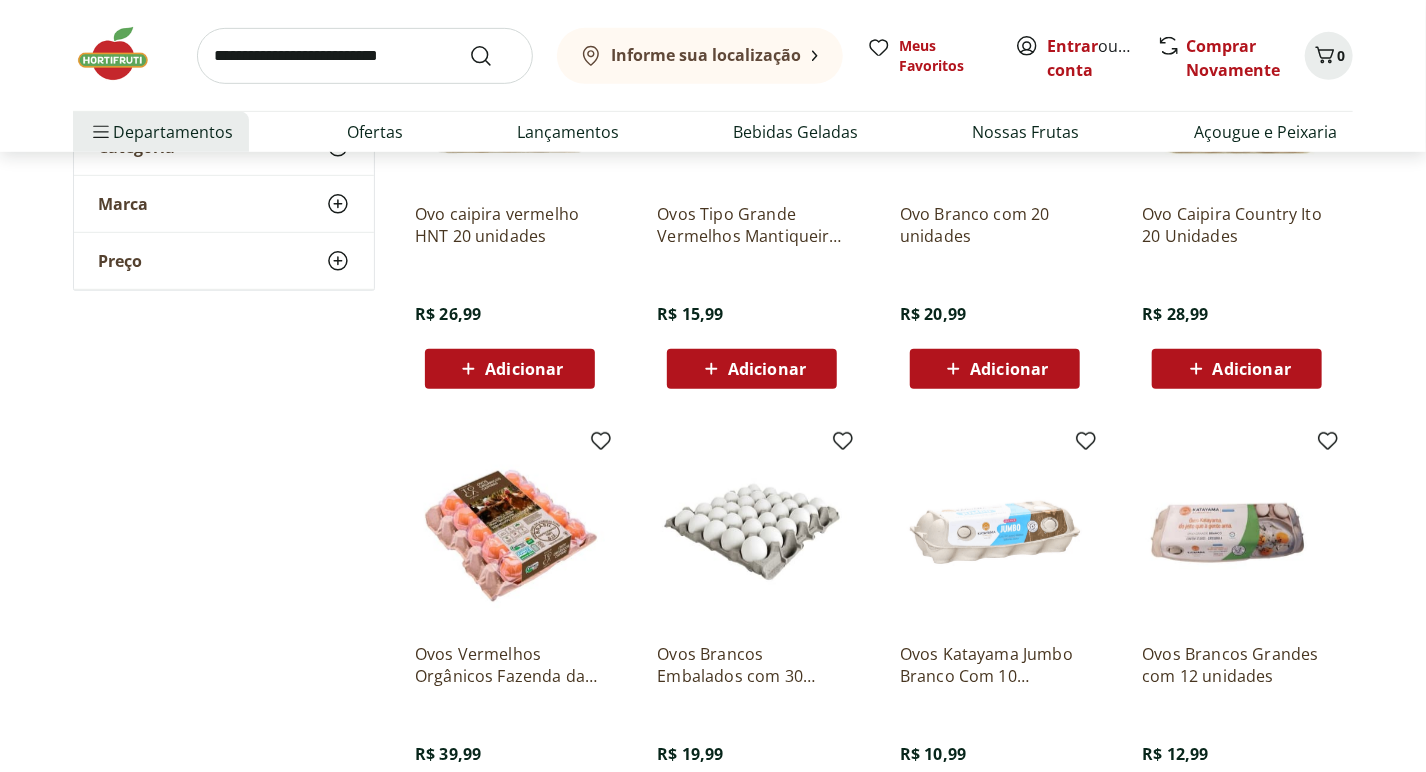 scroll, scrollTop: 379, scrollLeft: 0, axis: vertical 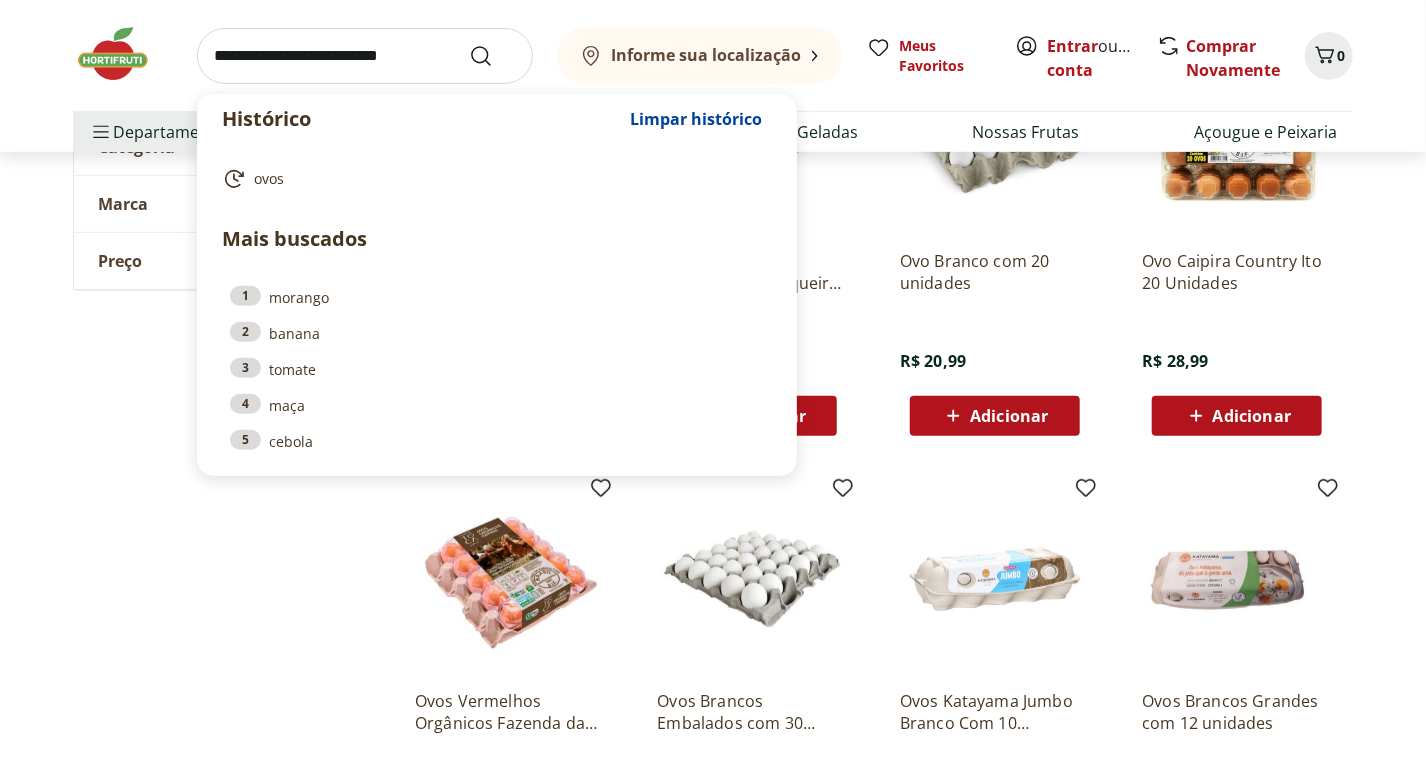 drag, startPoint x: 213, startPoint y: 60, endPoint x: 1133, endPoint y: 160, distance: 925.4188 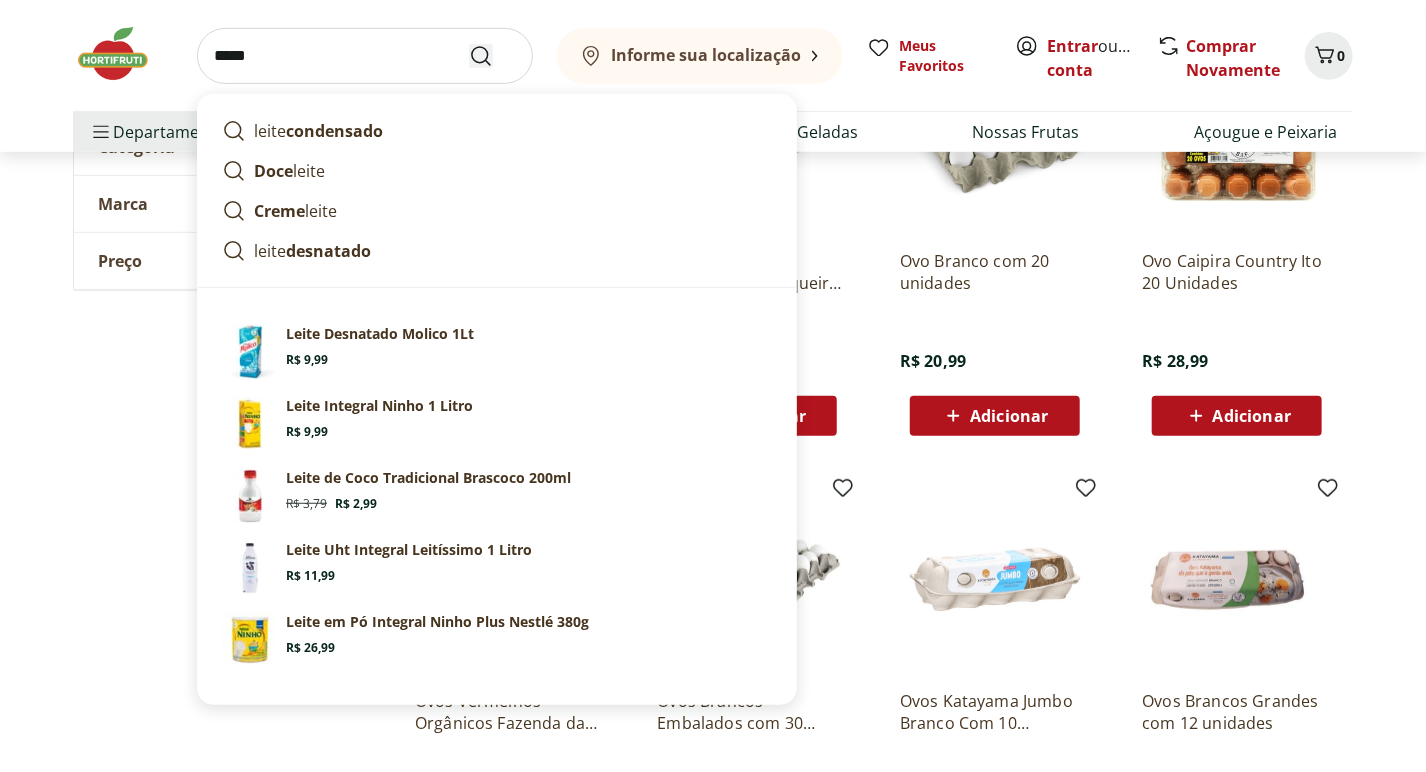 type on "*****" 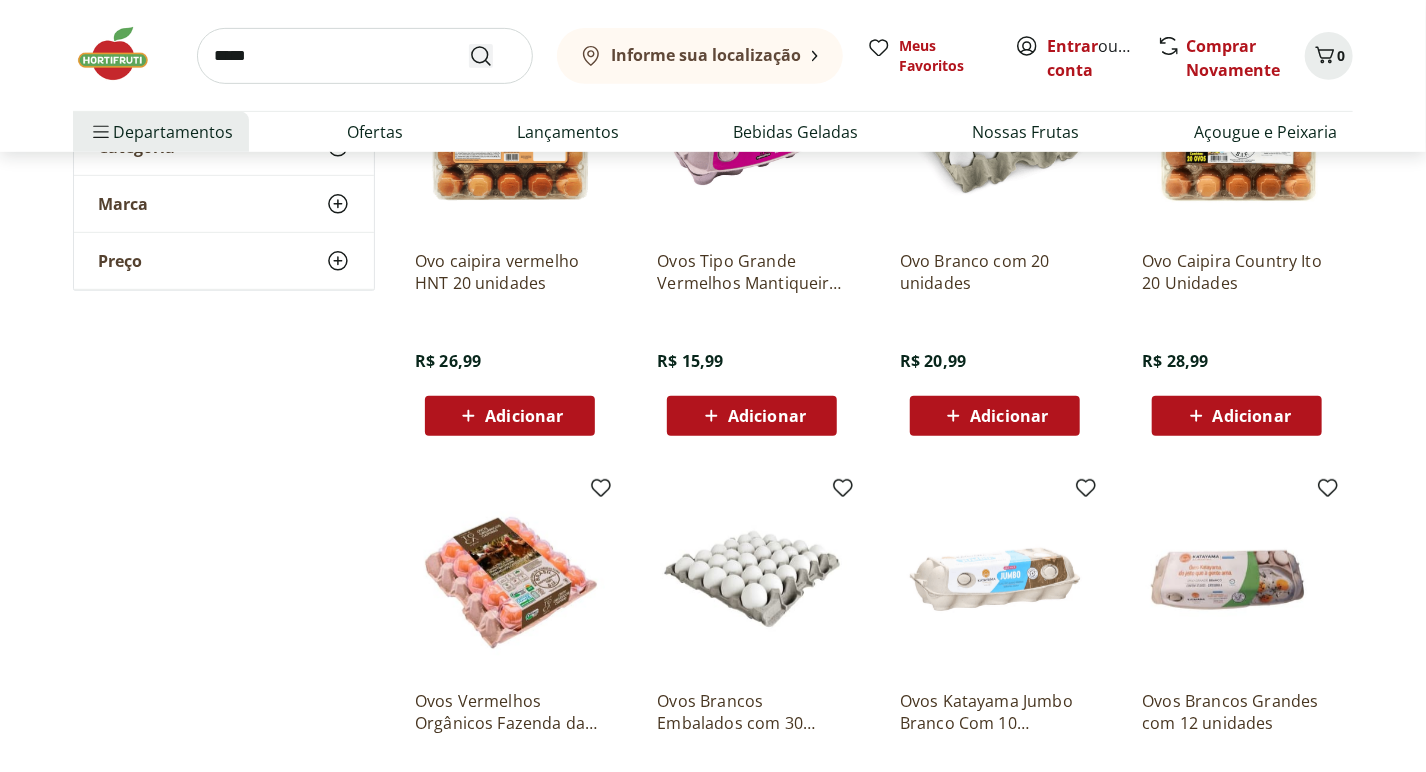 scroll, scrollTop: 0, scrollLeft: 0, axis: both 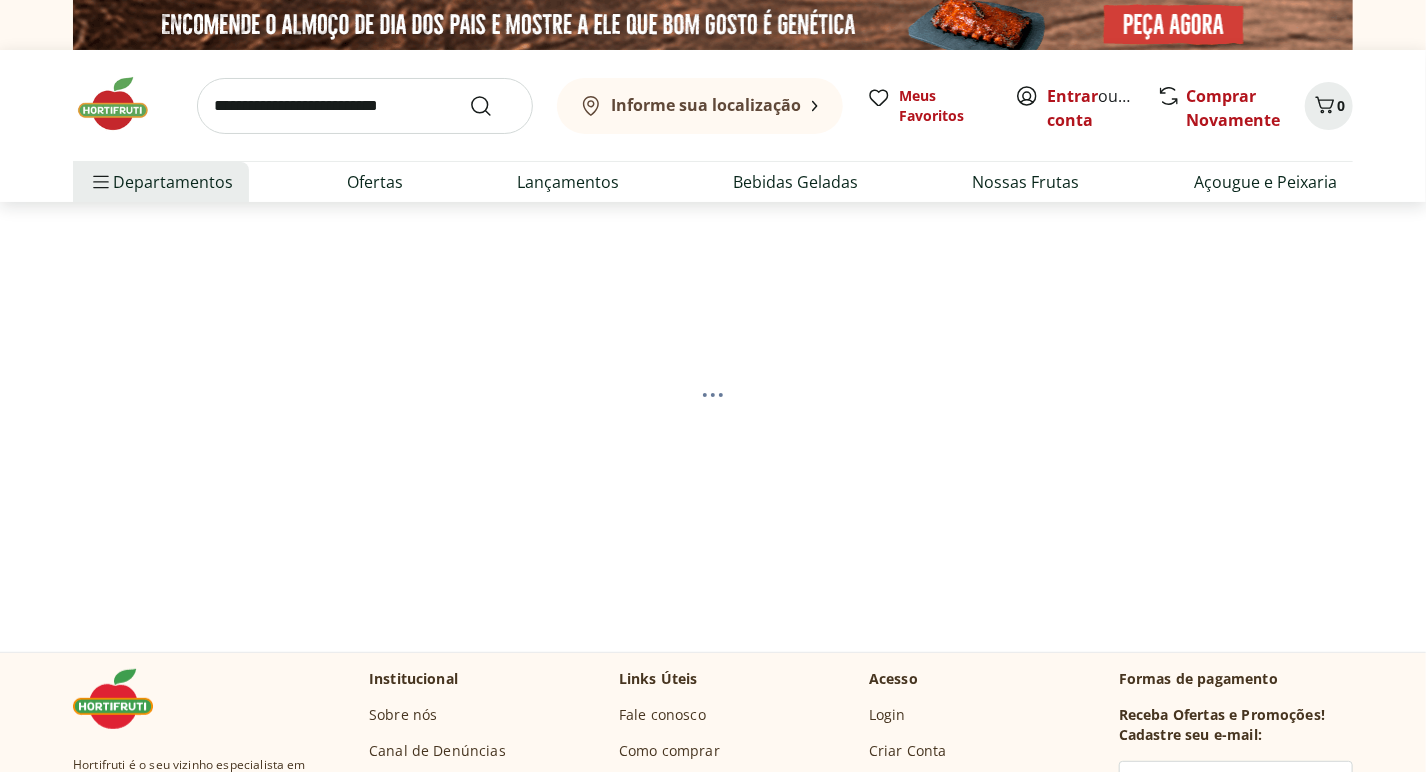 select on "**********" 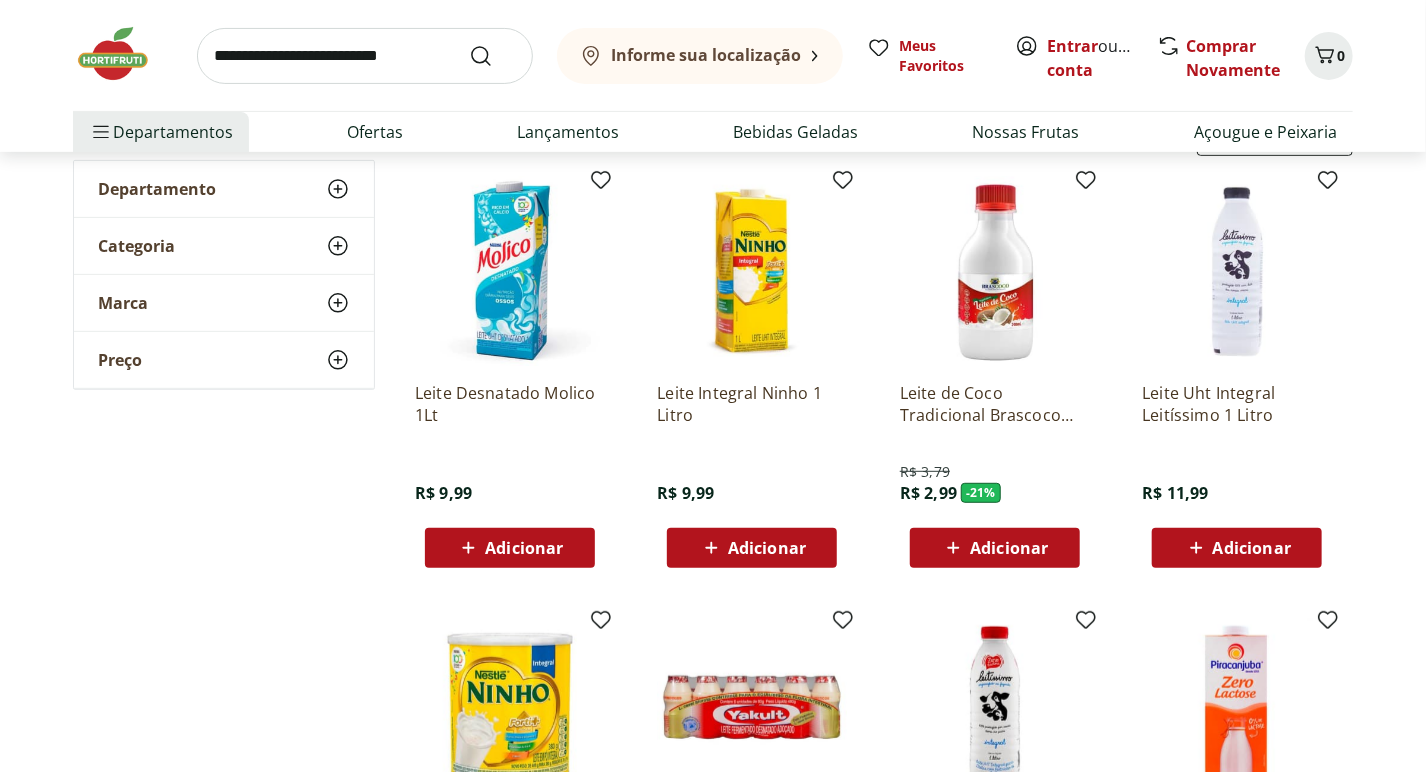 scroll, scrollTop: 340, scrollLeft: 0, axis: vertical 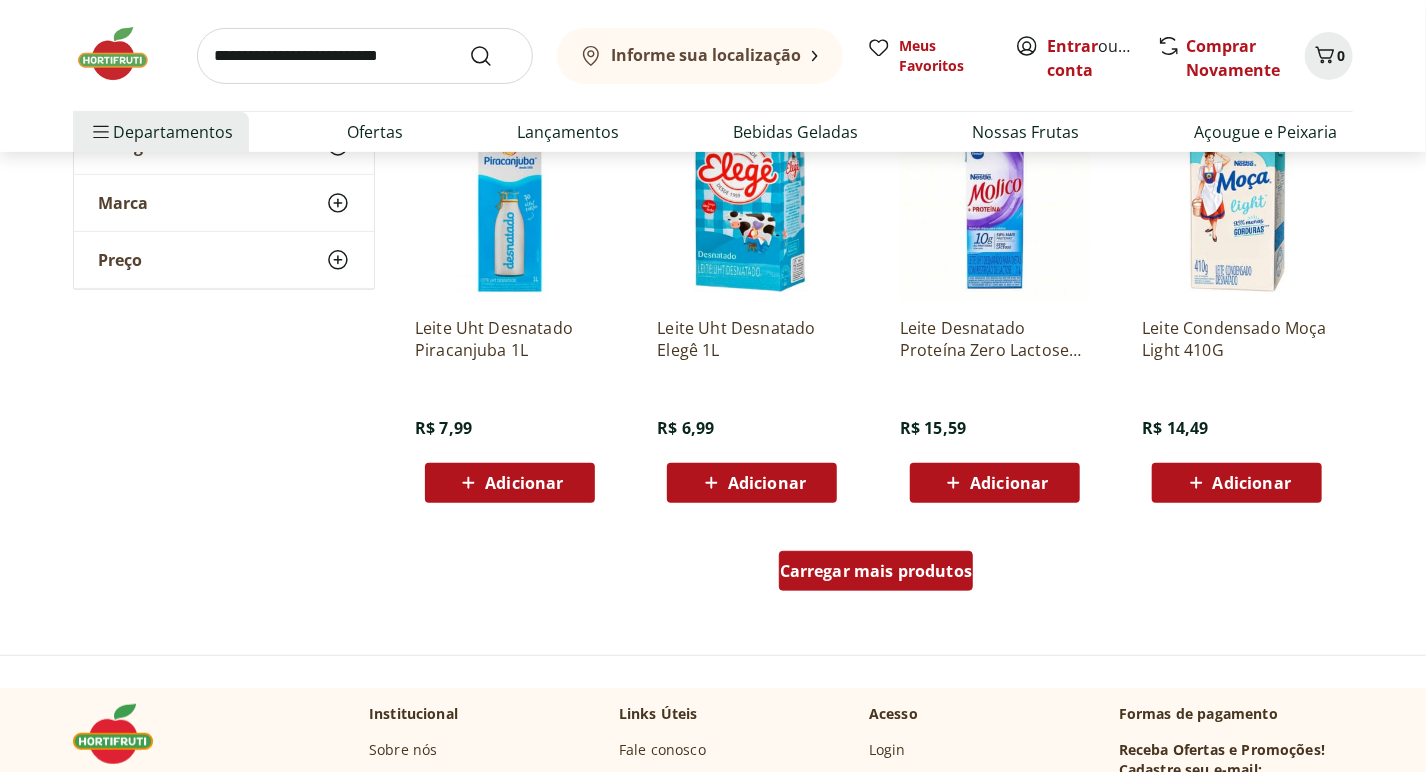 click on "Carregar mais produtos" at bounding box center (876, 571) 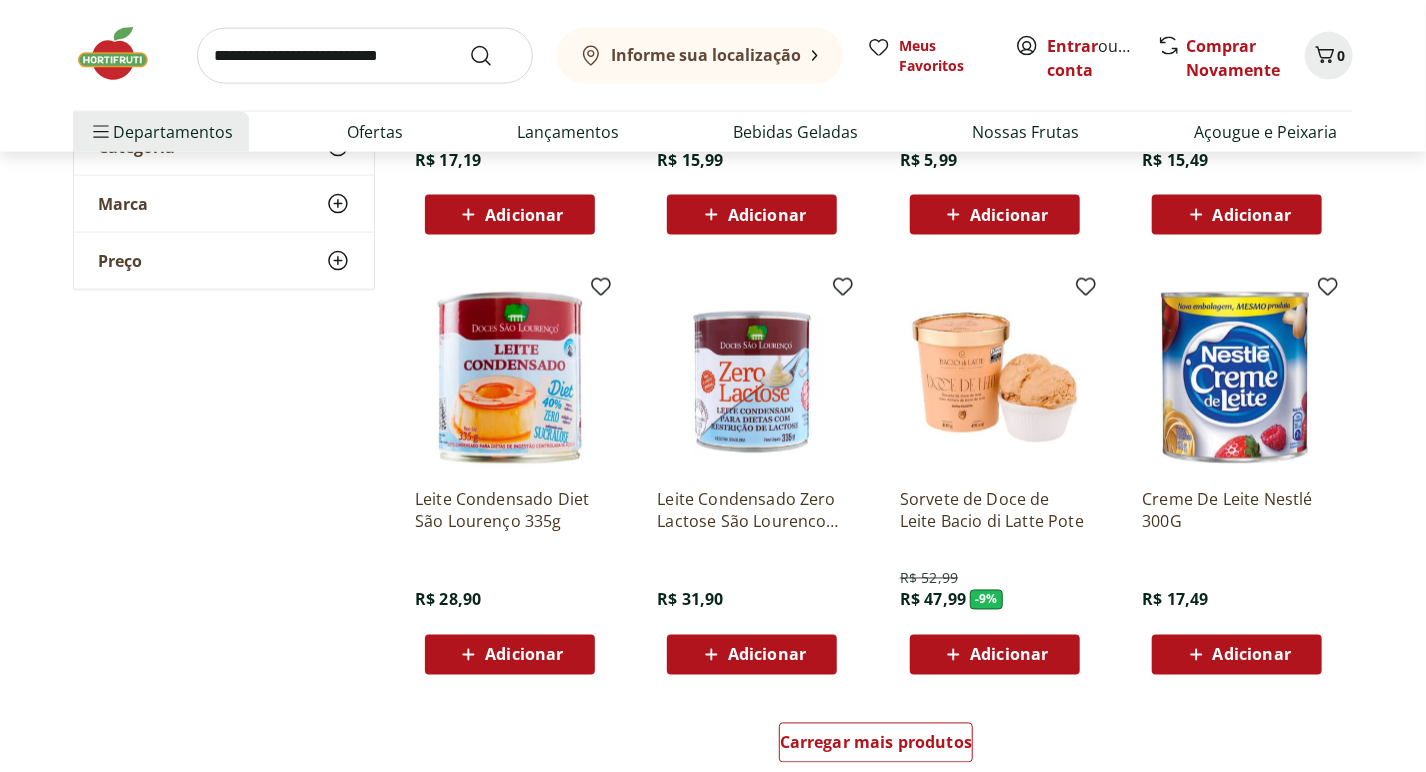 scroll, scrollTop: 5120, scrollLeft: 0, axis: vertical 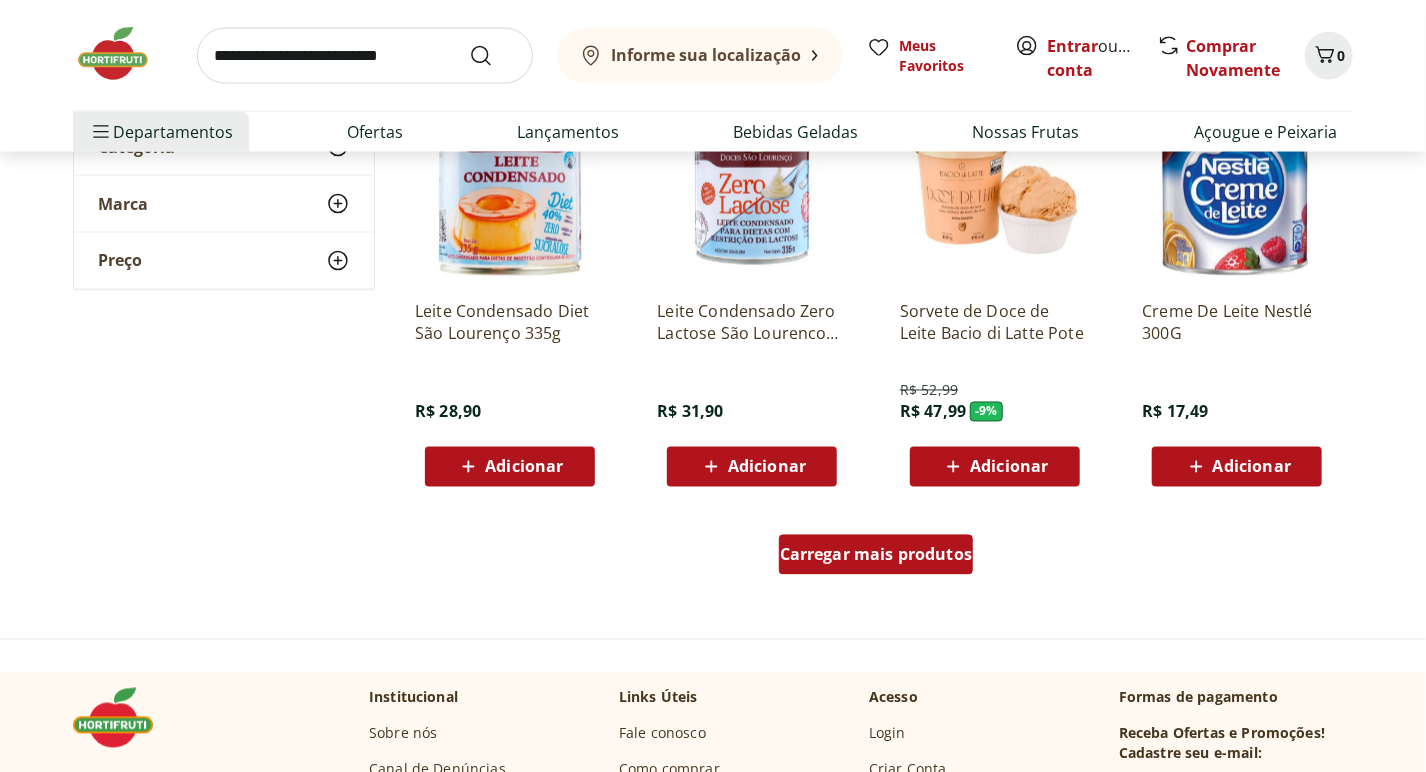 click on "Carregar mais produtos" at bounding box center (876, 555) 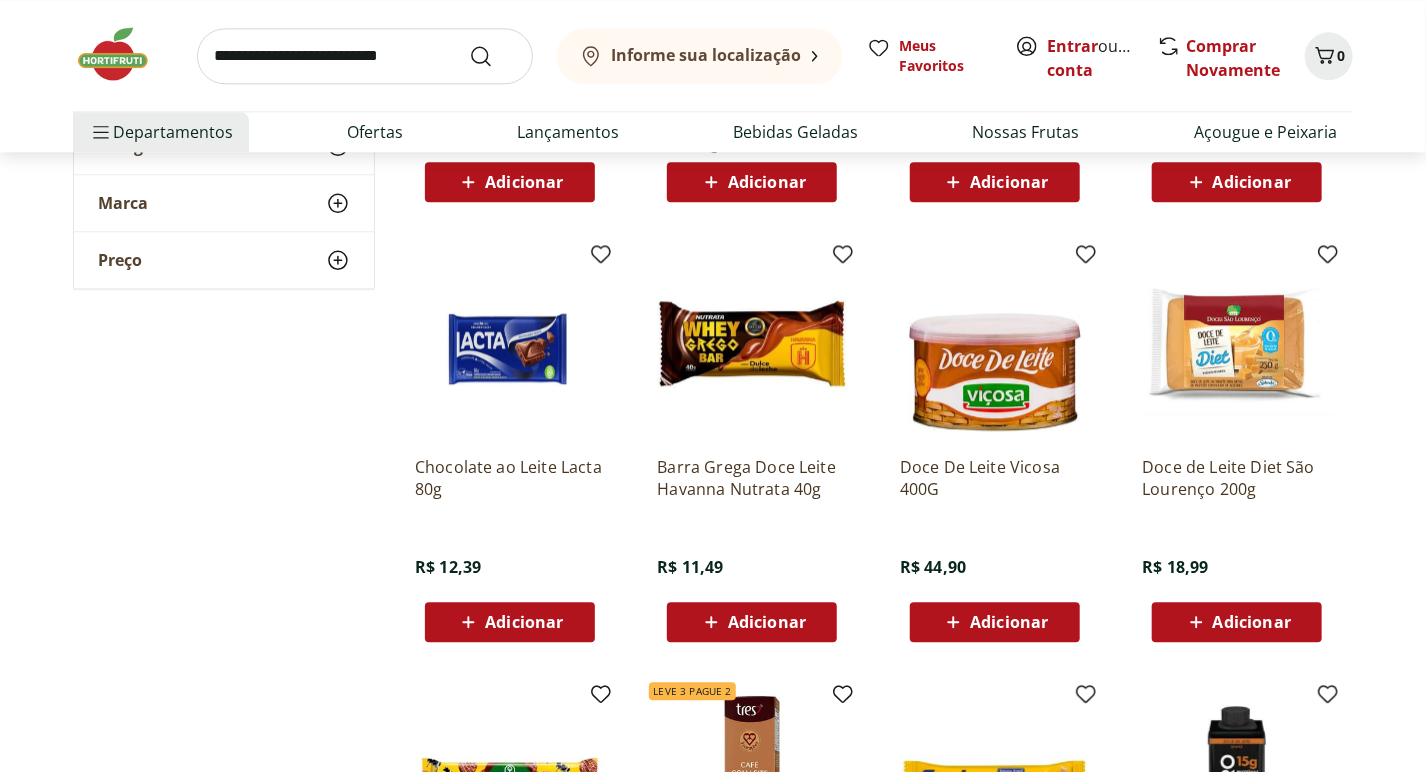 scroll, scrollTop: 5886, scrollLeft: 0, axis: vertical 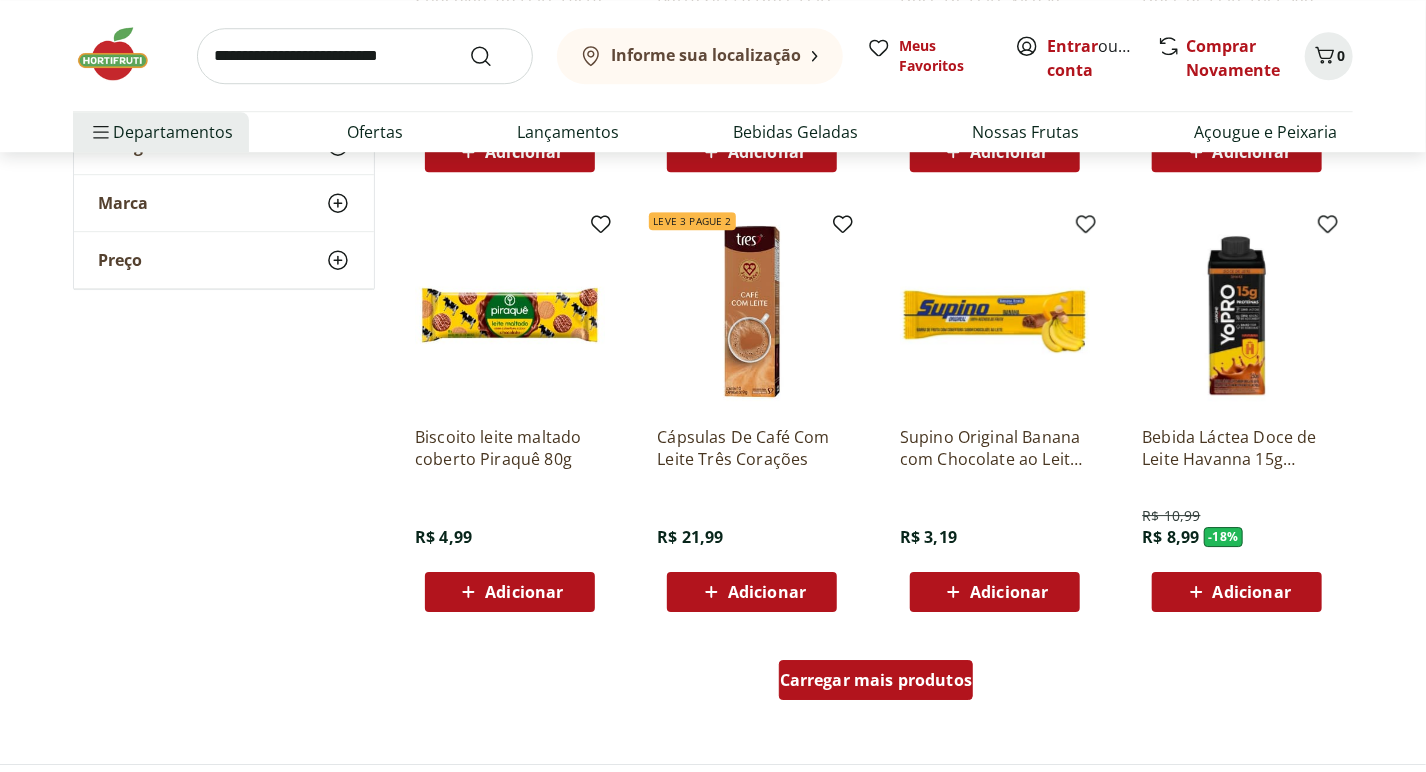 click on "Carregar mais produtos" at bounding box center (876, 680) 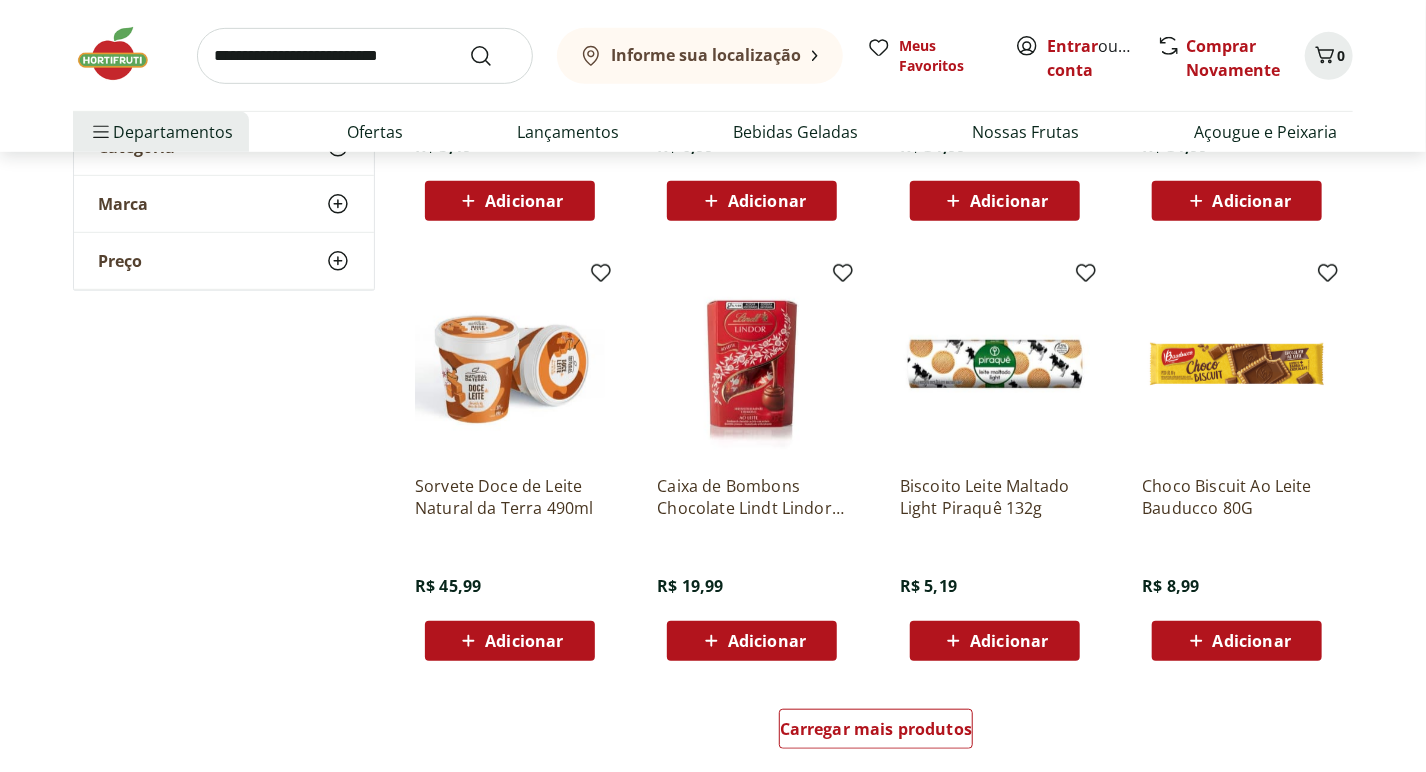 scroll, scrollTop: 7687, scrollLeft: 0, axis: vertical 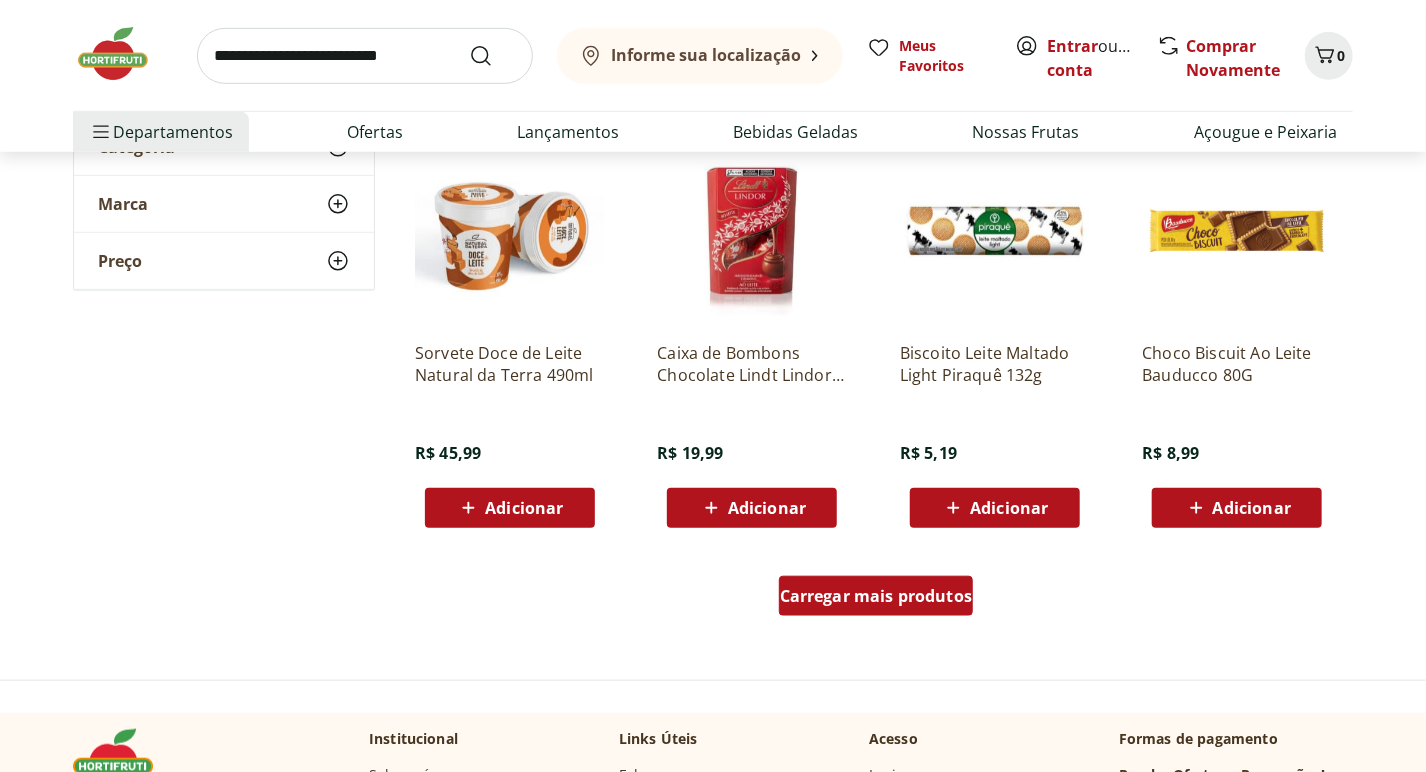 click on "Carregar mais produtos" at bounding box center [876, 596] 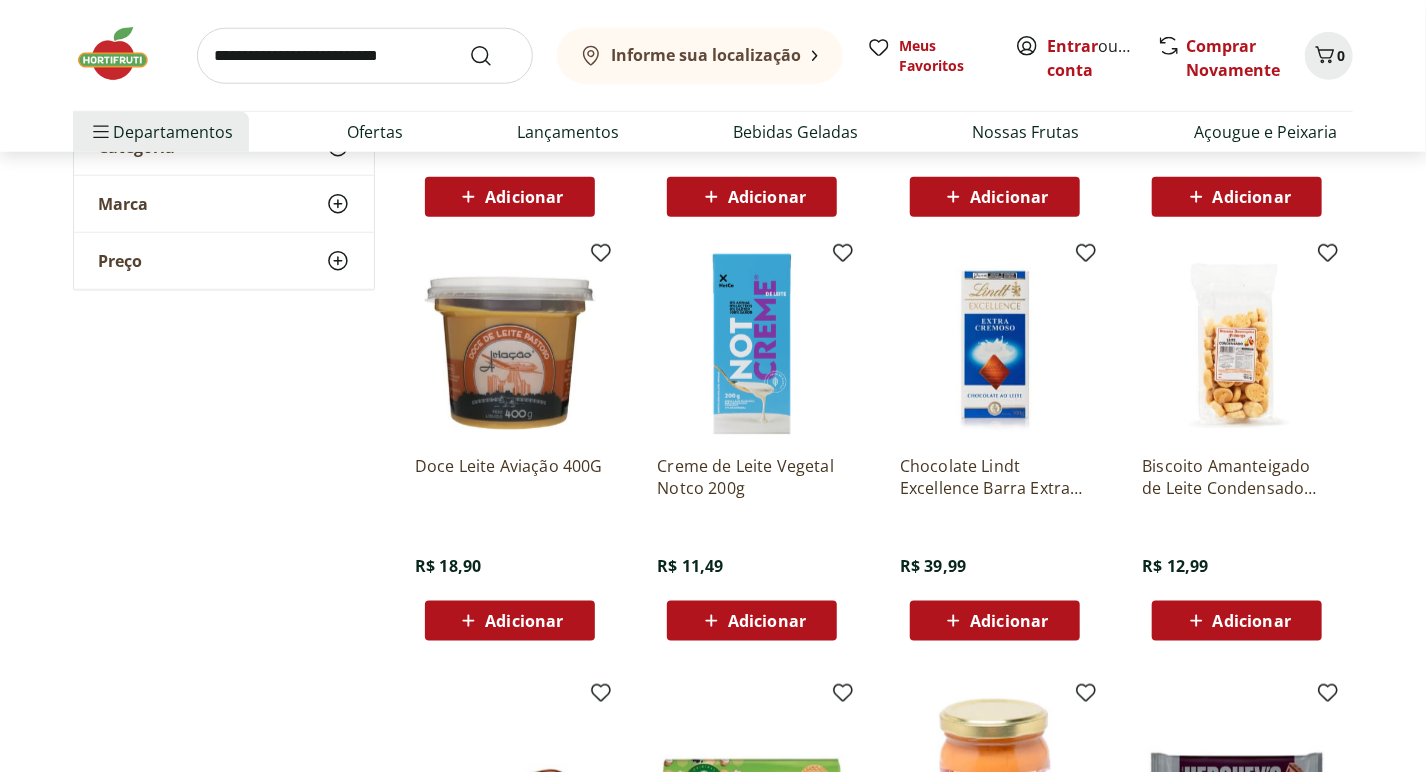 scroll, scrollTop: 8035, scrollLeft: 0, axis: vertical 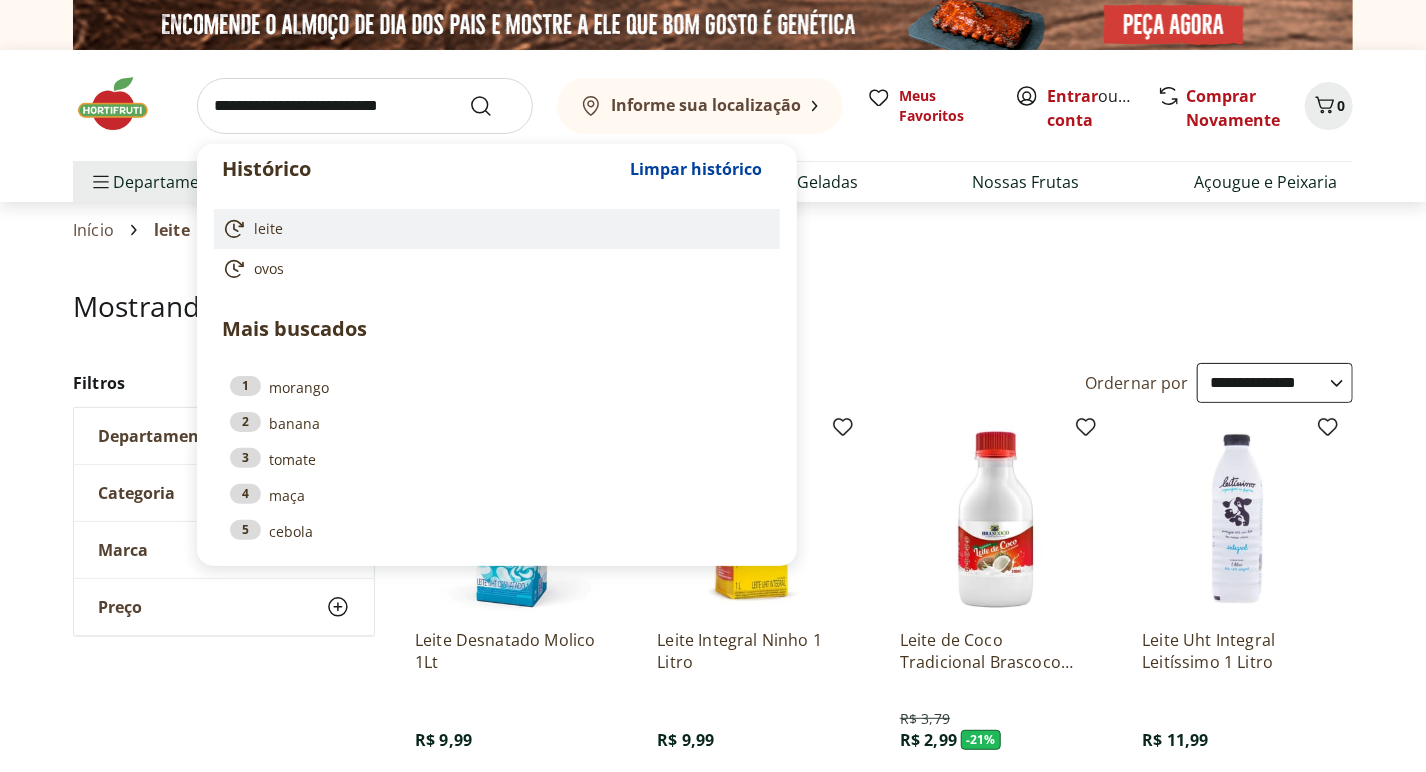 drag, startPoint x: 216, startPoint y: 107, endPoint x: 457, endPoint y: 221, distance: 266.6027 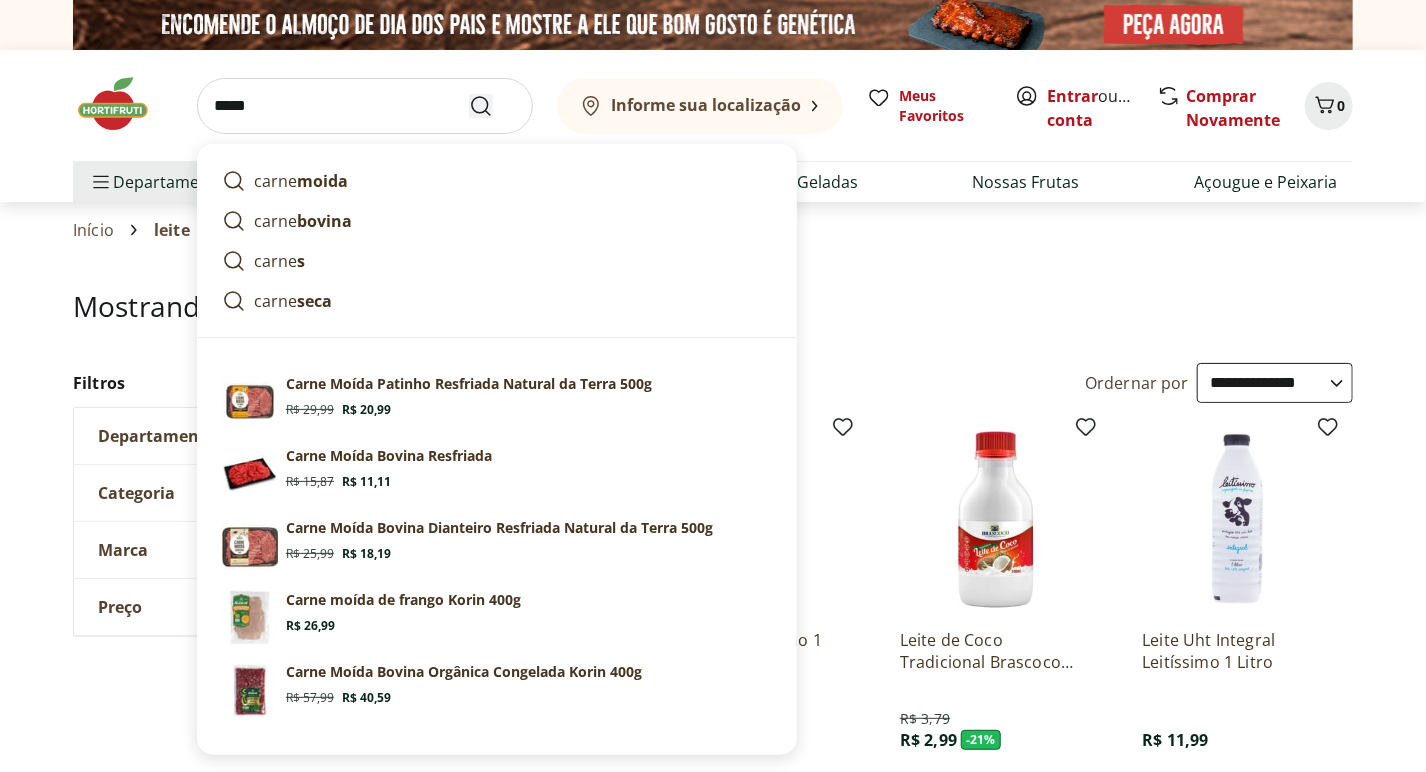 type on "*****" 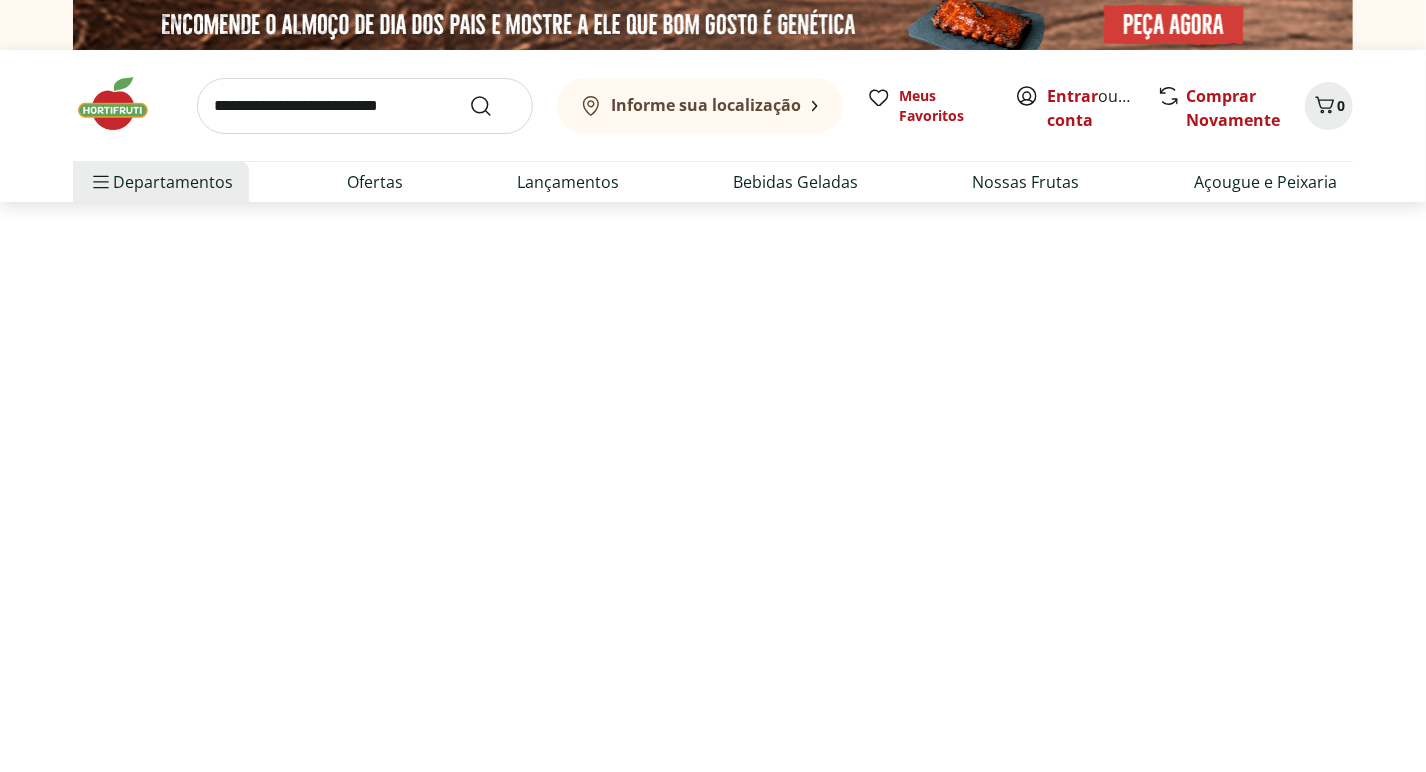 select on "**********" 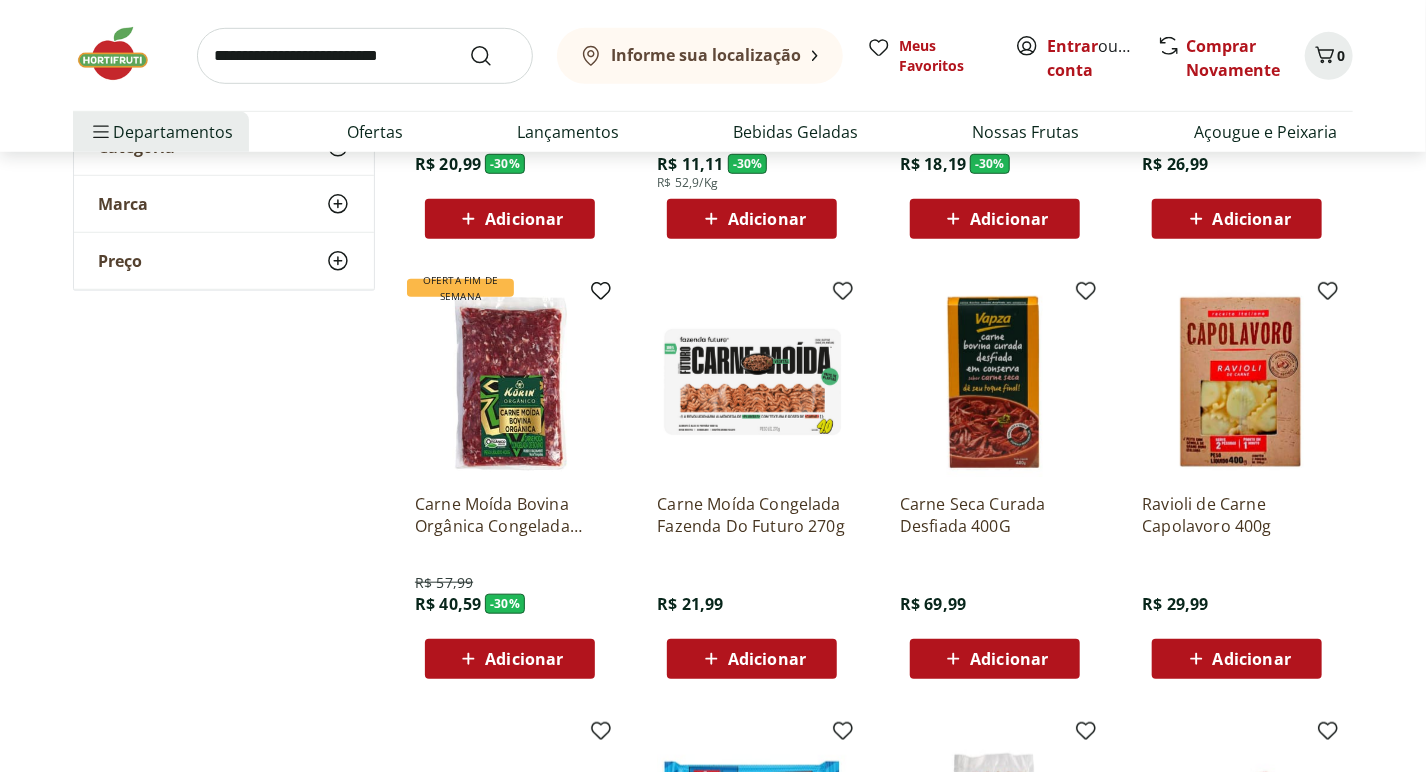 scroll, scrollTop: 581, scrollLeft: 0, axis: vertical 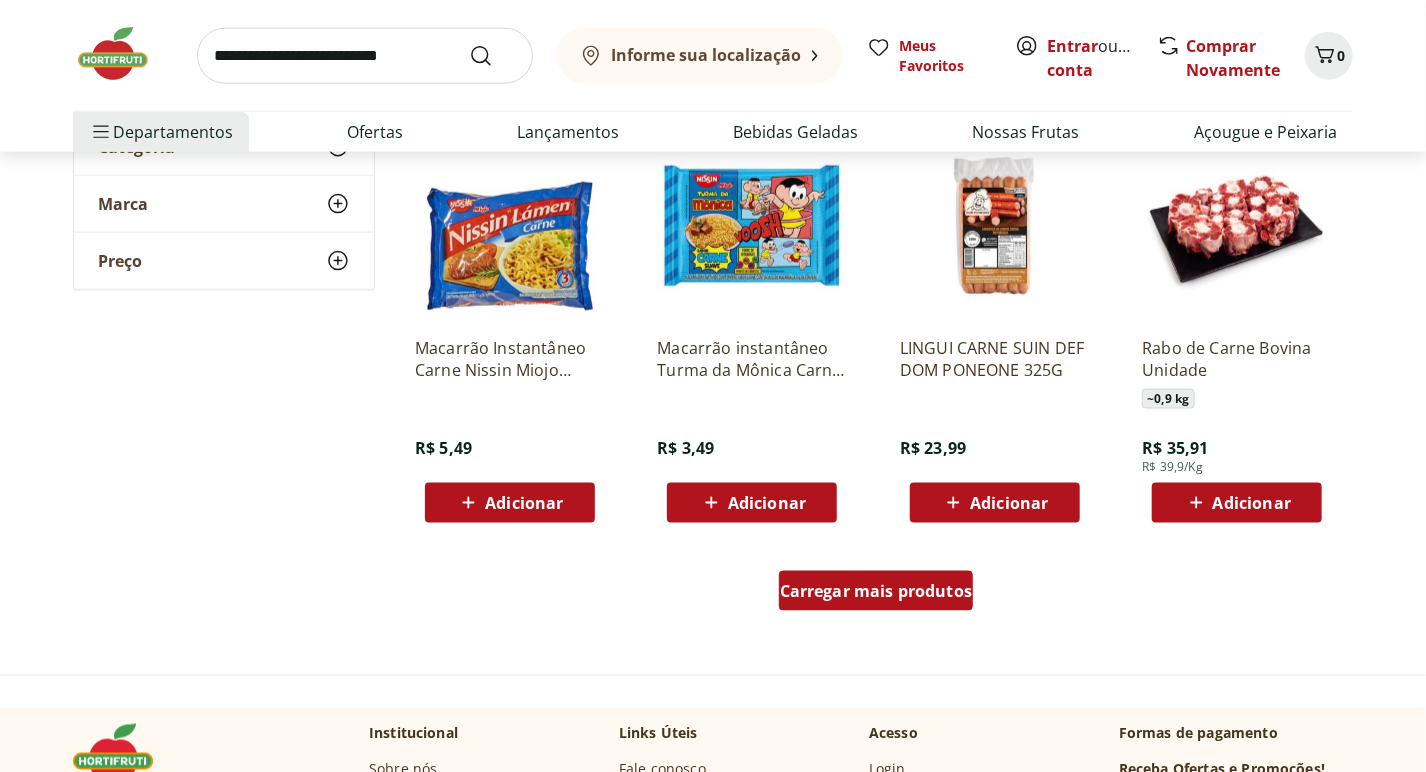click on "Carregar mais produtos" at bounding box center [876, 591] 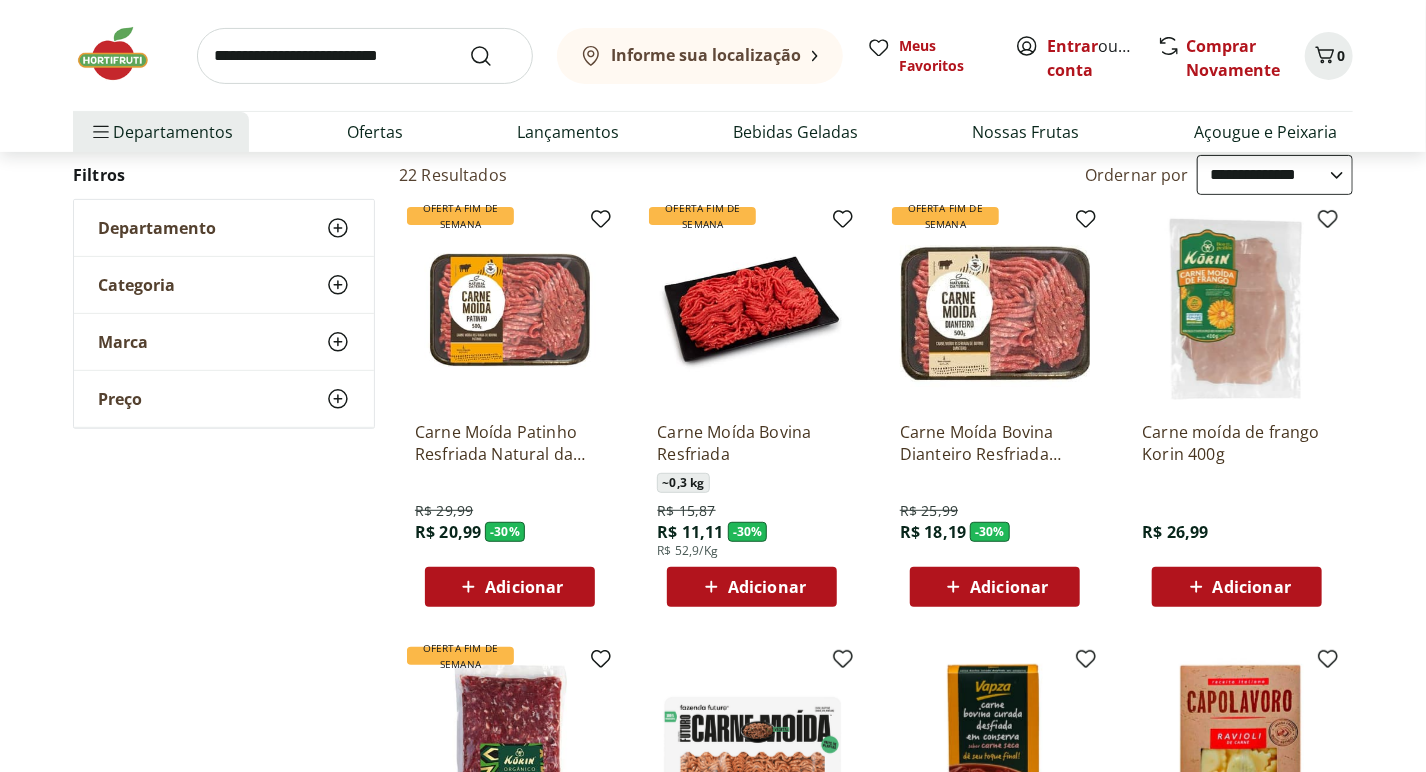scroll, scrollTop: 214, scrollLeft: 0, axis: vertical 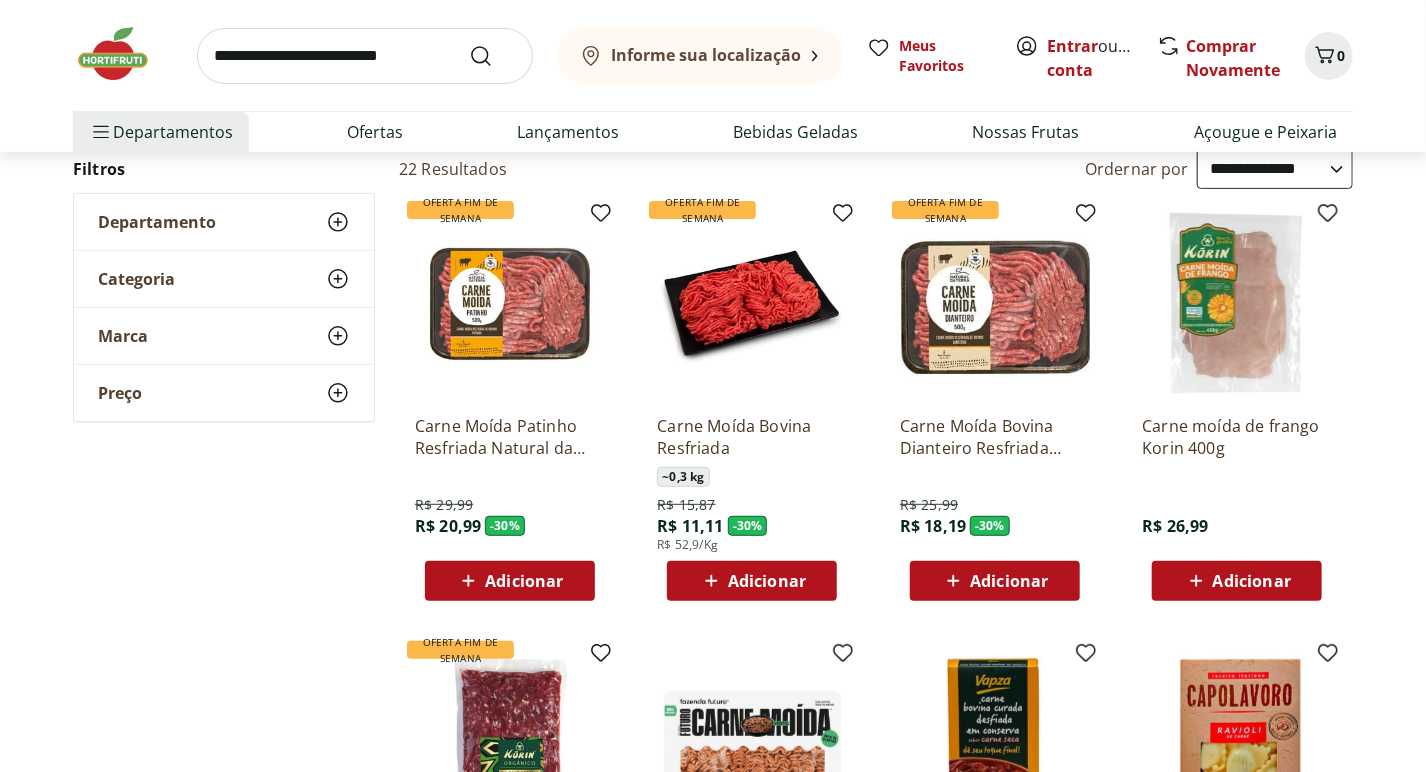 click at bounding box center (995, 304) 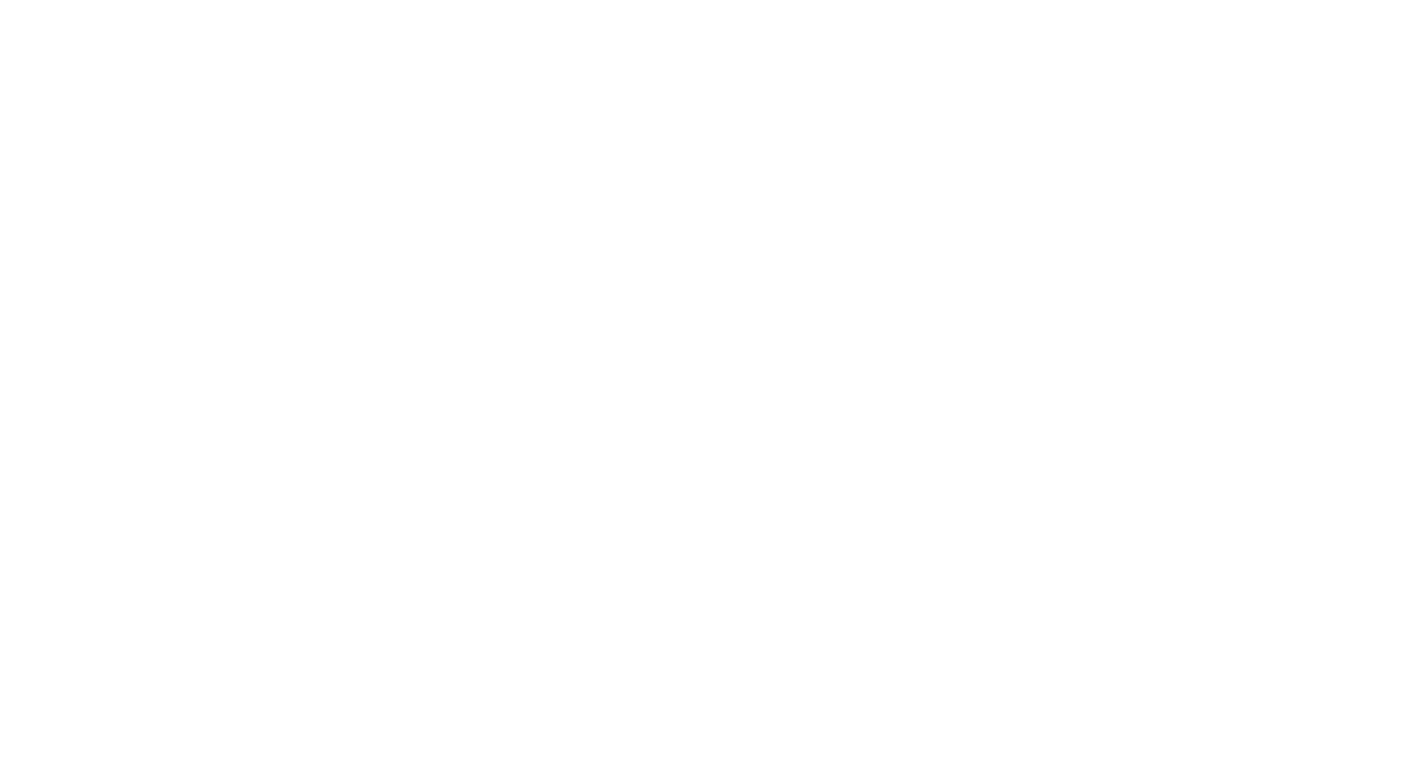 scroll, scrollTop: 0, scrollLeft: 0, axis: both 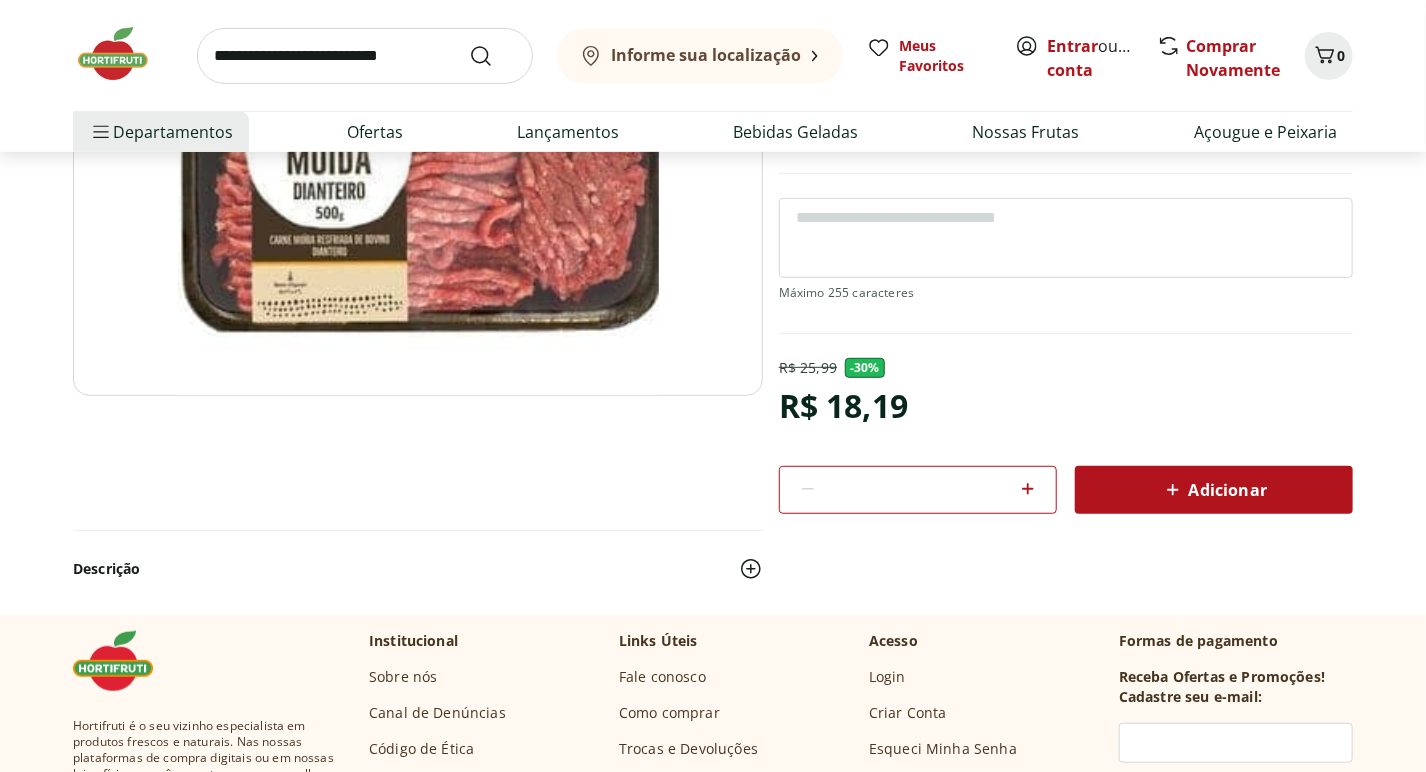 click on "Adicionar" at bounding box center (1214, 490) 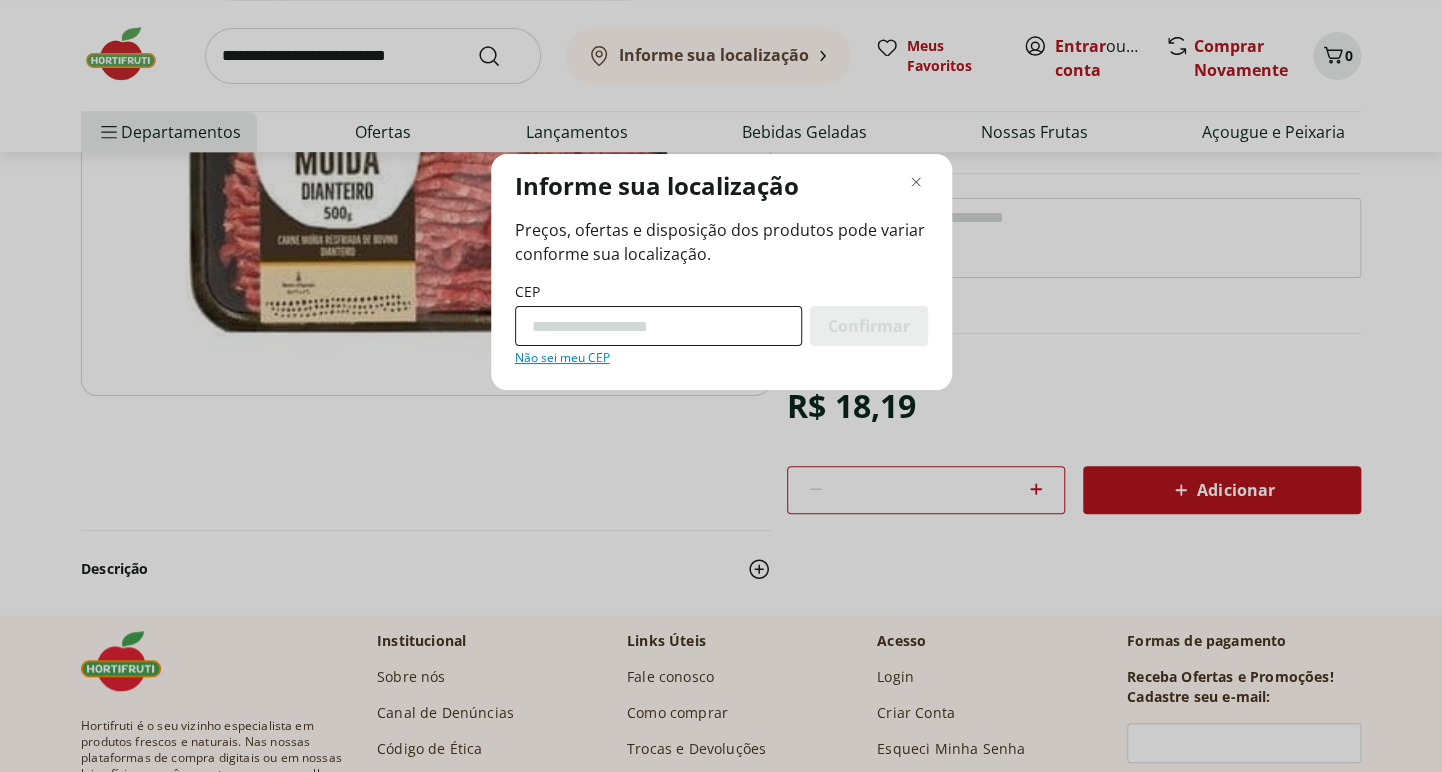 click on "CEP" at bounding box center (658, 326) 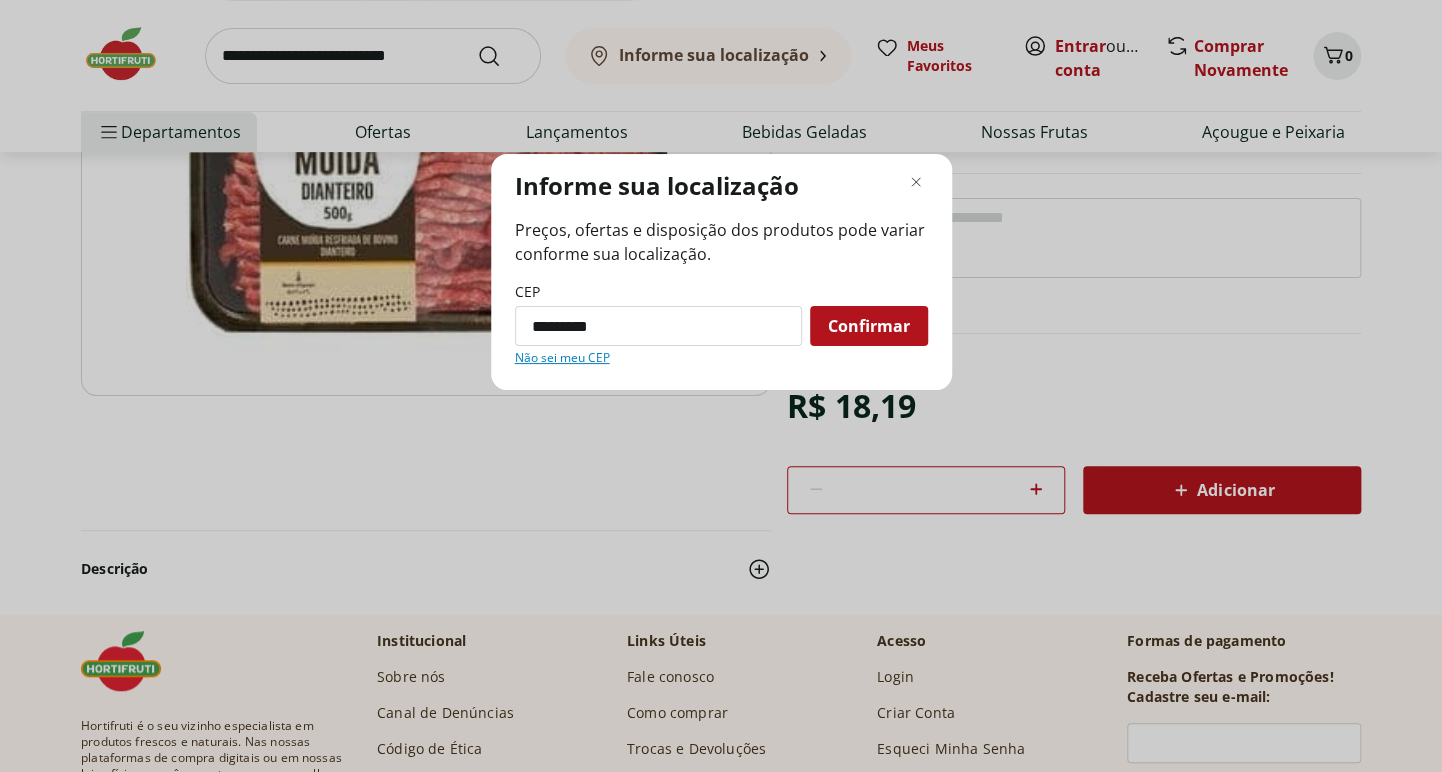 click on "Confirmar" at bounding box center [869, 326] 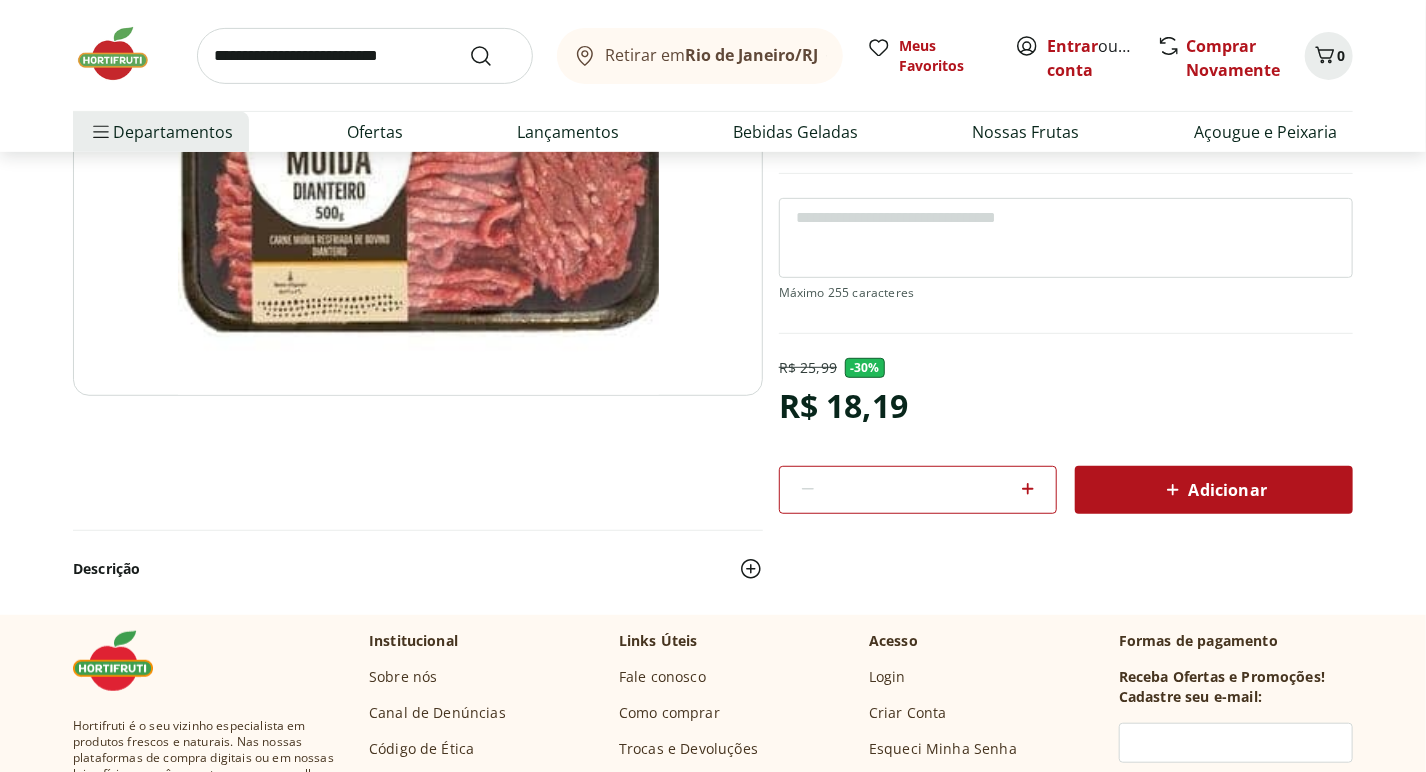 click 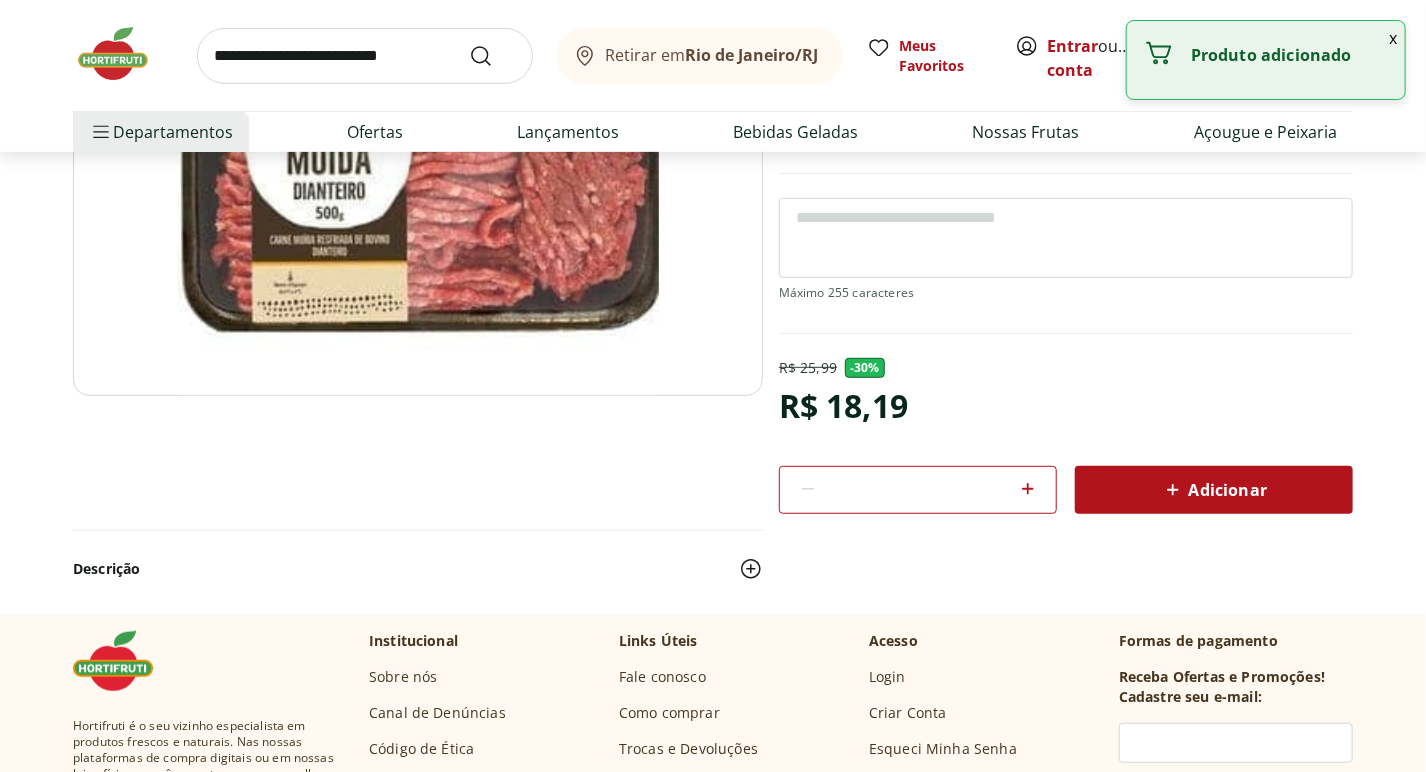 click on "Retirar em  Rio de Janeiro/RJ Meus Favoritos Entrar  ou  Criar conta Comprar Novamente 1" at bounding box center (713, 55) 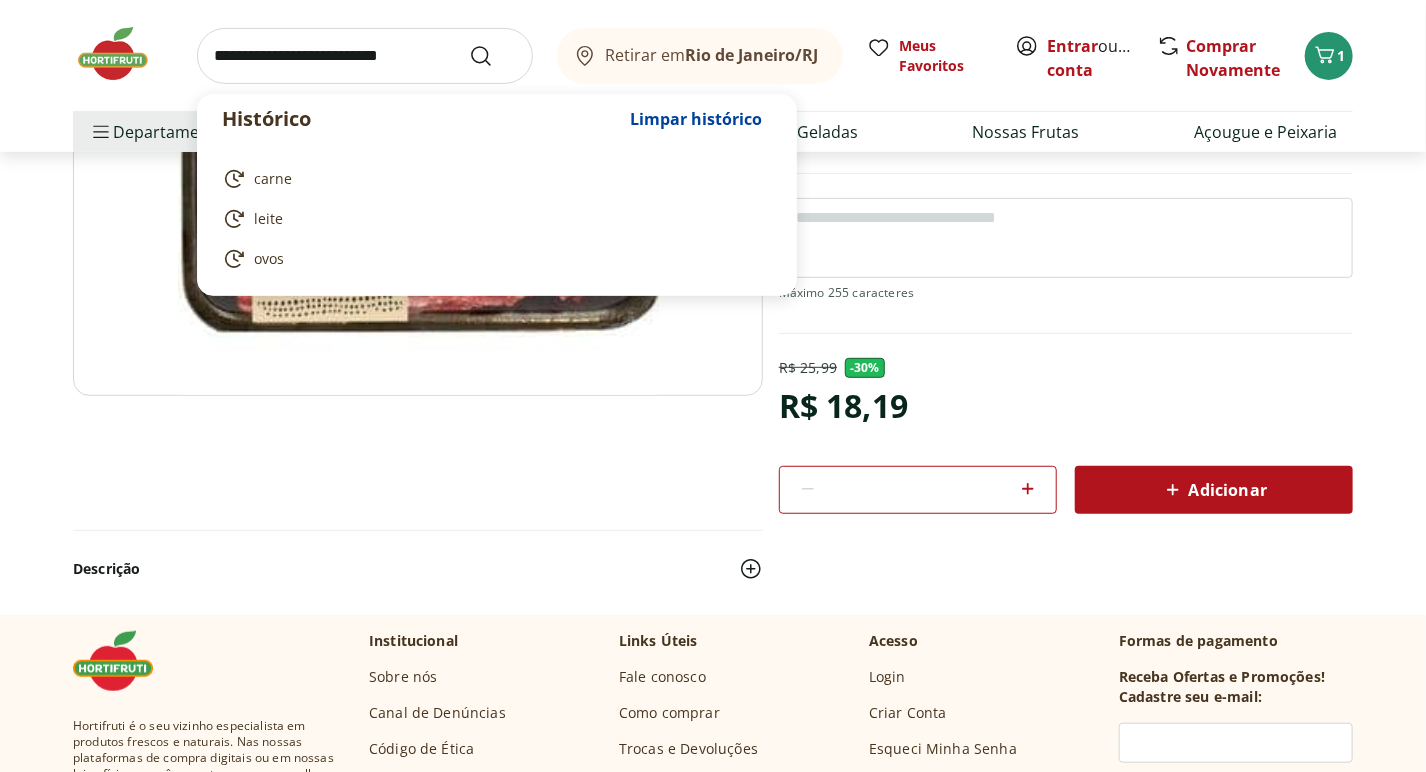 click at bounding box center (365, 56) 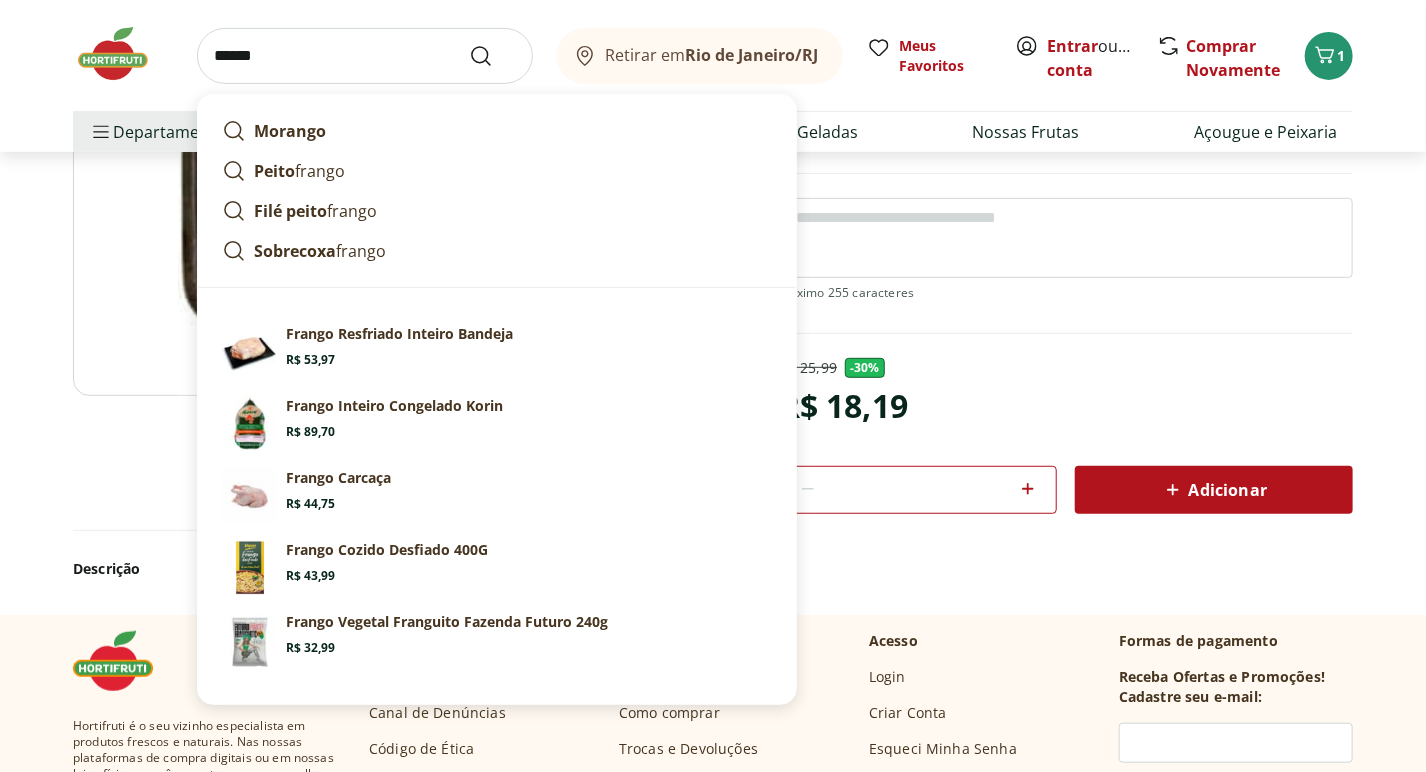 drag, startPoint x: 209, startPoint y: 55, endPoint x: 439, endPoint y: 85, distance: 231.94827 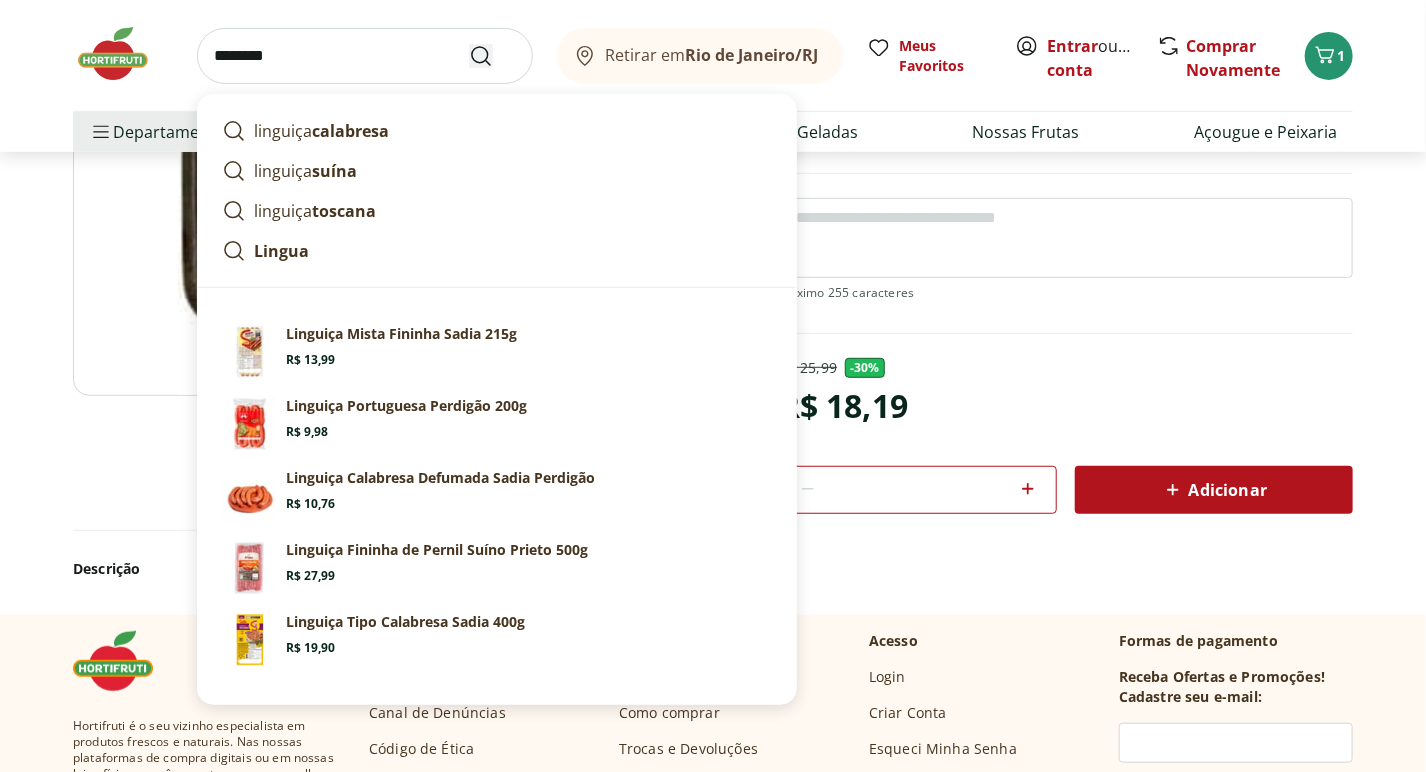 type on "********" 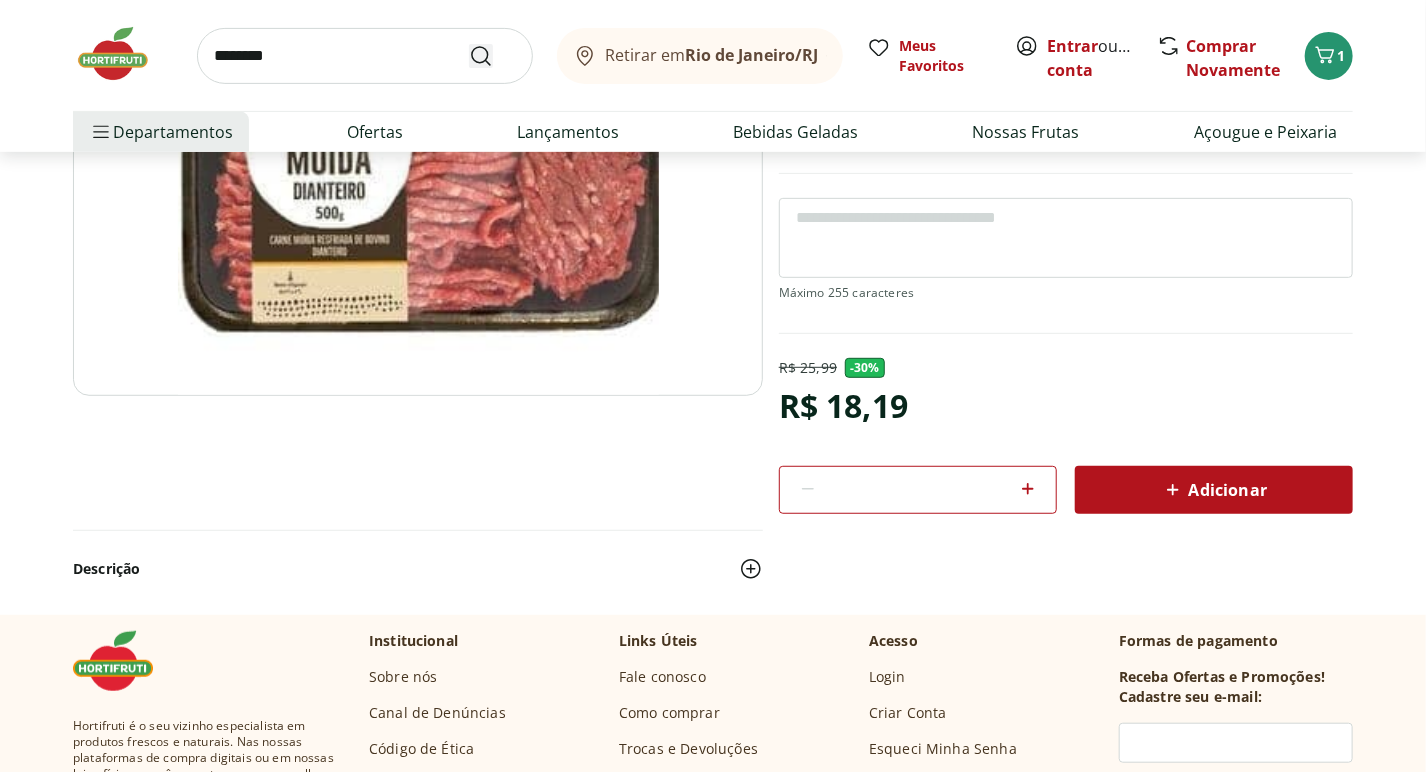 scroll, scrollTop: 0, scrollLeft: 0, axis: both 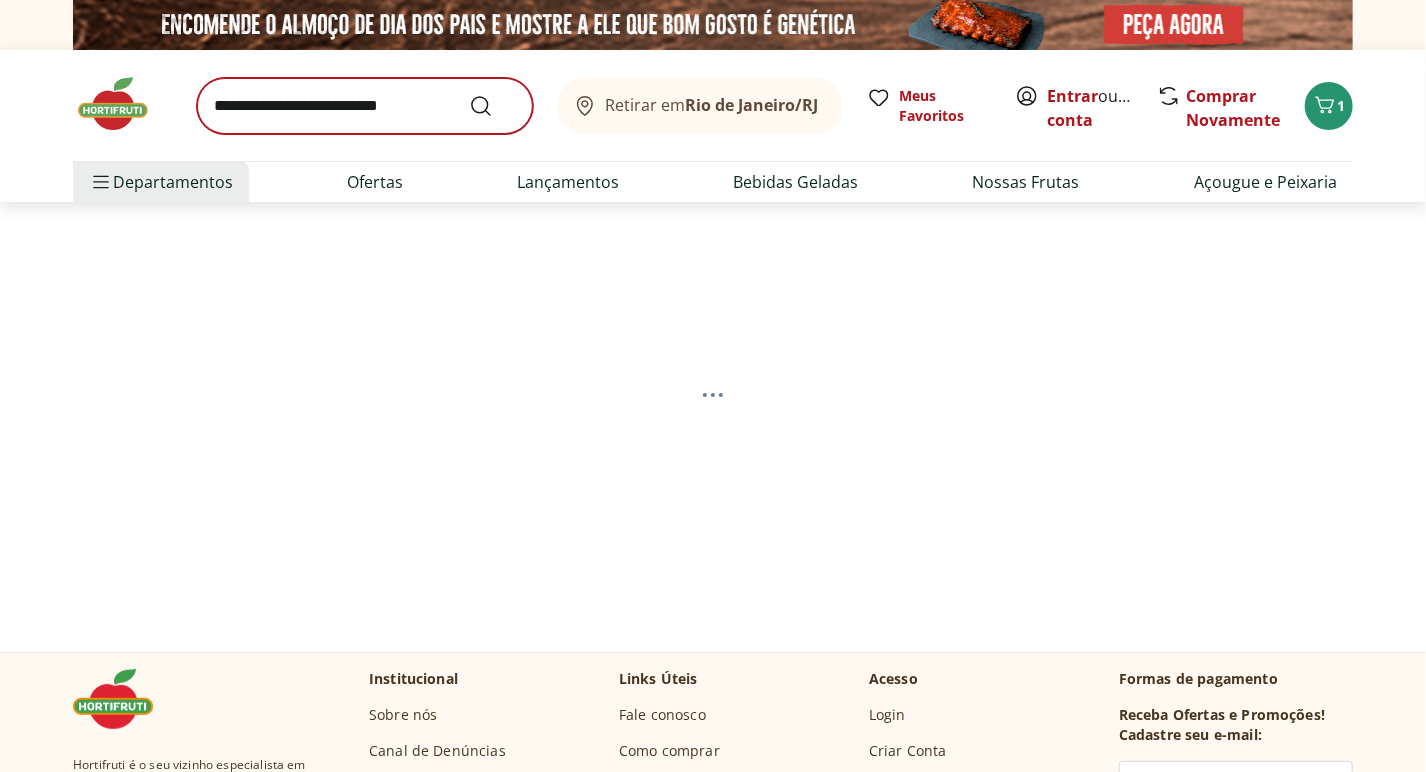 select on "**********" 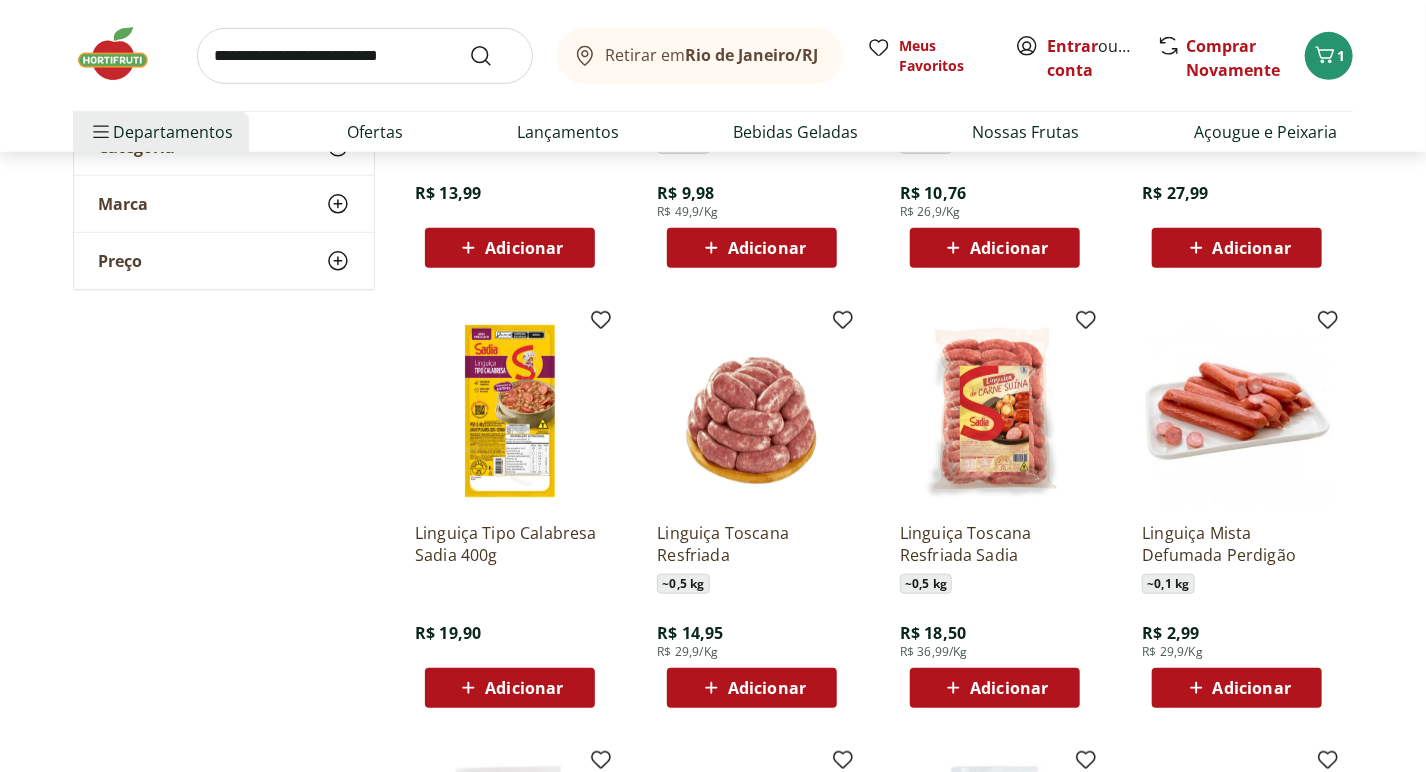 scroll, scrollTop: 536, scrollLeft: 0, axis: vertical 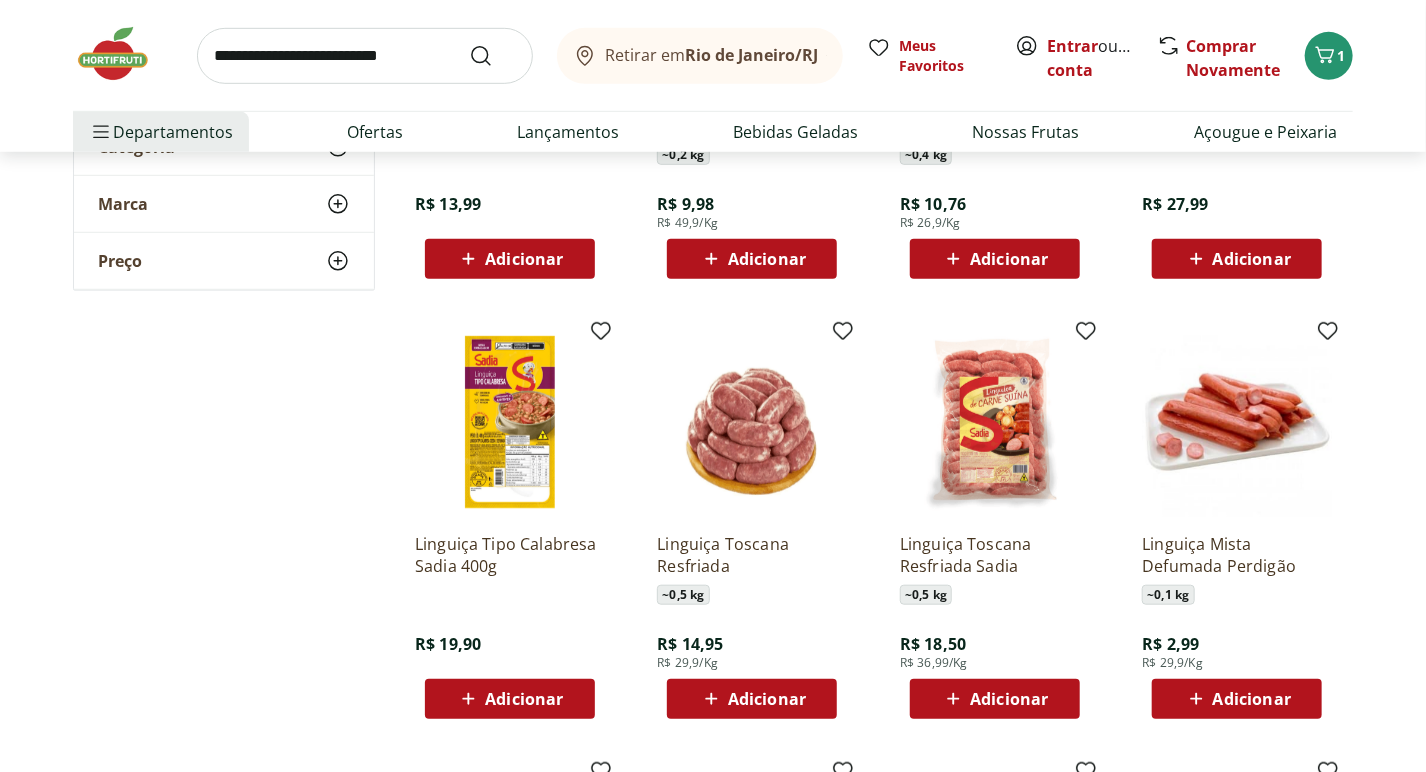 click on "Adicionar" at bounding box center (1009, 699) 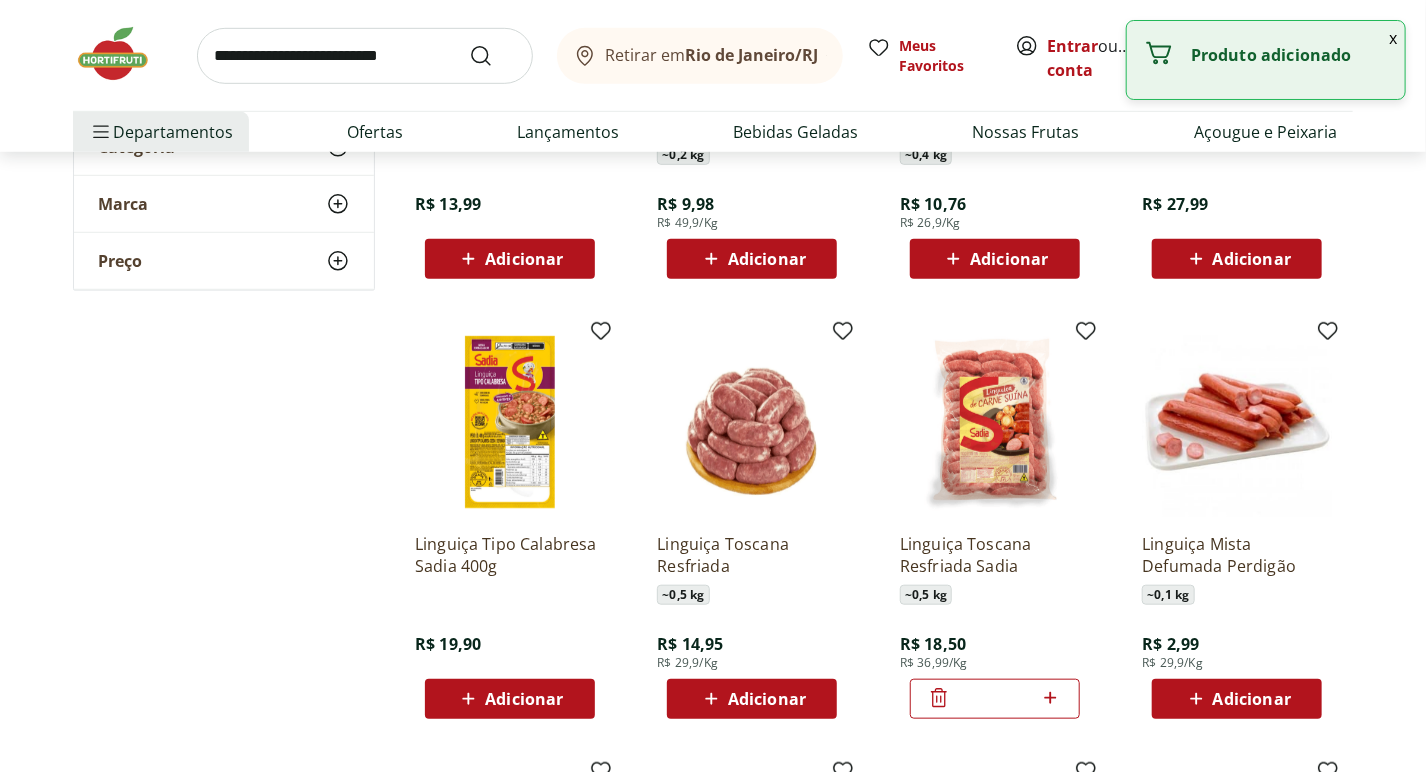 click on "Linguiça Fininha de Pernil Suíno Prieto 500g R$ 27,99 Adicionar" at bounding box center (1237, 83) 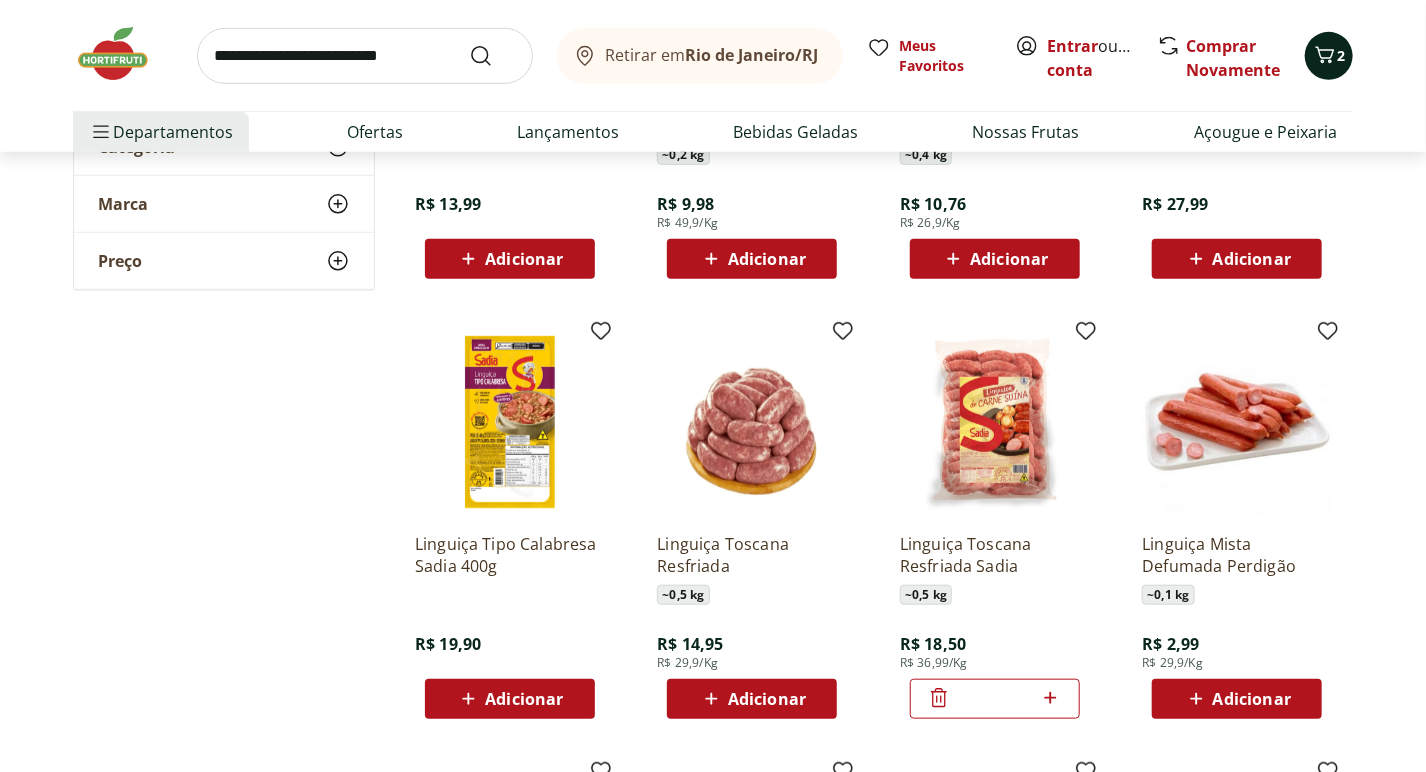 click 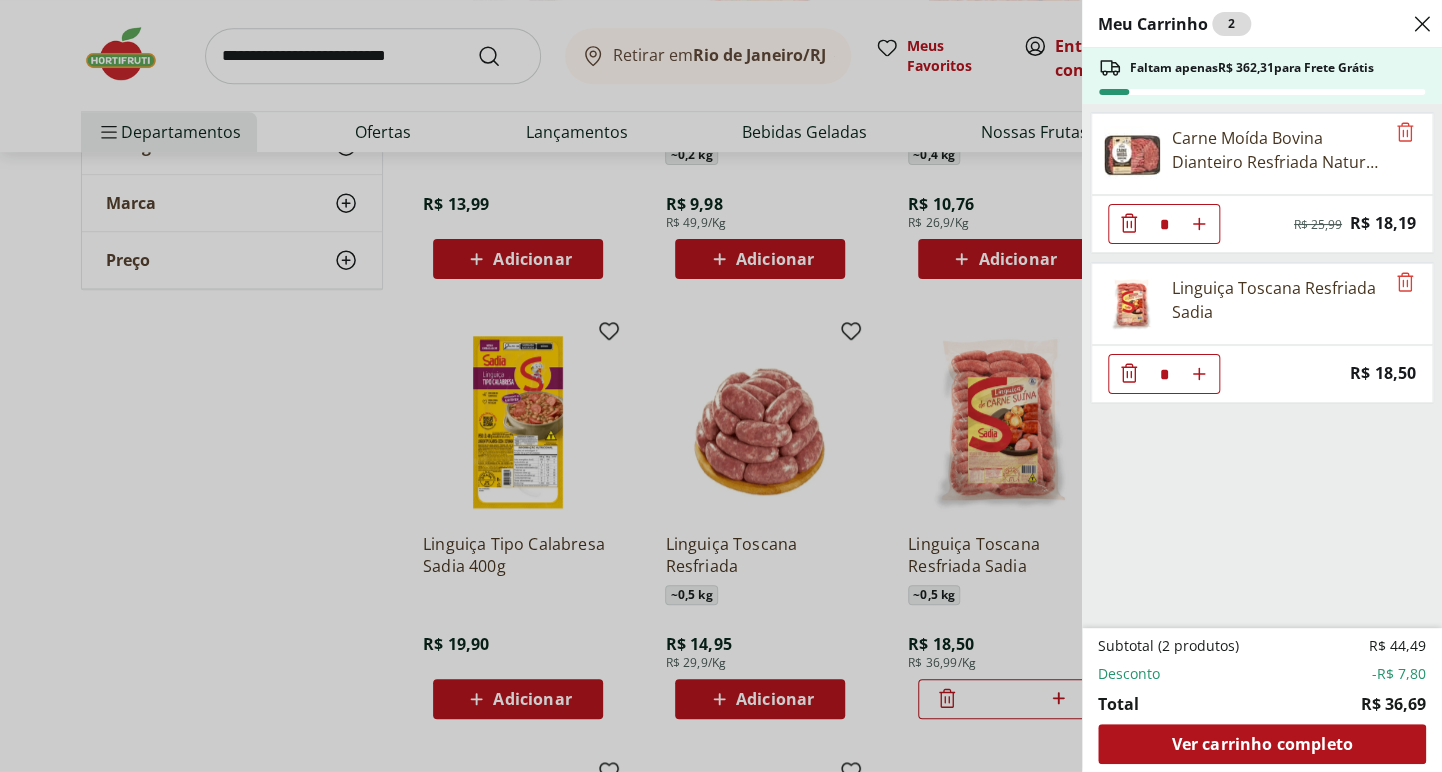 click on "Meu Carrinho 2 Faltam apenas  R$ 362,31  para Frete Grátis Carne Moída Bovina Dianteiro Resfriada Natural da Terra 500g * Original price: R$ 25,99 Price: R$ 18,19 Linguiça Toscana Resfriada Sadia * Price: R$ 18,50 Subtotal (2 produtos) R$ 44,49 Desconto -R$ 7,80 Total R$ 36,69 Ver carrinho completo" at bounding box center (721, 386) 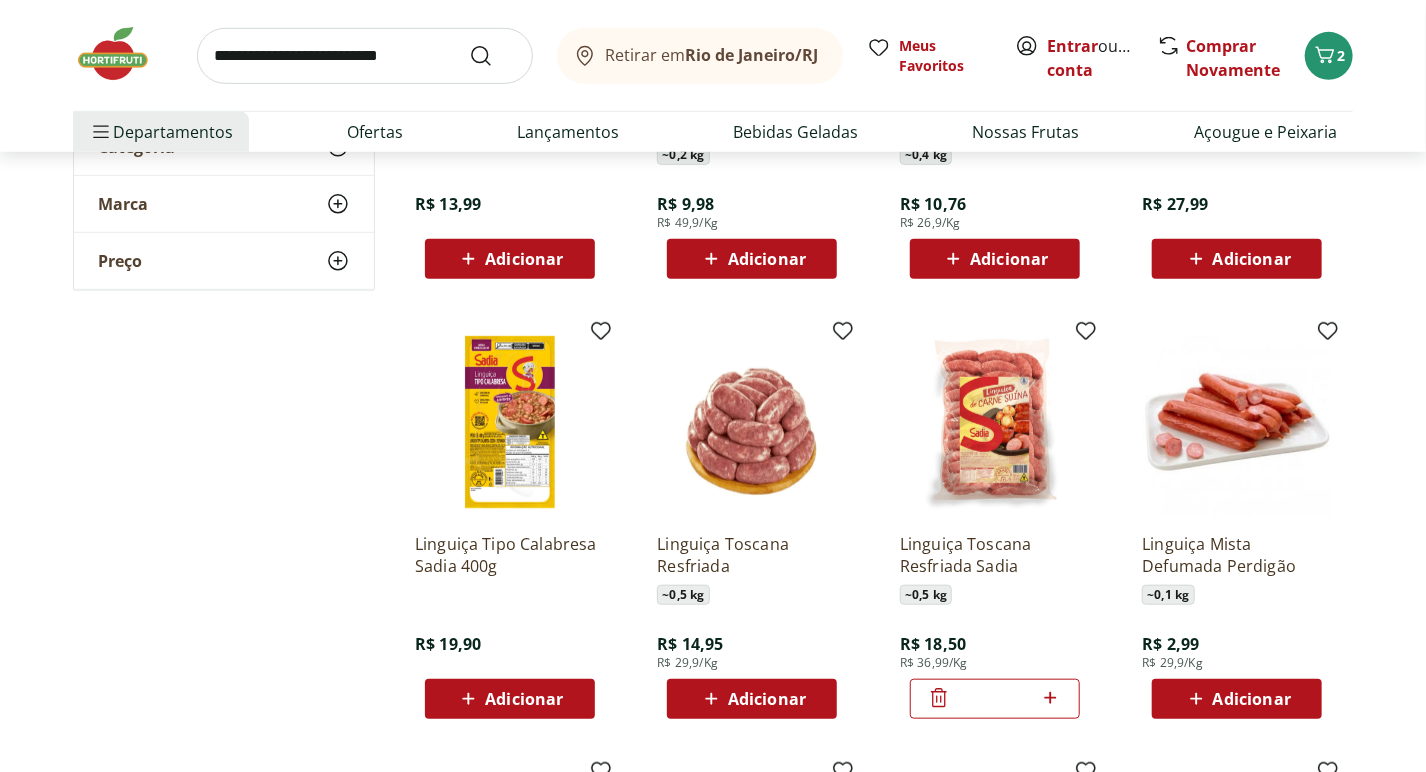 click at bounding box center [365, 56] 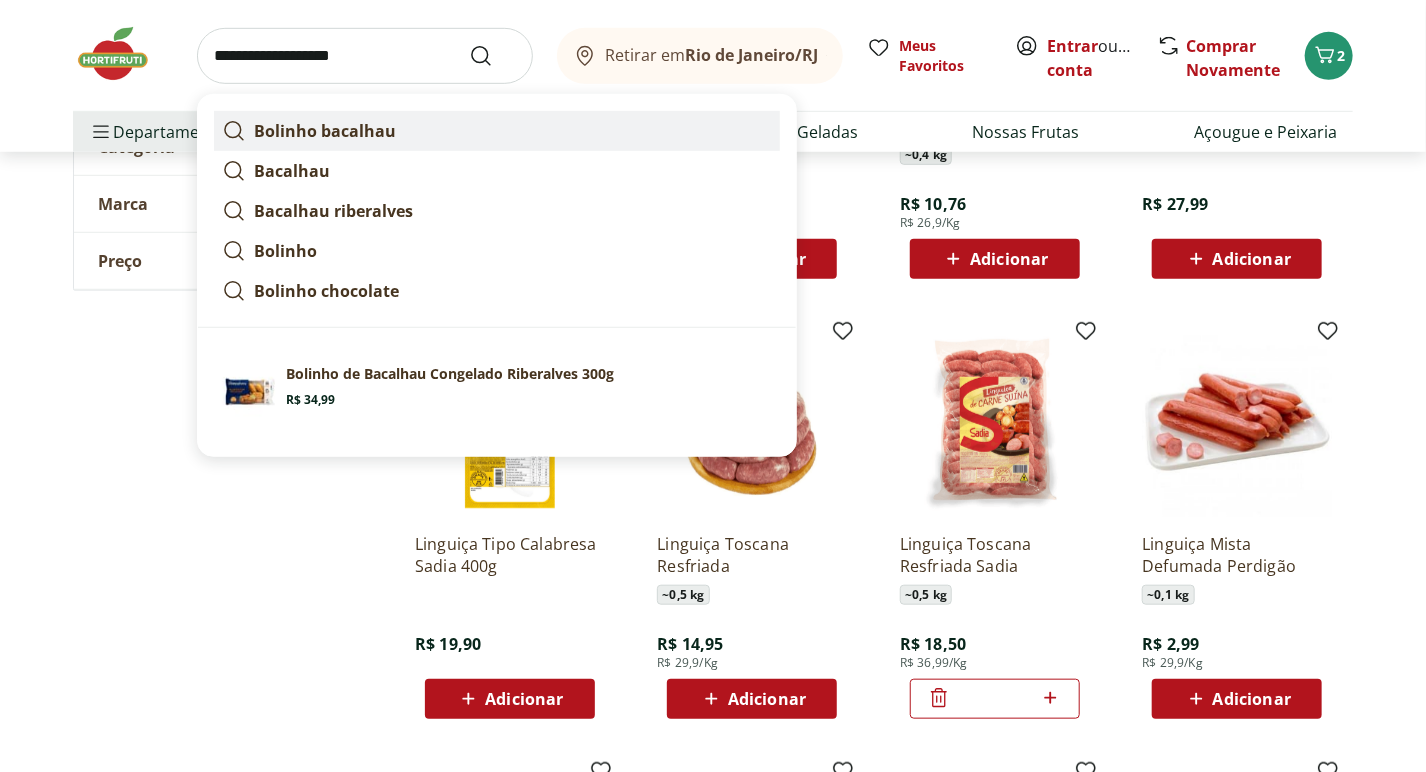 click on "Bolinho bacalhau" at bounding box center (325, 131) 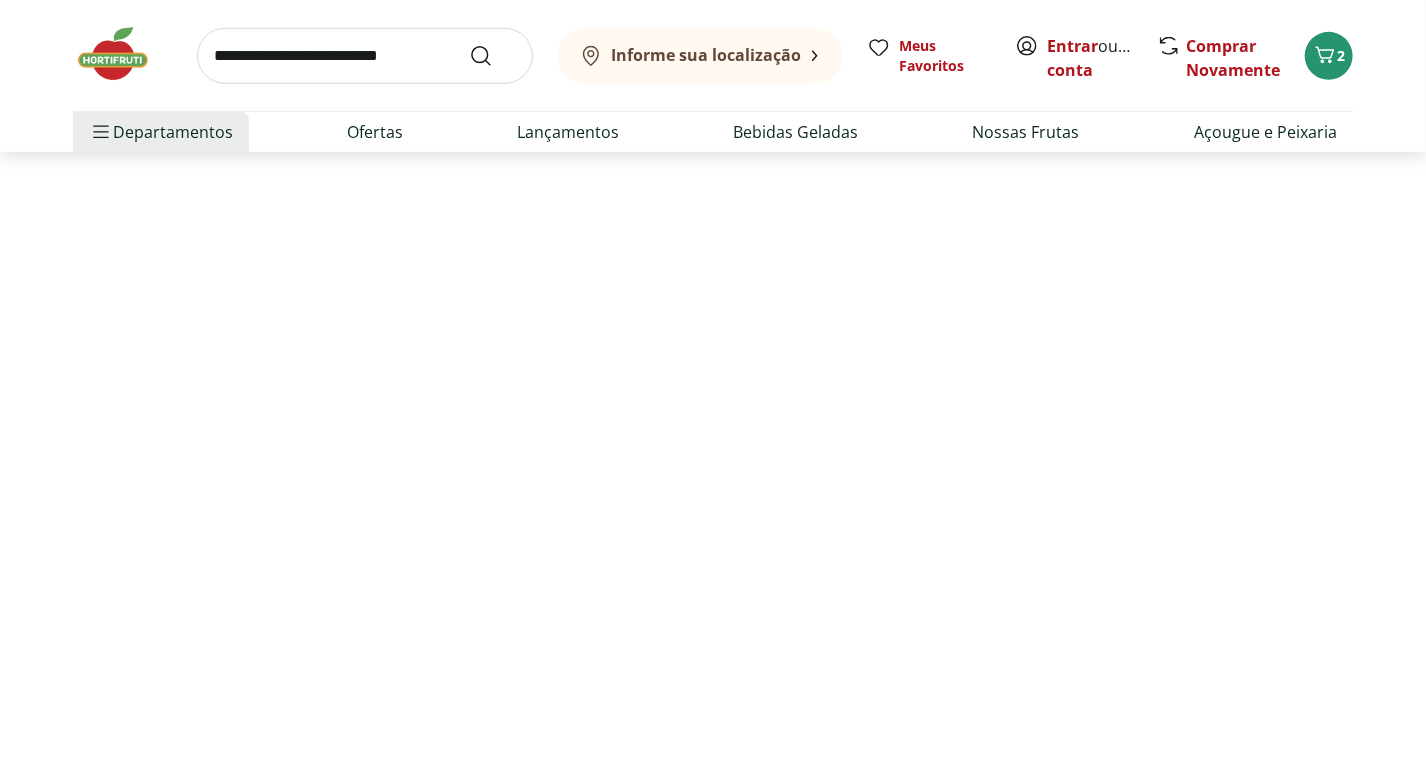 scroll, scrollTop: 345, scrollLeft: 0, axis: vertical 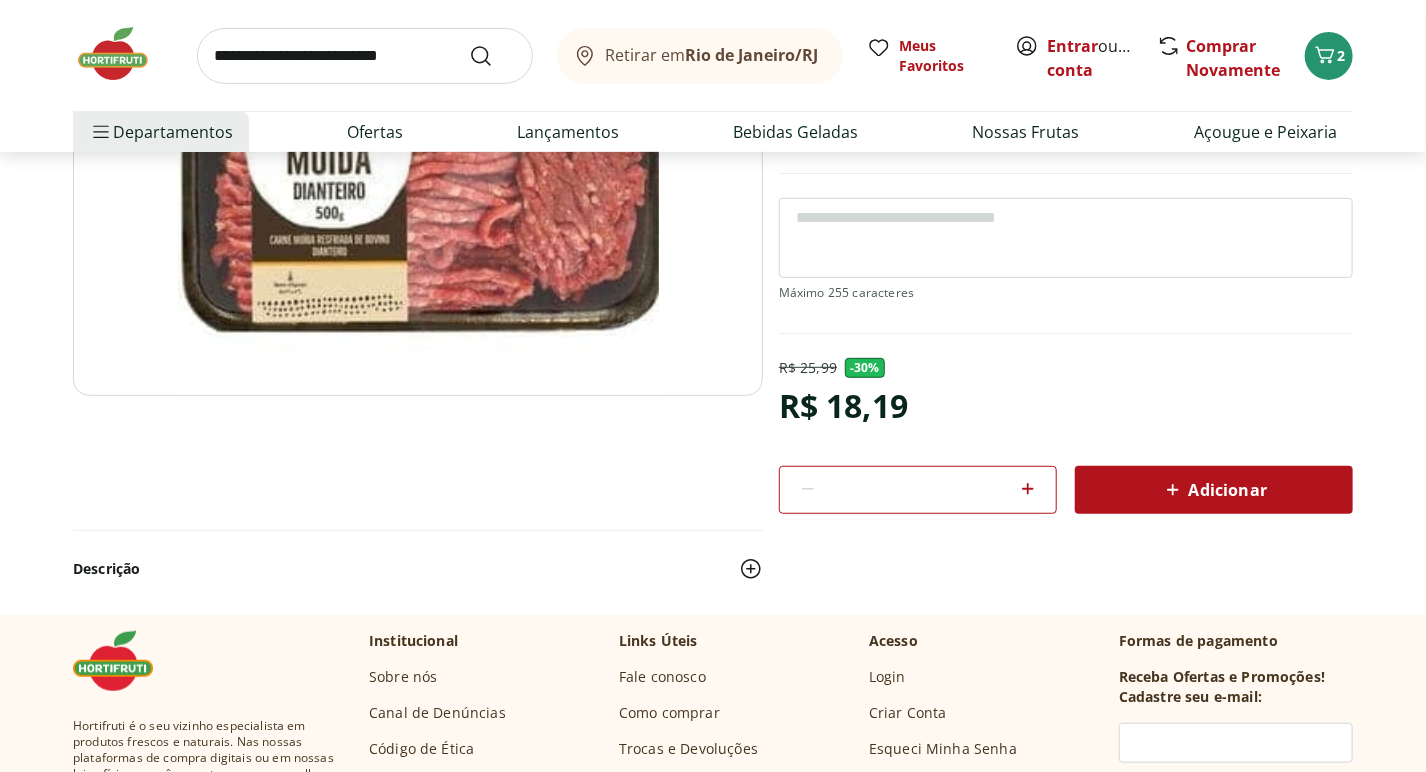 click on "Adicionar" at bounding box center (1214, 490) 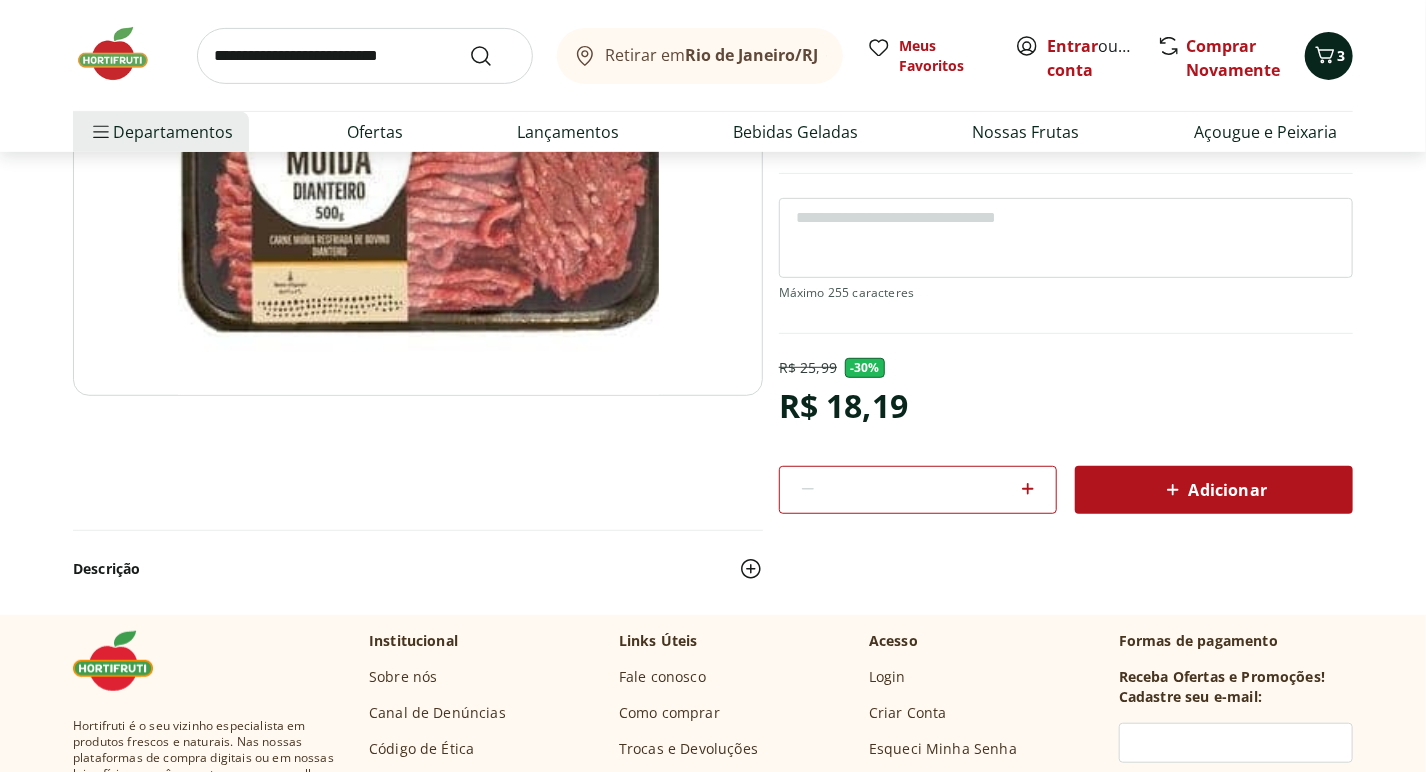 click 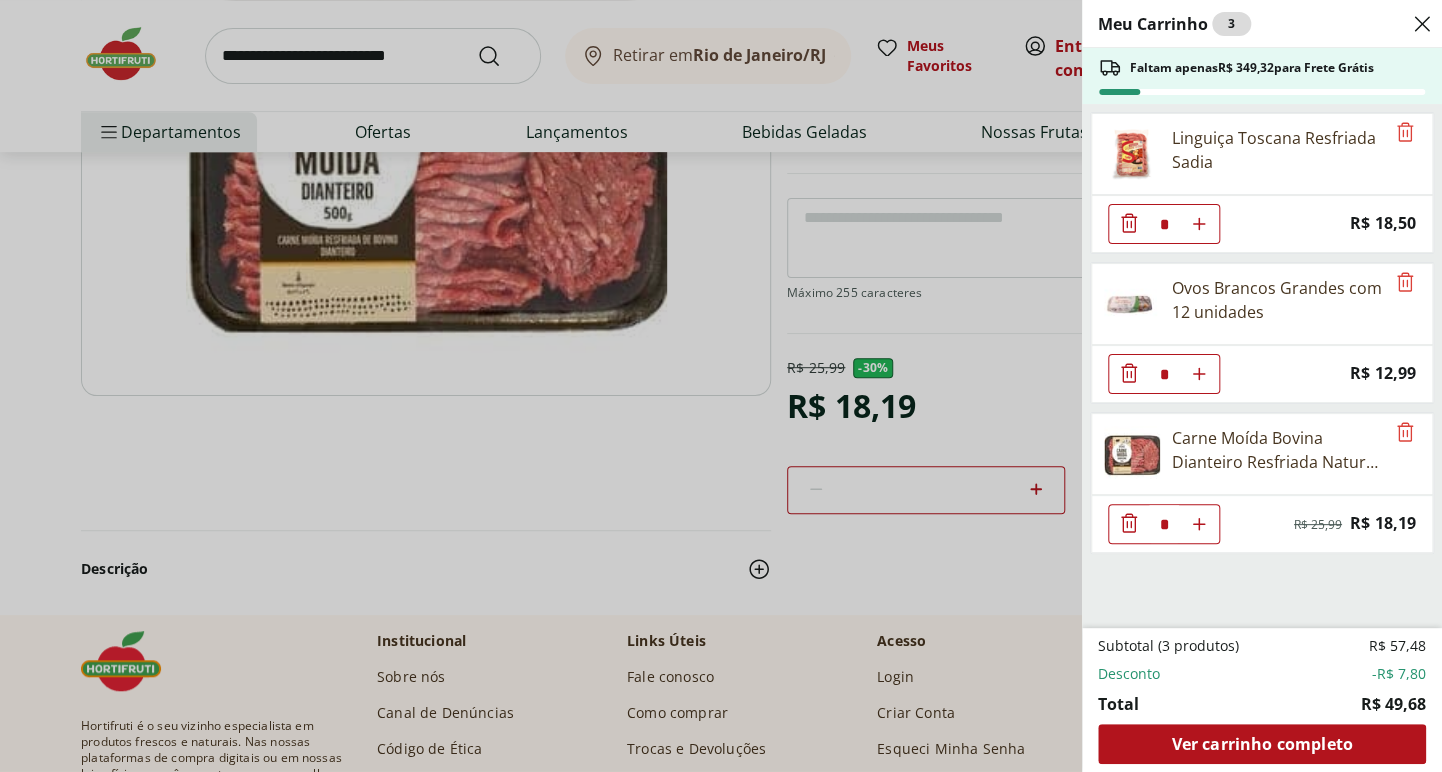 click on "Meu Carrinho 3 Faltam apenas  R$ 349,32  para Frete Grátis Linguiça Toscana Resfriada Sadia * Price: R$ 18,50 Ovos Brancos Grandes com 12 unidades * Price: R$ 12,99 Carne Moída Bovina Dianteiro Resfriada Natural da Terra 500g * Original price: R$ 25,99 Price: R$ 18,19 Subtotal (3 produtos) R$ 57,48 Desconto -R$ 7,80 Total R$ 49,68 Ver carrinho completo" at bounding box center (721, 386) 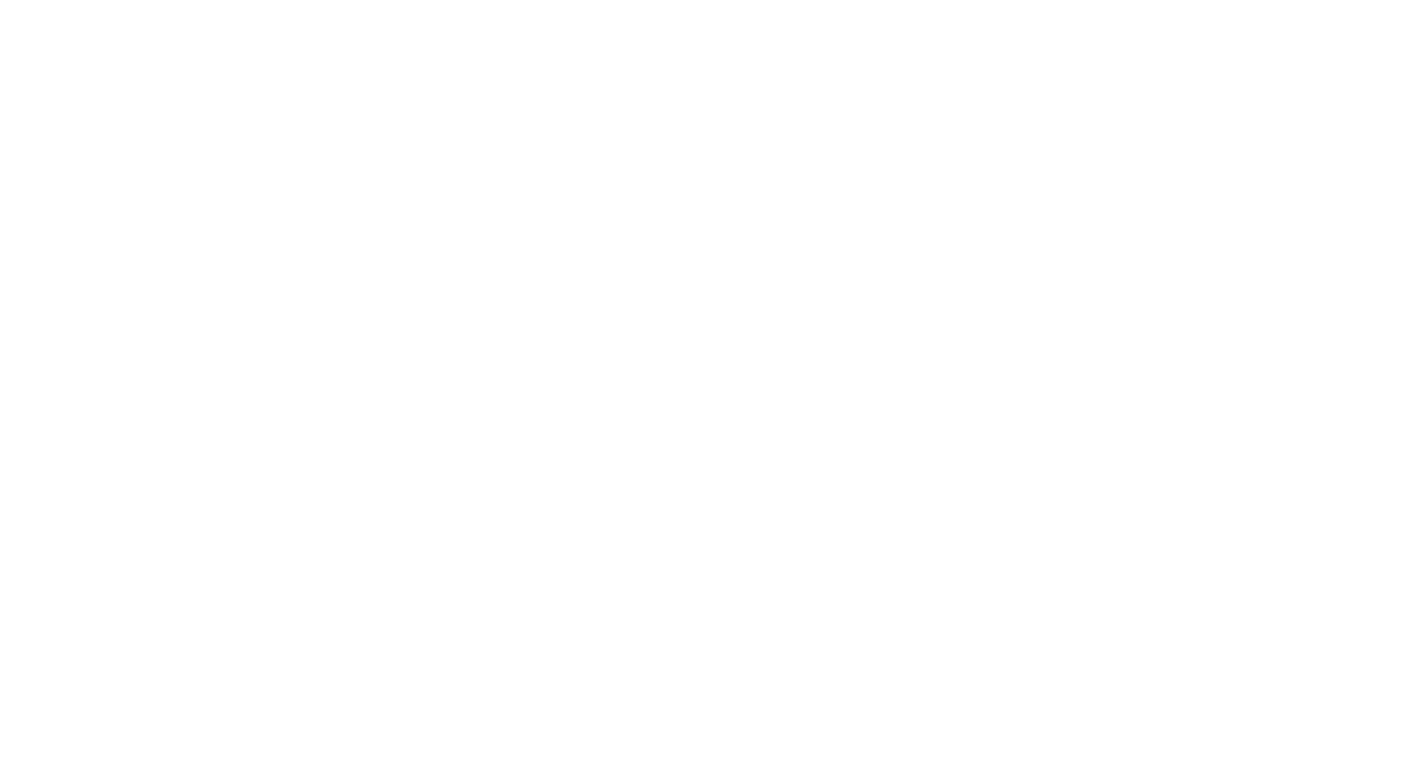scroll, scrollTop: 214, scrollLeft: 0, axis: vertical 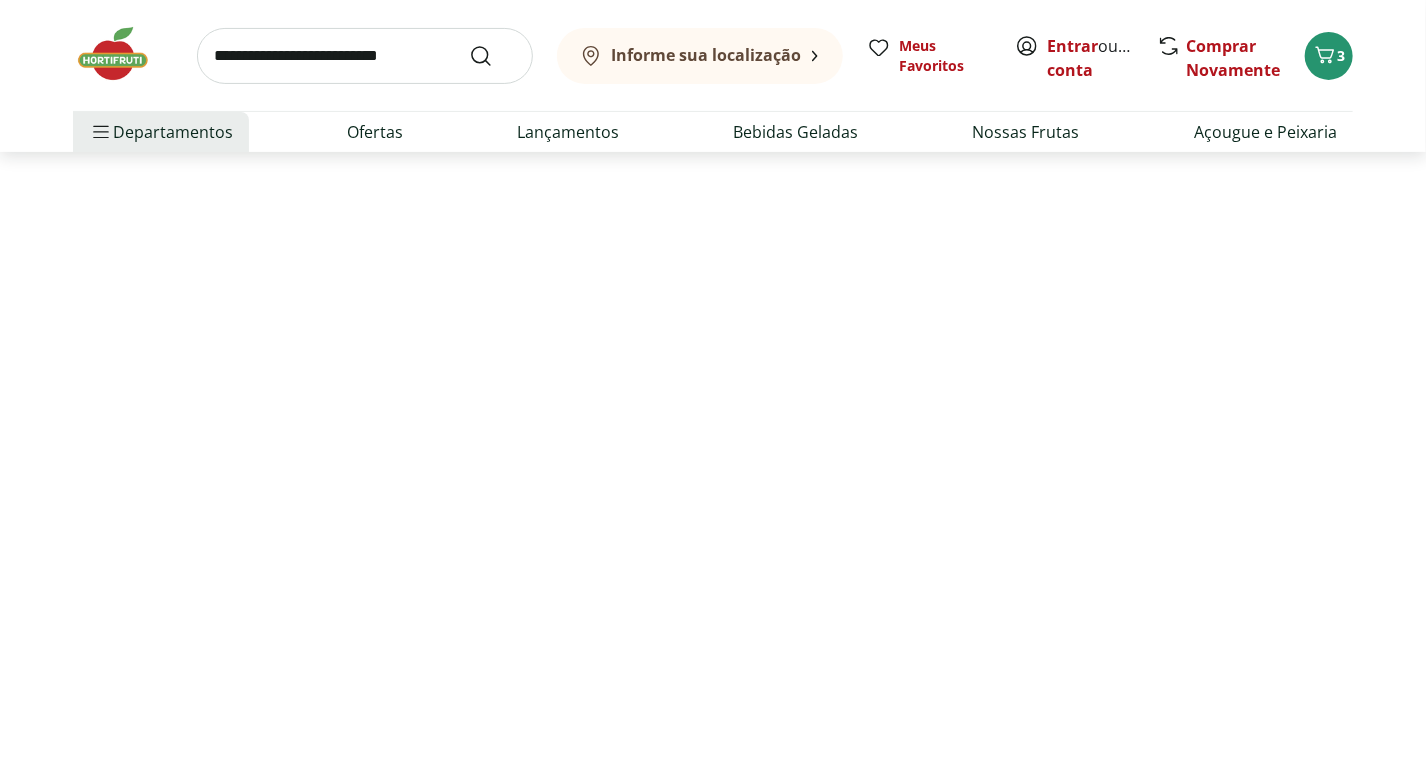 select on "**********" 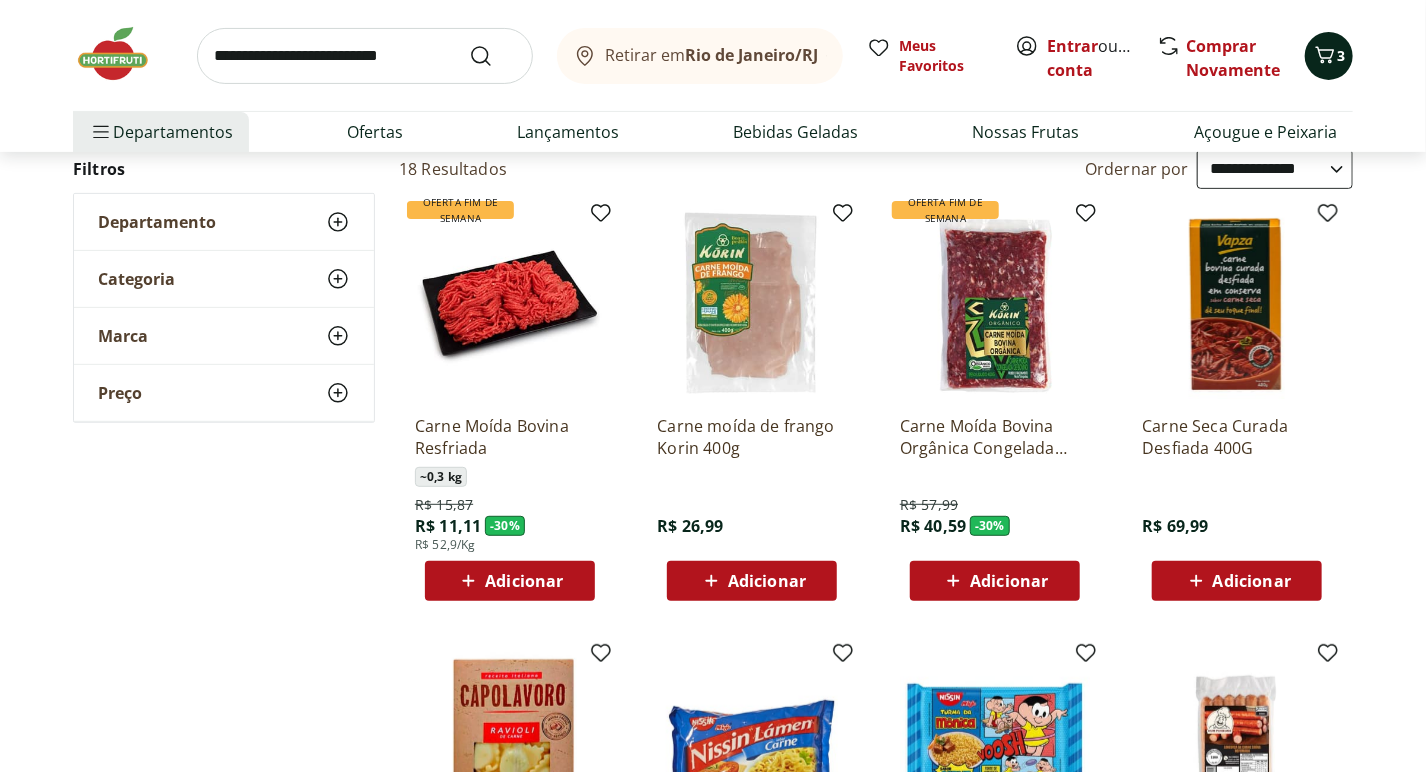 click 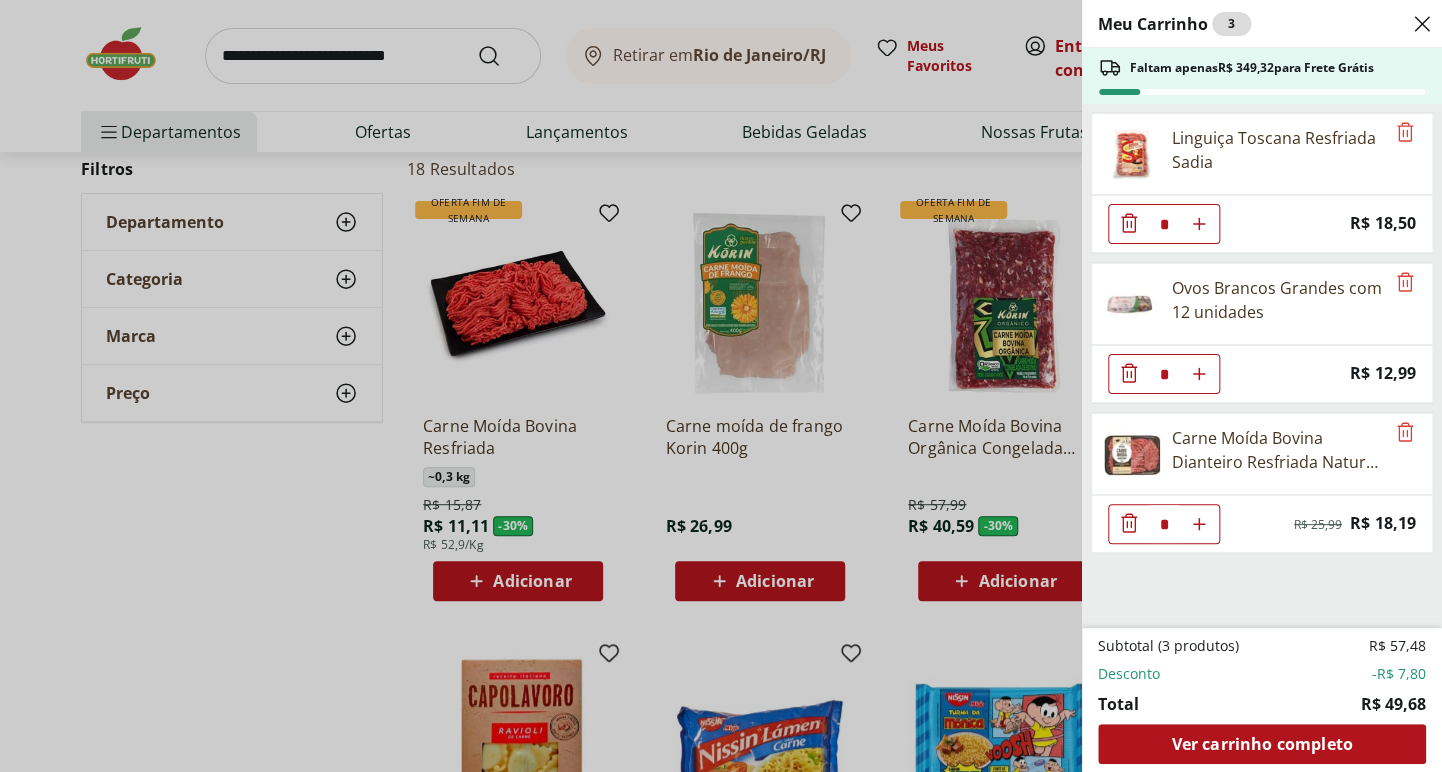 click on "Meu Carrinho 3 Faltam apenas  R$ 349,32  para Frete Grátis Linguiça Toscana Resfriada Sadia * Price: R$ 18,50 Ovos Brancos Grandes com 12 unidades * Price: R$ 12,99 Carne Moída Bovina Dianteiro Resfriada Natural da Terra 500g * Original price: R$ 25,99 Price: R$ 18,19 Subtotal (3 produtos) R$ 57,48 Desconto -R$ 7,80 Total R$ 49,68 Ver carrinho completo" at bounding box center [721, 386] 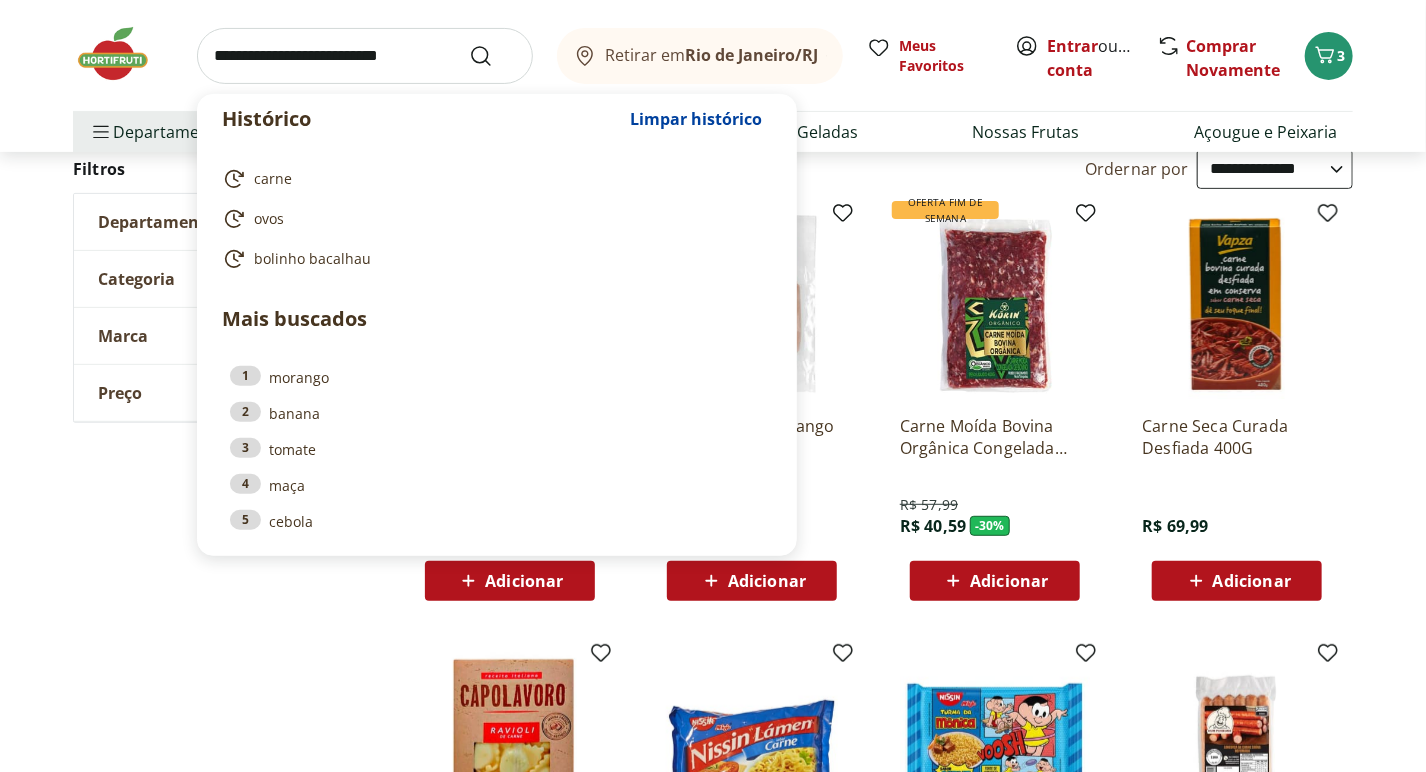 drag, startPoint x: 209, startPoint y: 57, endPoint x: 225, endPoint y: 62, distance: 16.763054 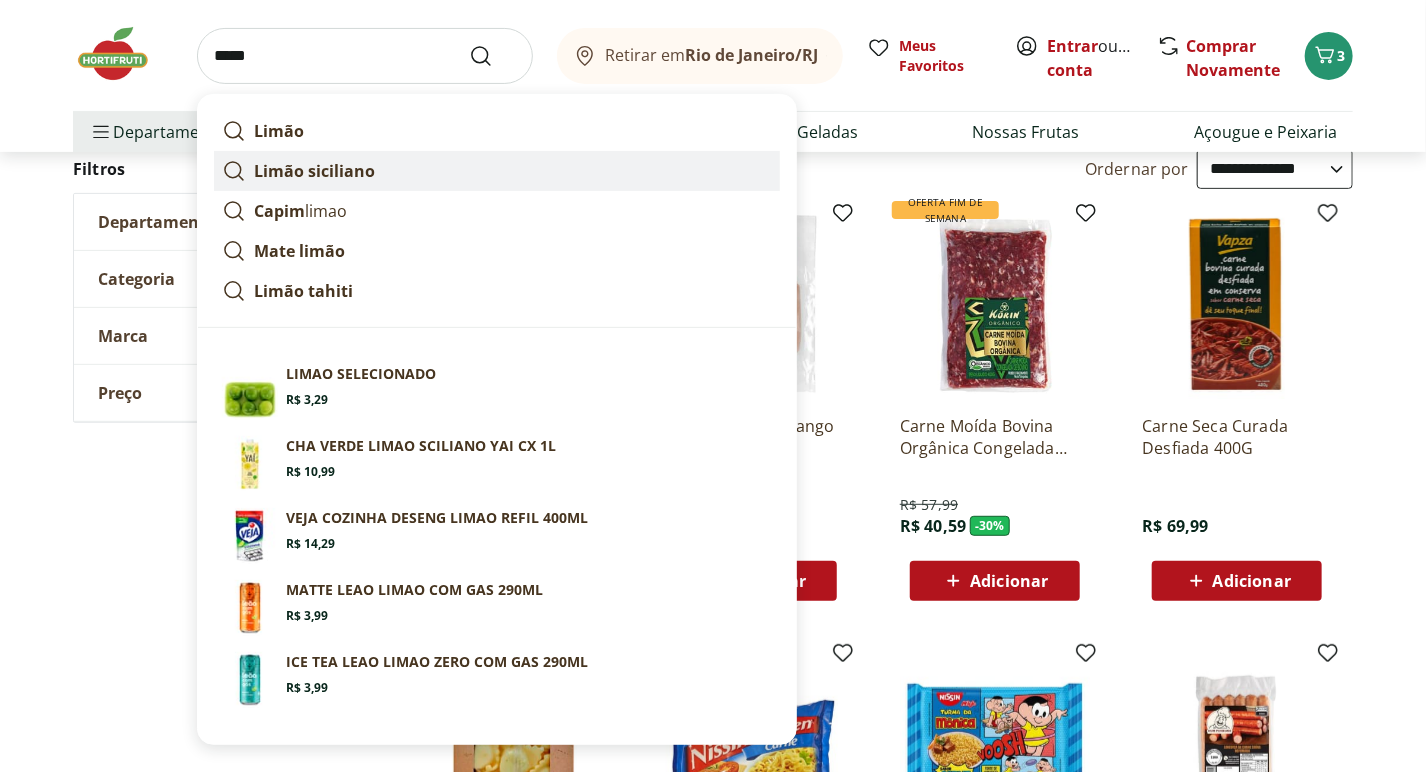 click on "Limão siciliano" at bounding box center (314, 171) 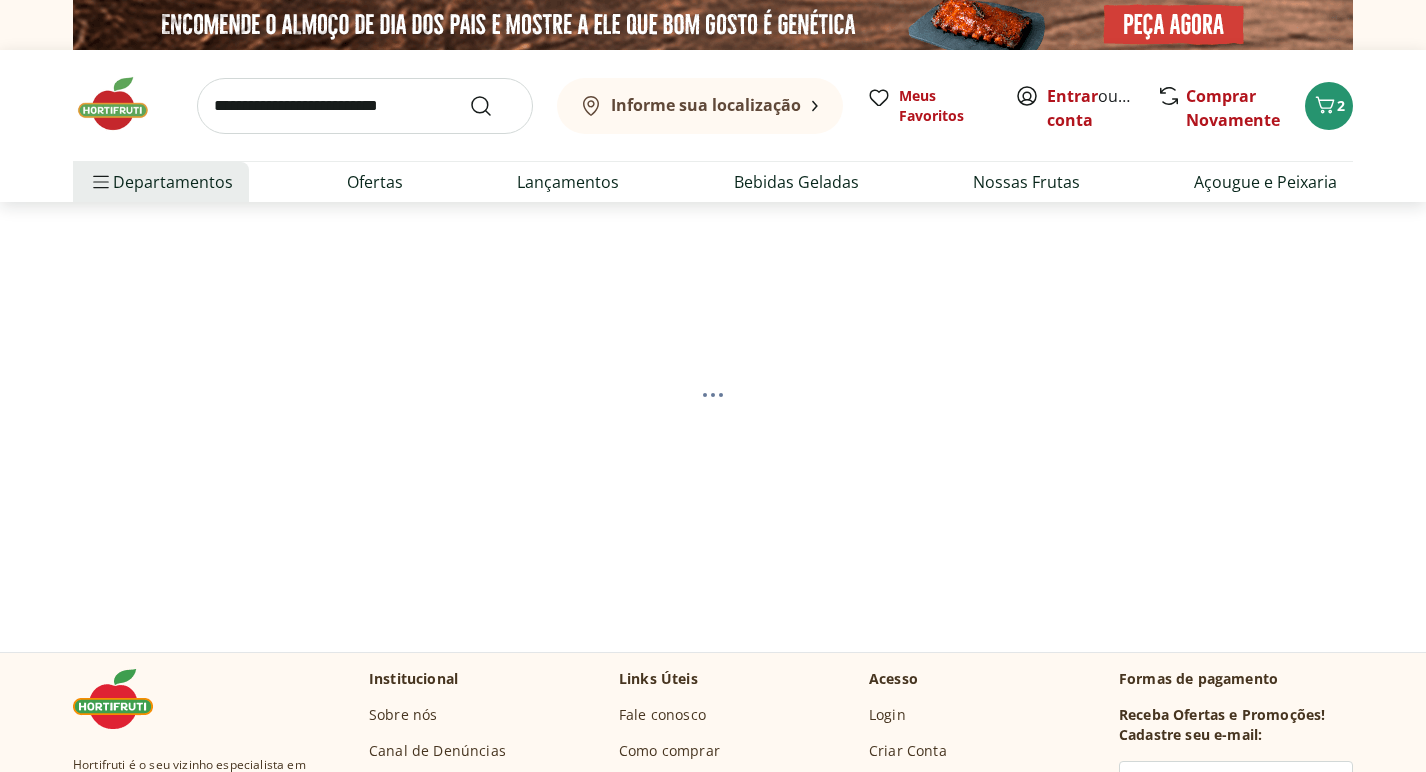 scroll, scrollTop: 0, scrollLeft: 0, axis: both 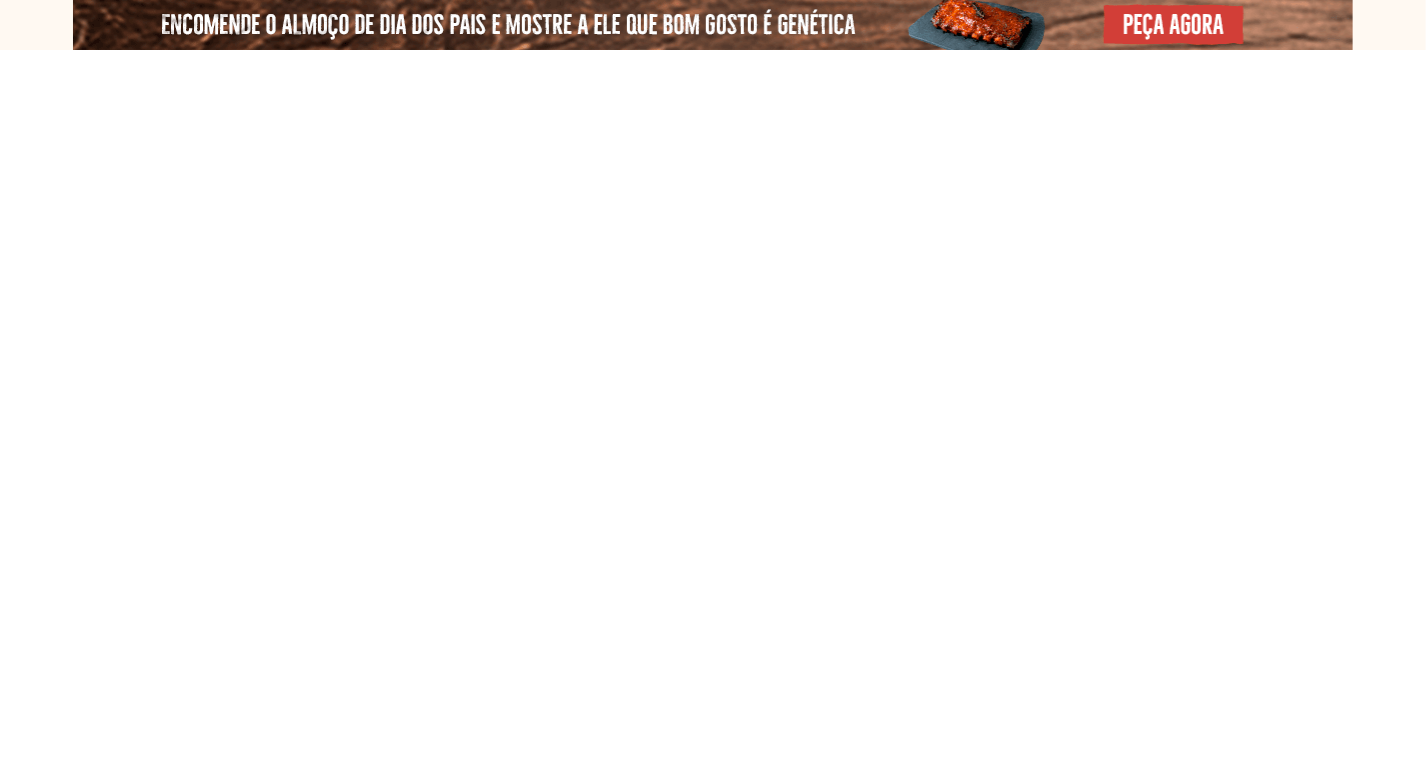 select on "**********" 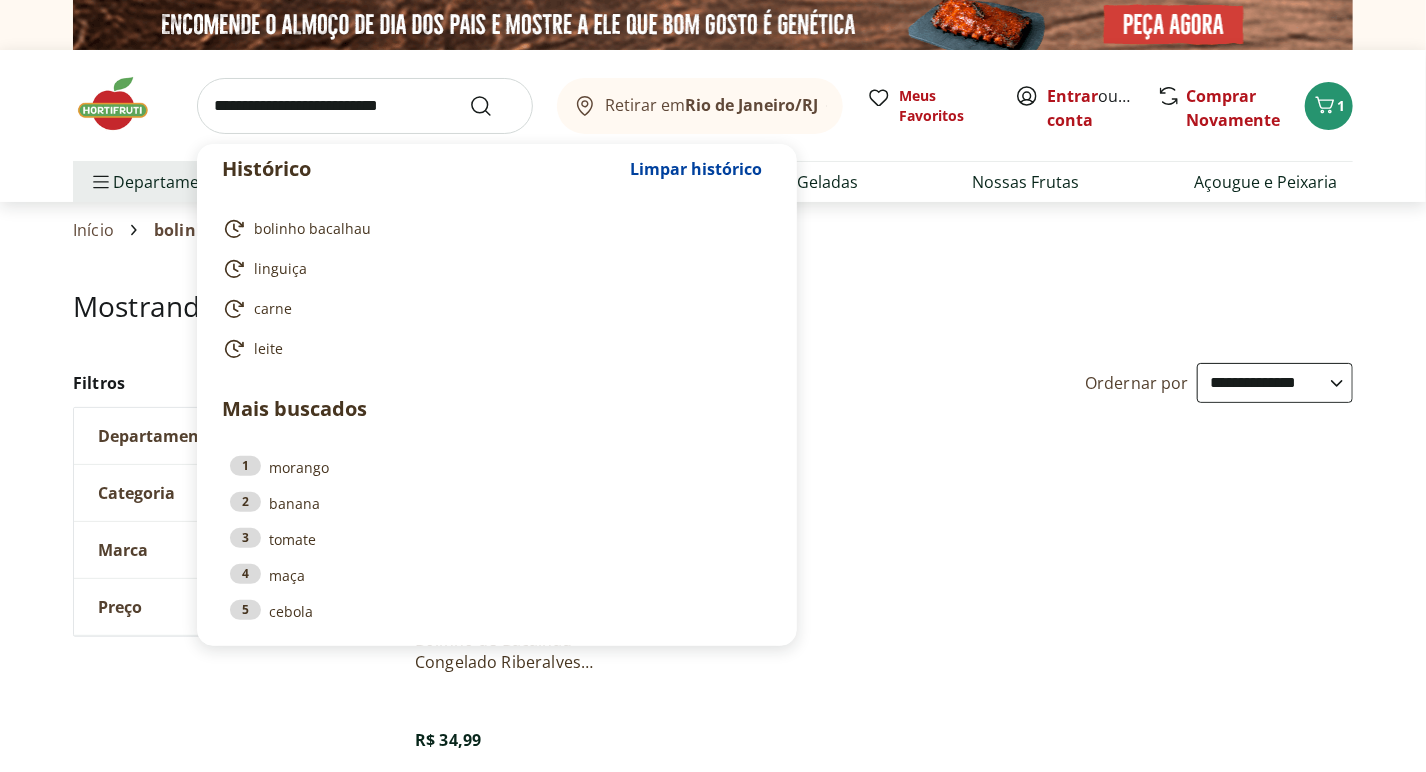 drag, startPoint x: 210, startPoint y: 107, endPoint x: 559, endPoint y: 96, distance: 349.1733 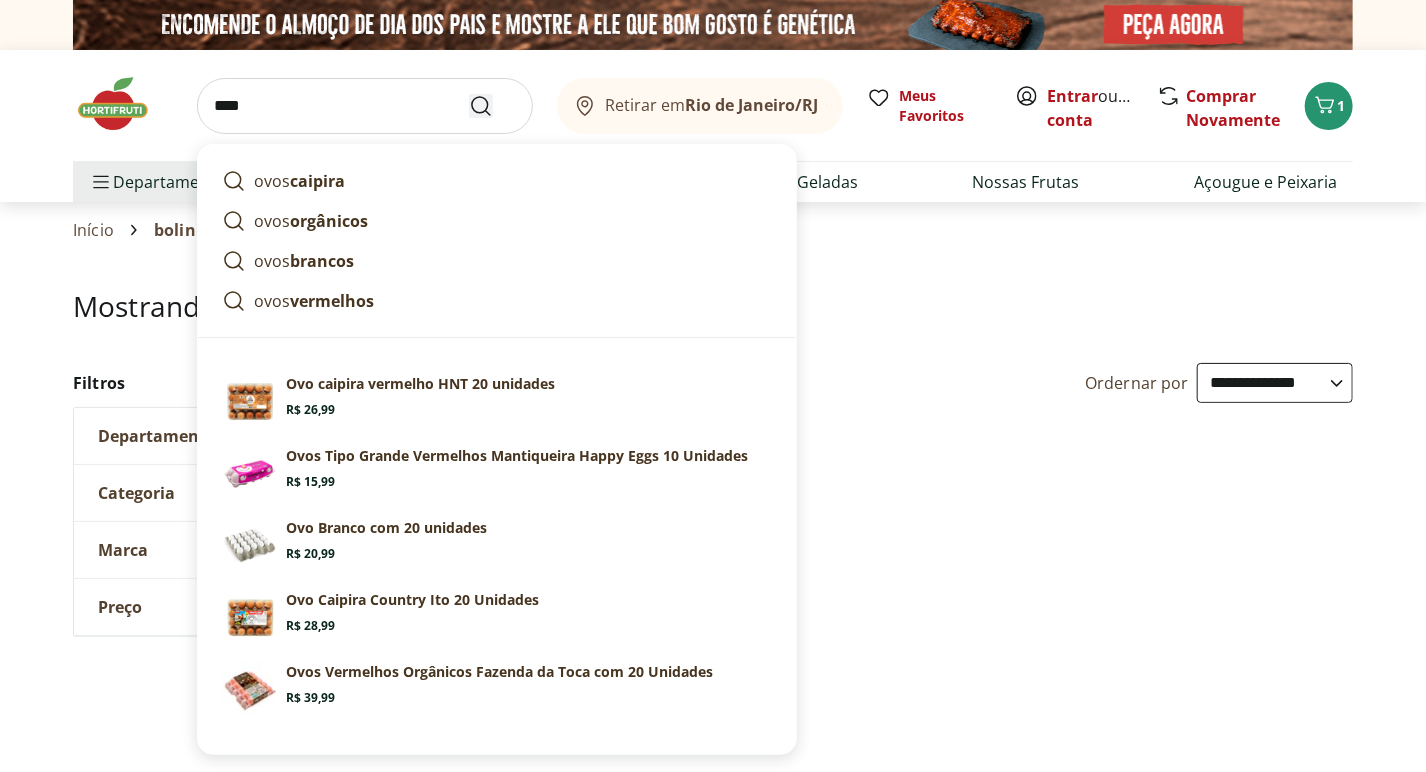 type on "****" 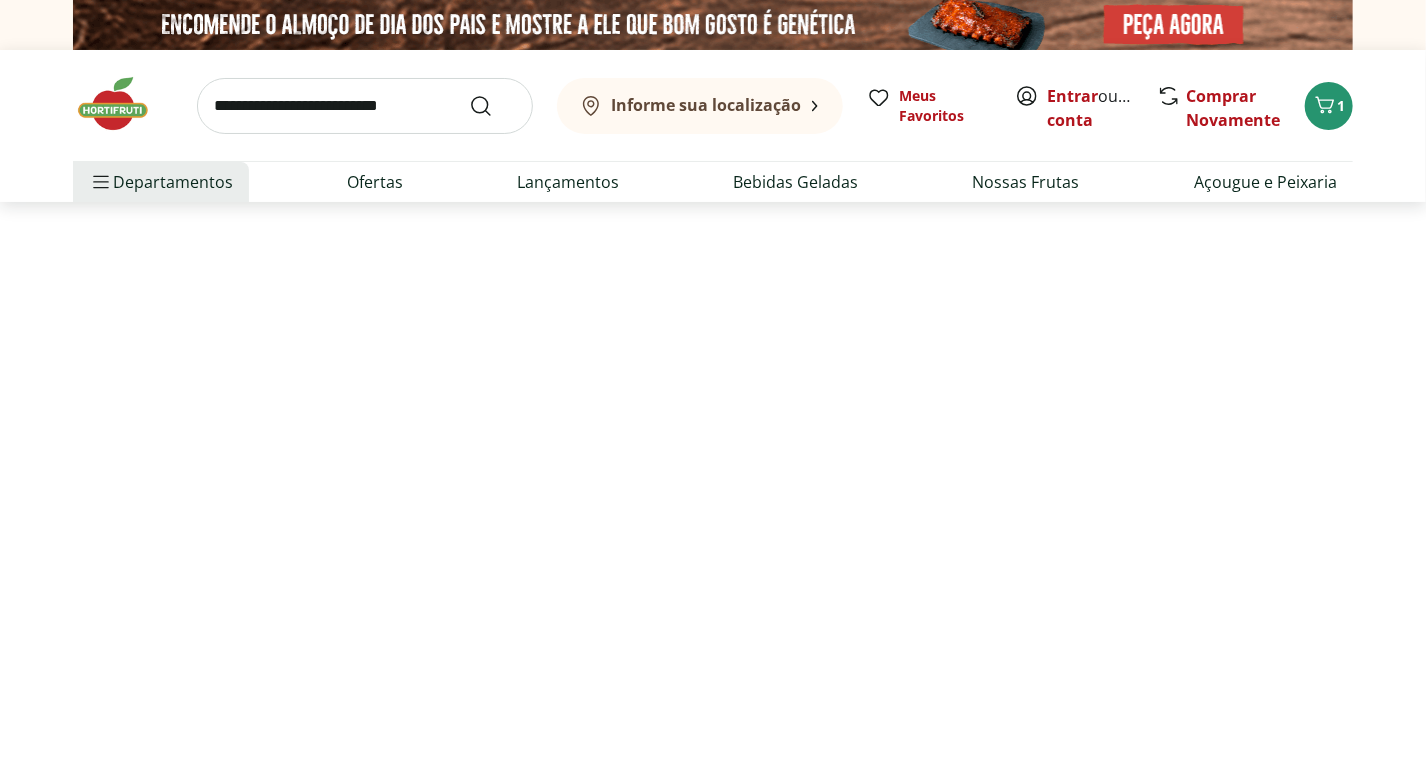 select on "**********" 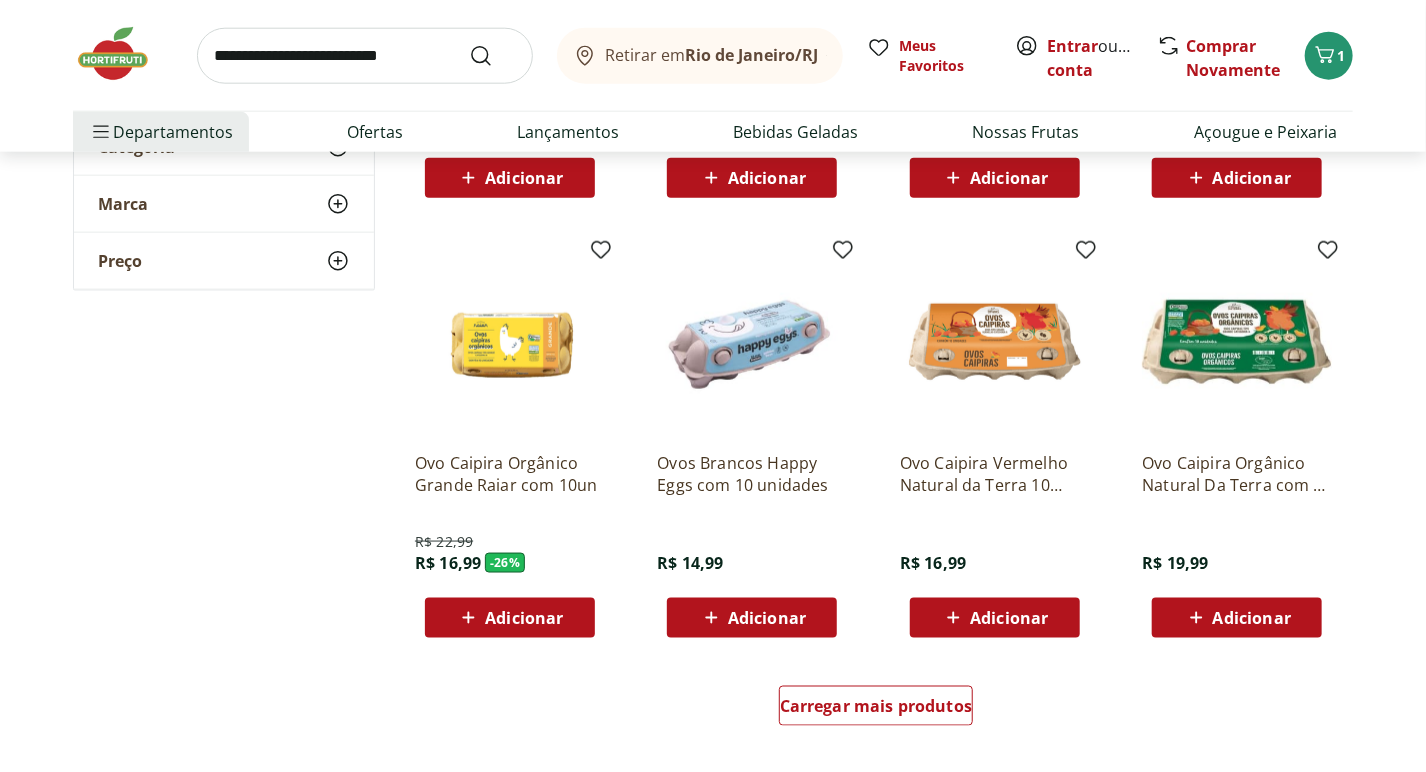 scroll, scrollTop: 1053, scrollLeft: 0, axis: vertical 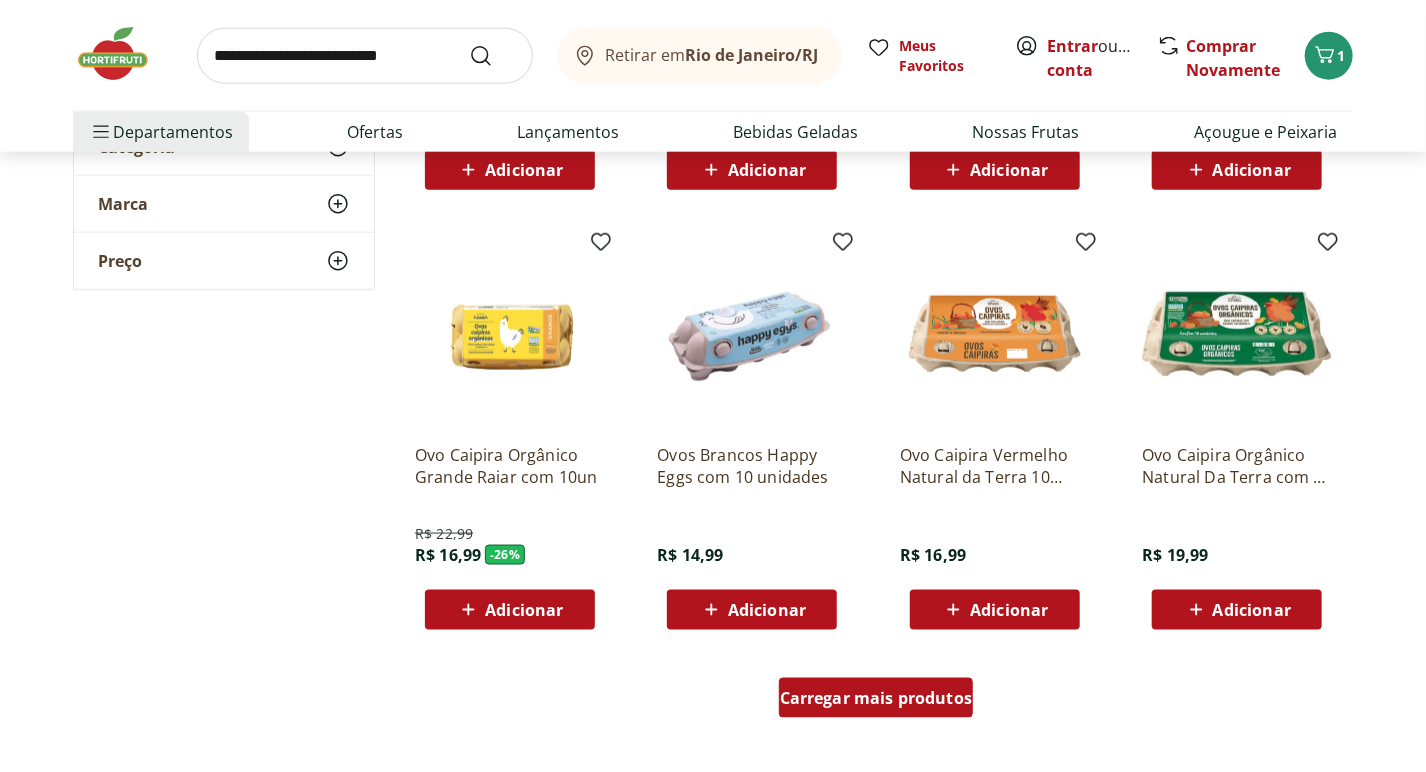 click on "Carregar mais produtos" at bounding box center (876, 698) 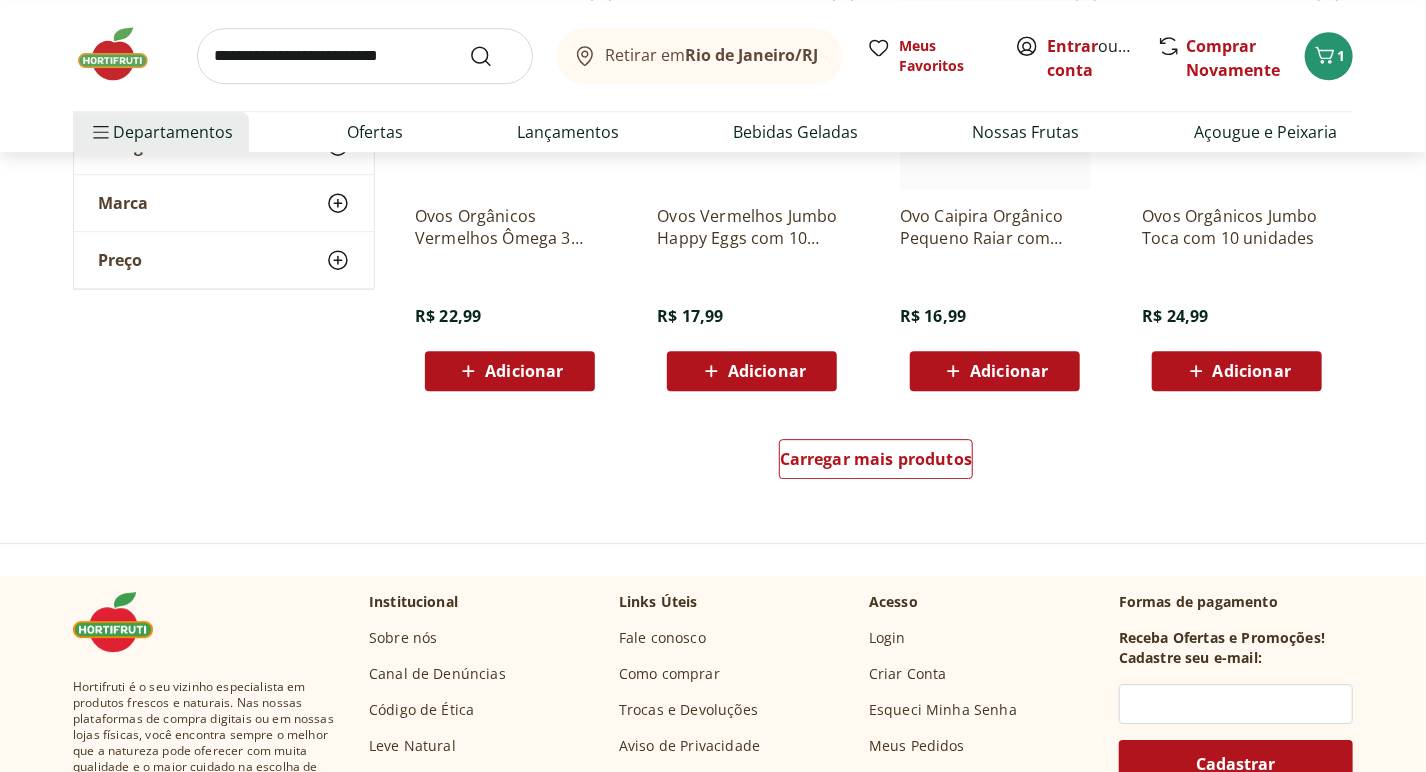 scroll, scrollTop: 2624, scrollLeft: 0, axis: vertical 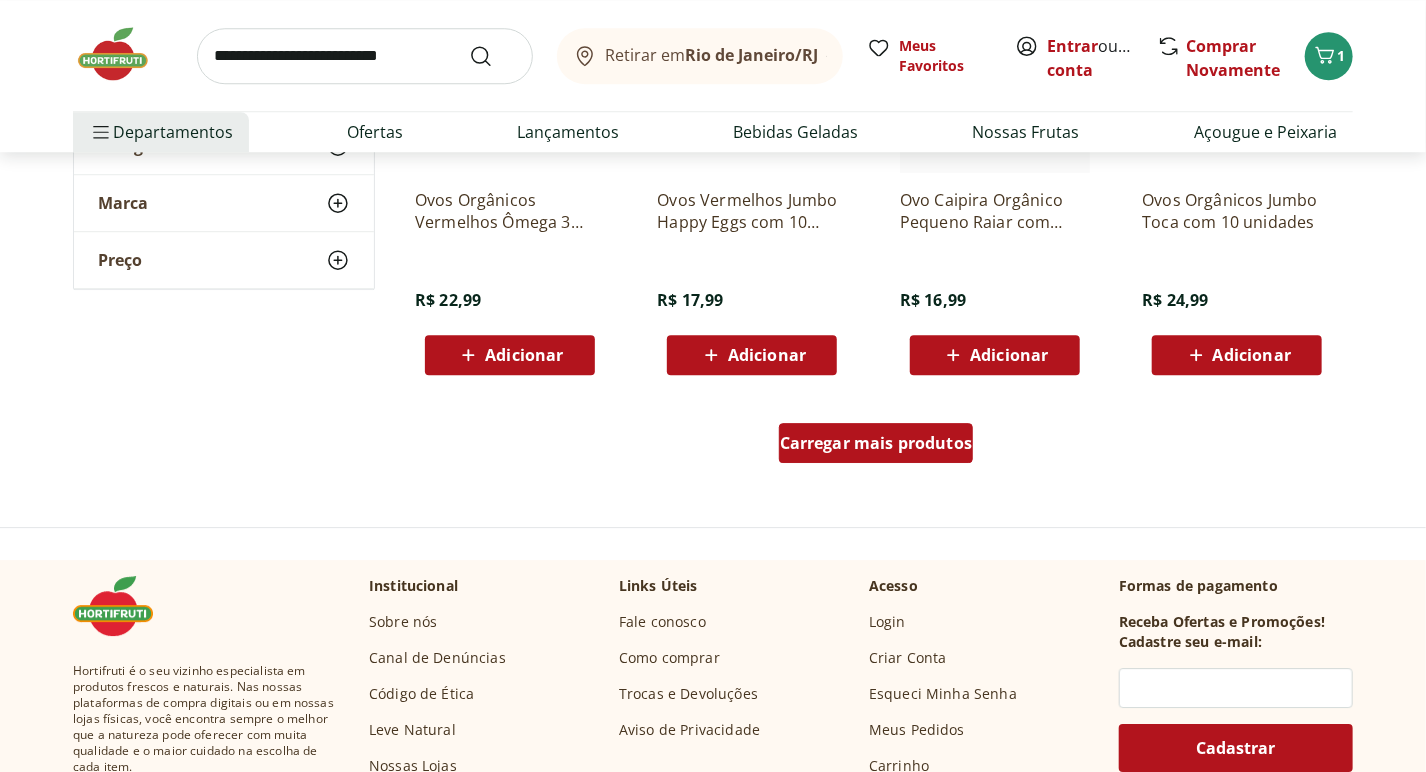 click on "Carregar mais produtos" at bounding box center [876, 443] 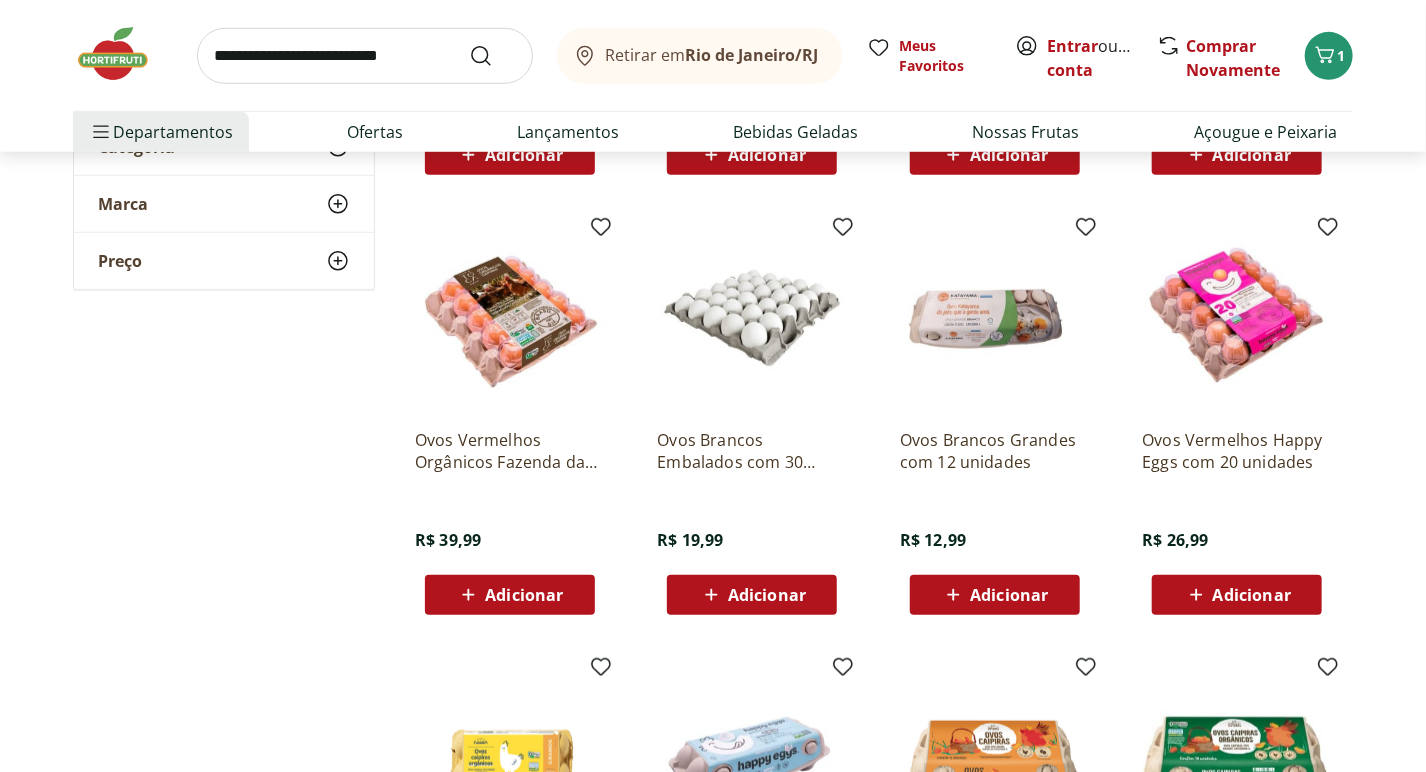 scroll, scrollTop: 668, scrollLeft: 0, axis: vertical 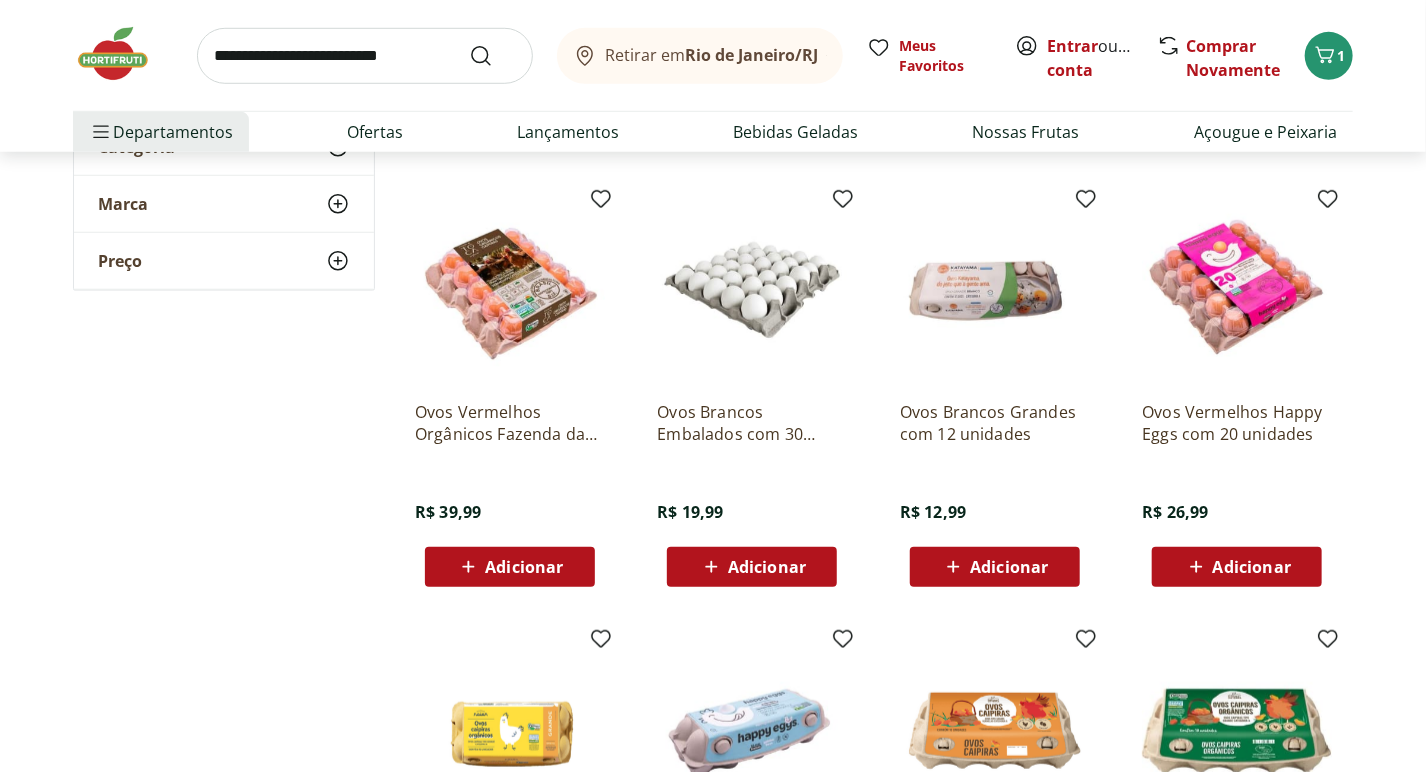click at bounding box center [995, 290] 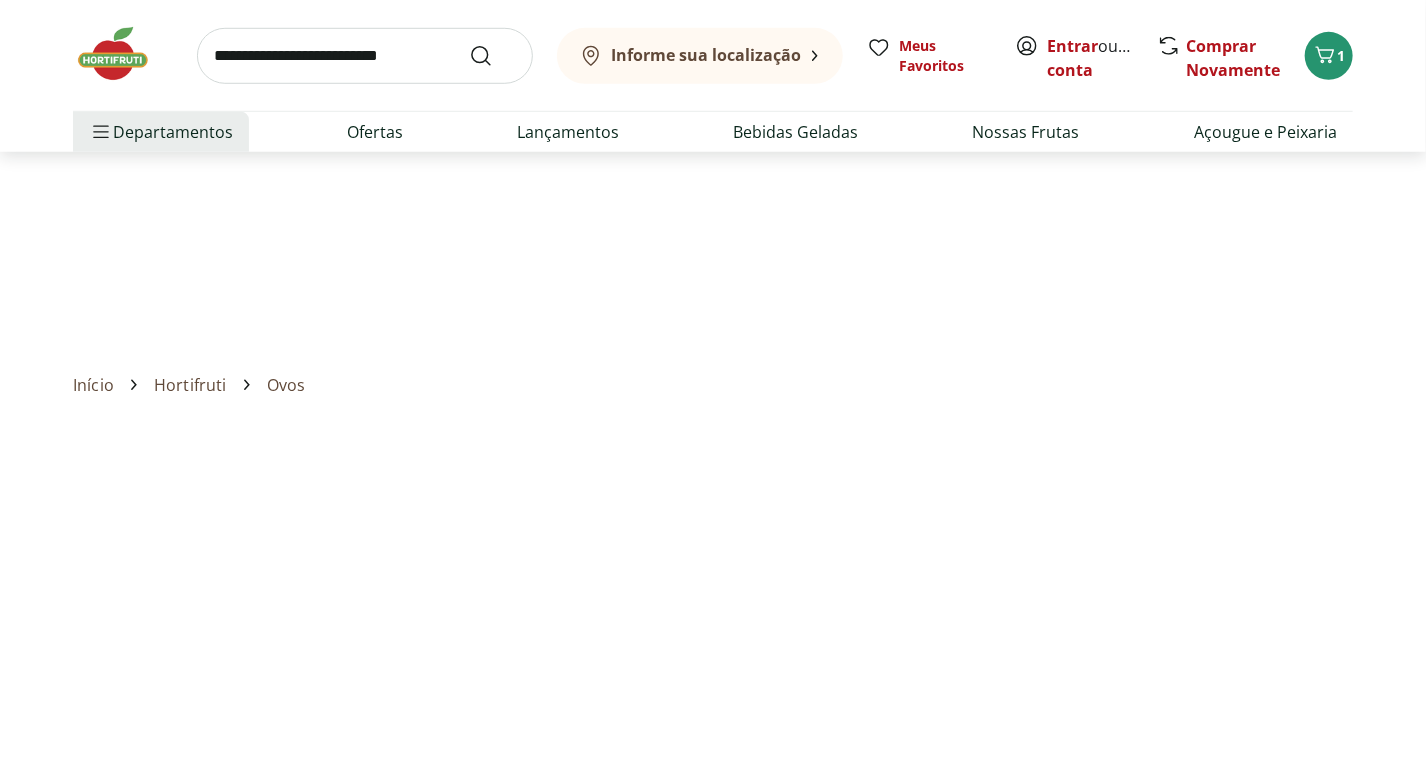 scroll, scrollTop: 0, scrollLeft: 0, axis: both 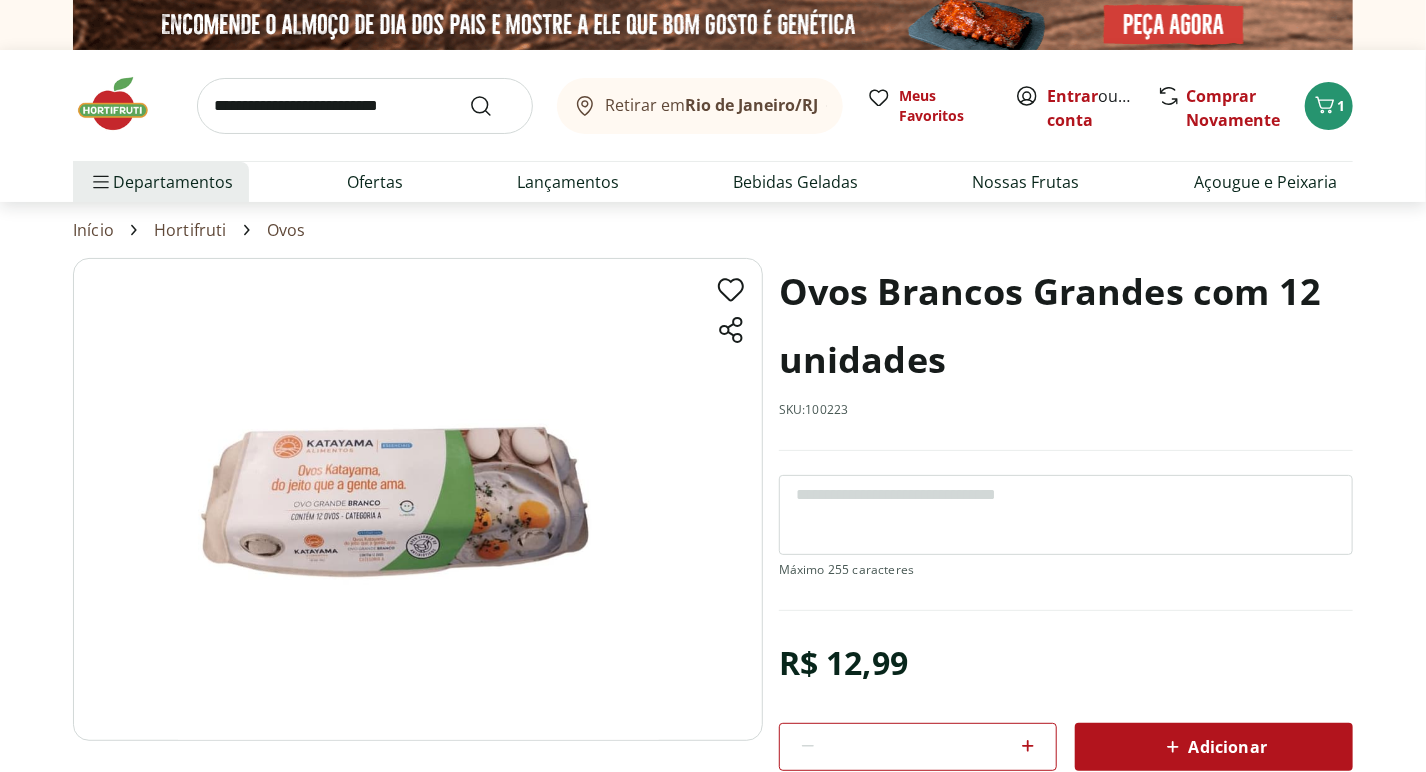 click on "Adicionar" at bounding box center [1214, 747] 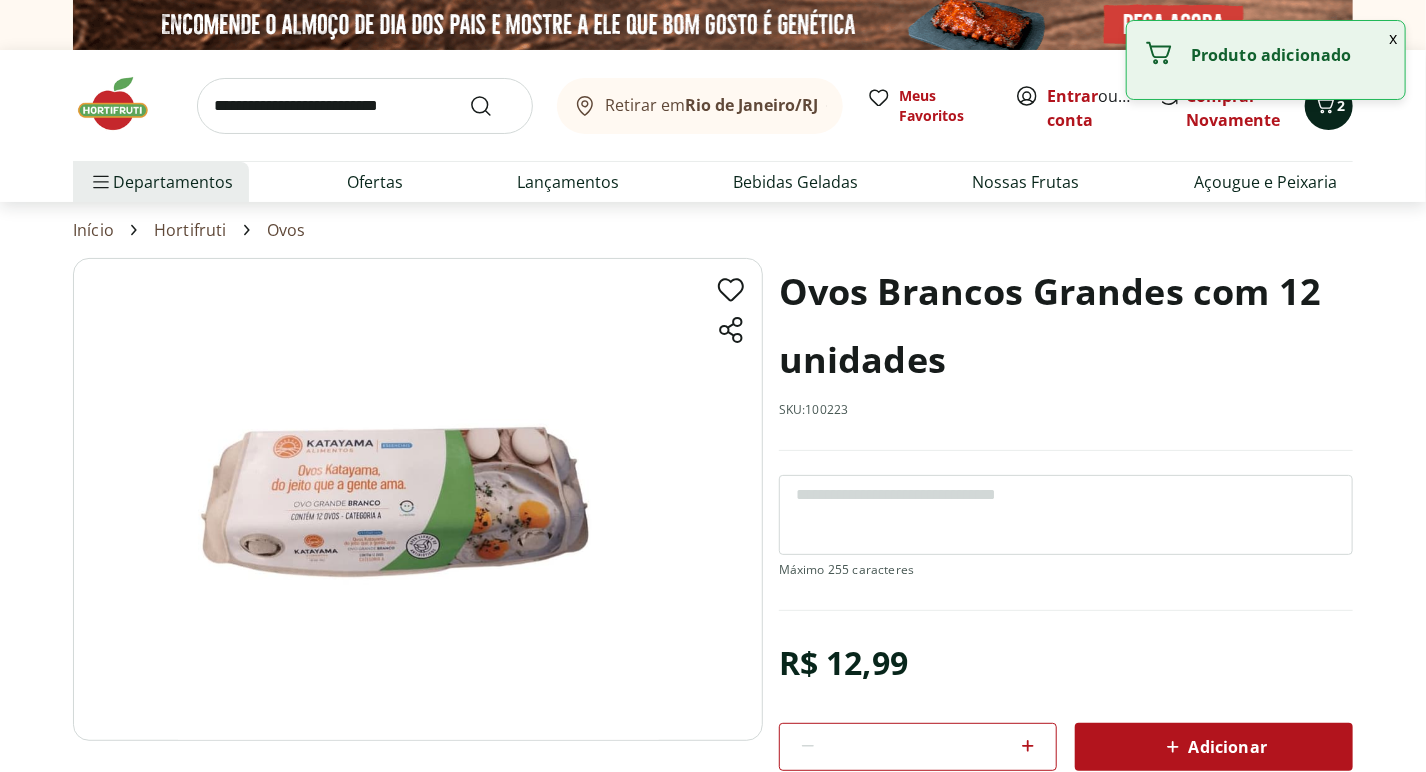 click 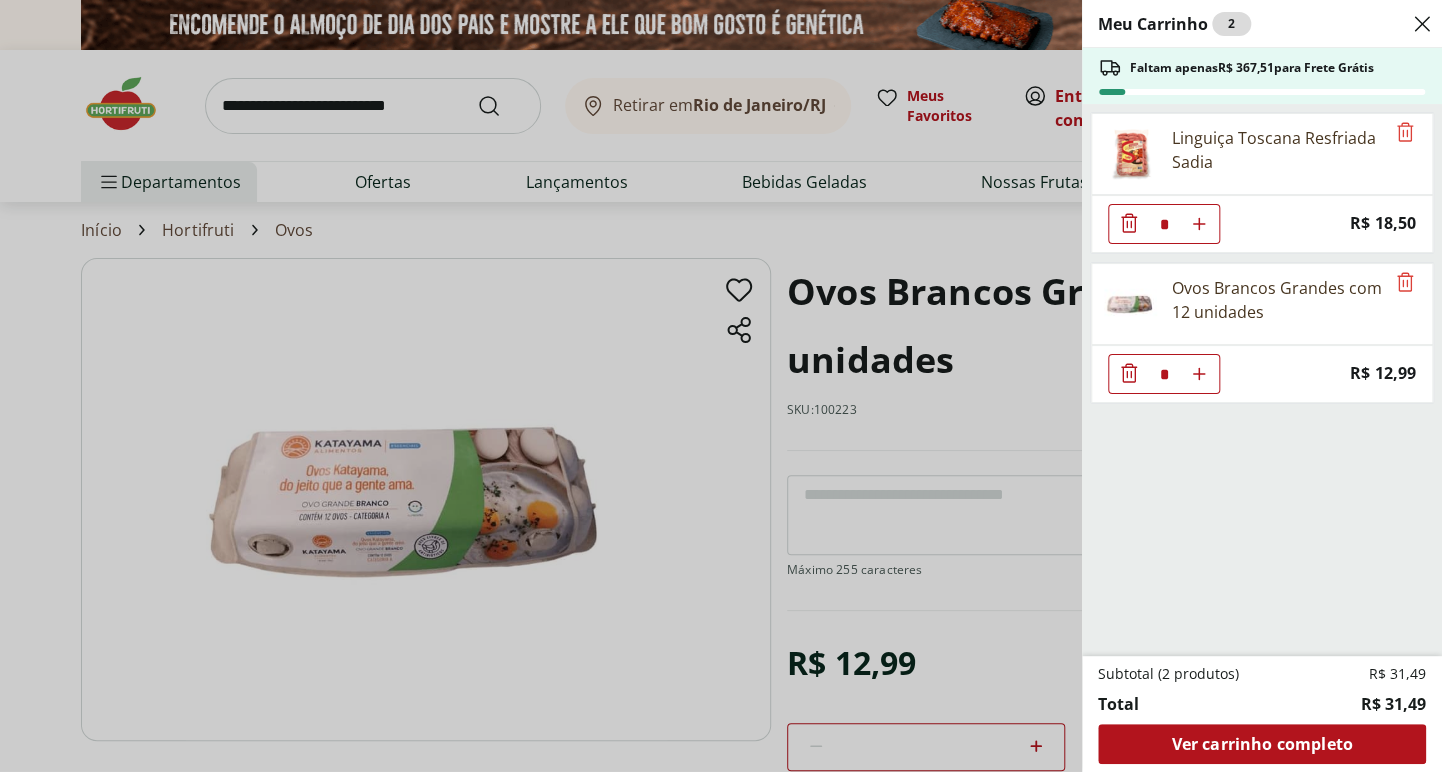 click on "Meu Carrinho 2 Faltam apenas  R$ 367,51  para Frete Grátis Linguiça Toscana Resfriada Sadia * Price: R$ 18,50 Ovos Brancos Grandes com 12 unidades * Price: R$ 12,99 Subtotal (2 produtos) R$ 31,49 Total R$ 31,49 Ver carrinho completo" at bounding box center (721, 386) 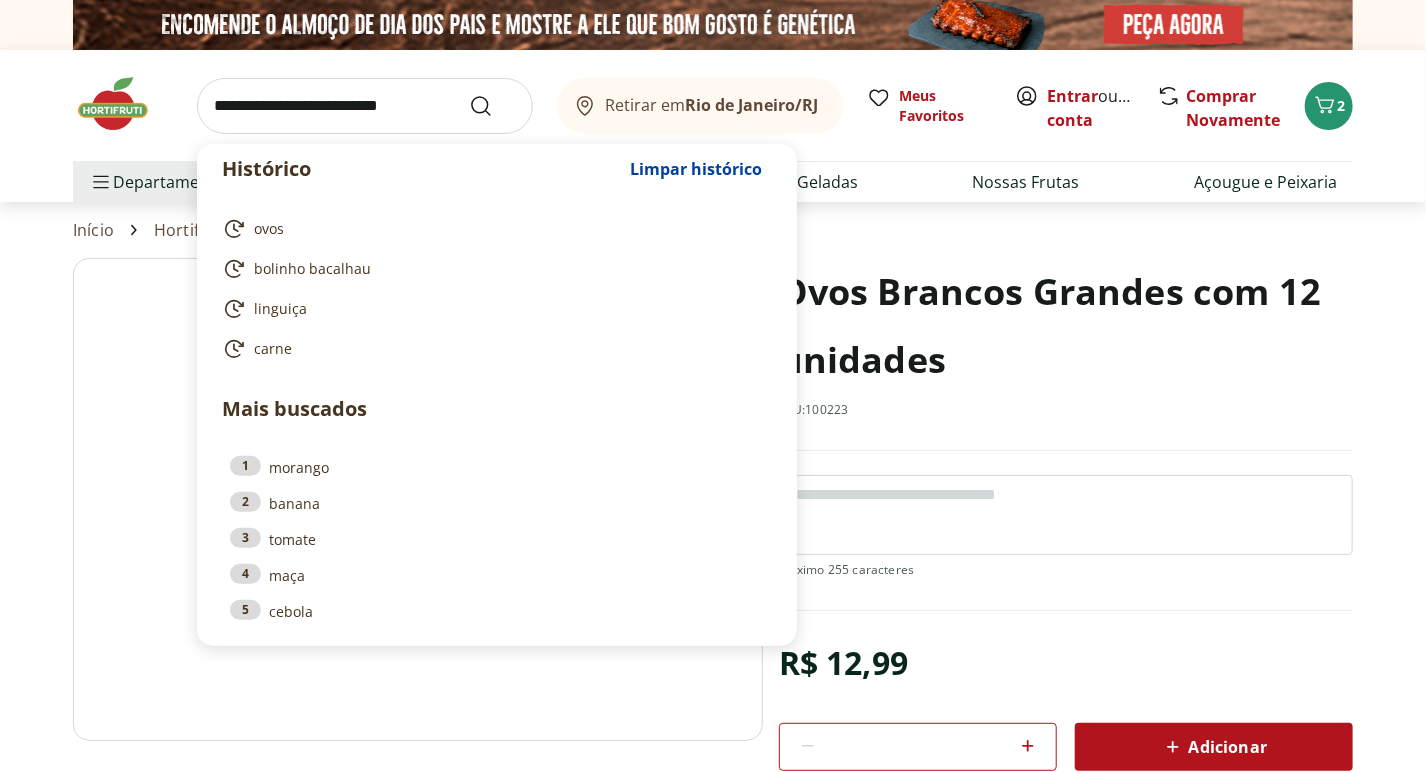 click at bounding box center [365, 106] 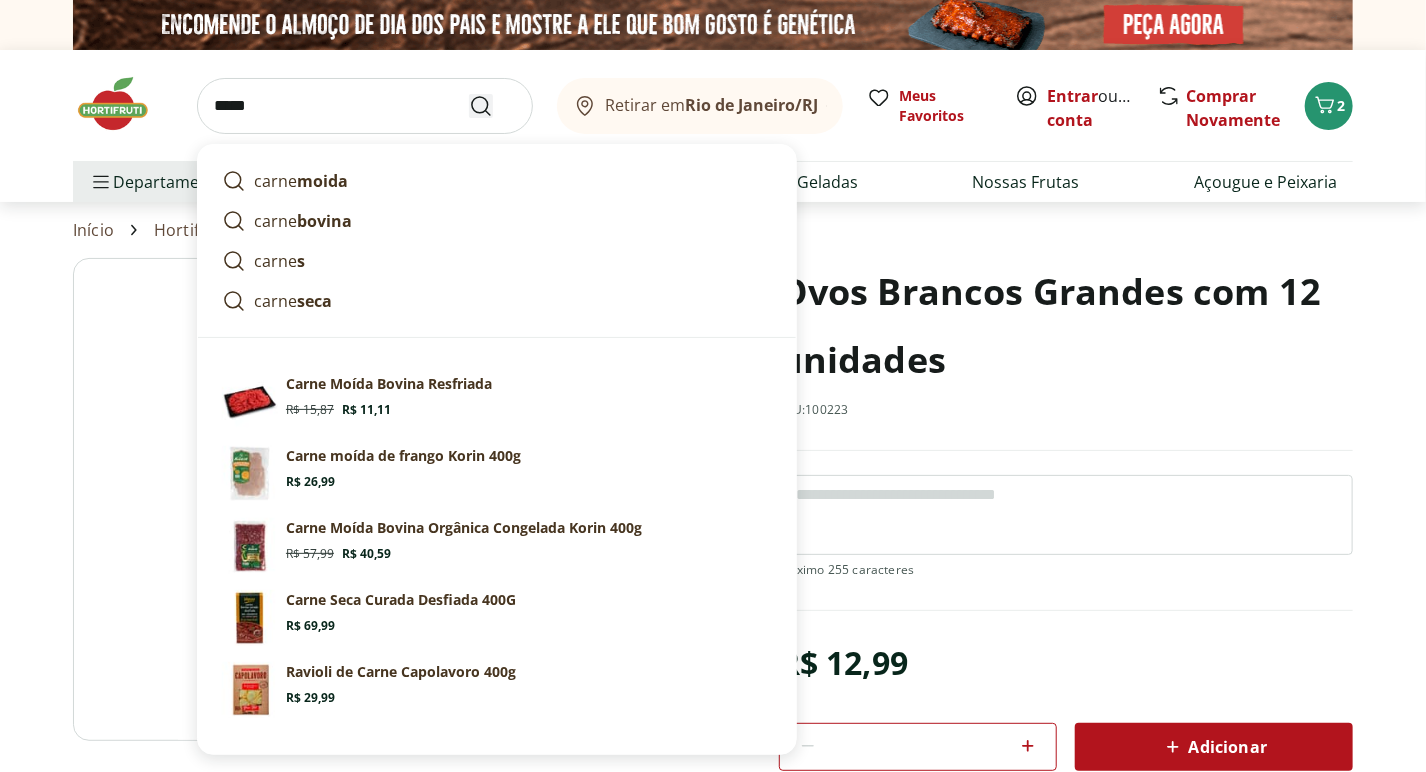 type on "*****" 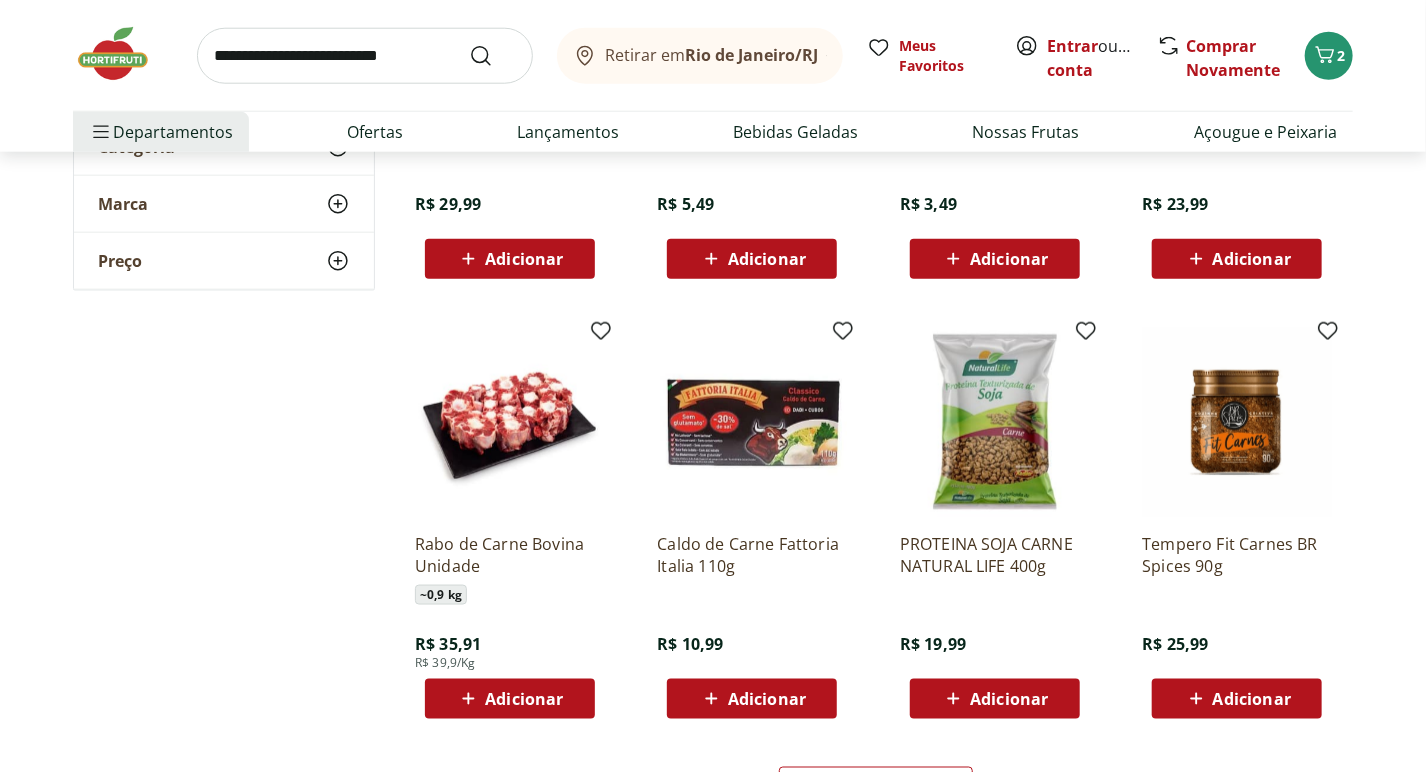 scroll, scrollTop: 981, scrollLeft: 0, axis: vertical 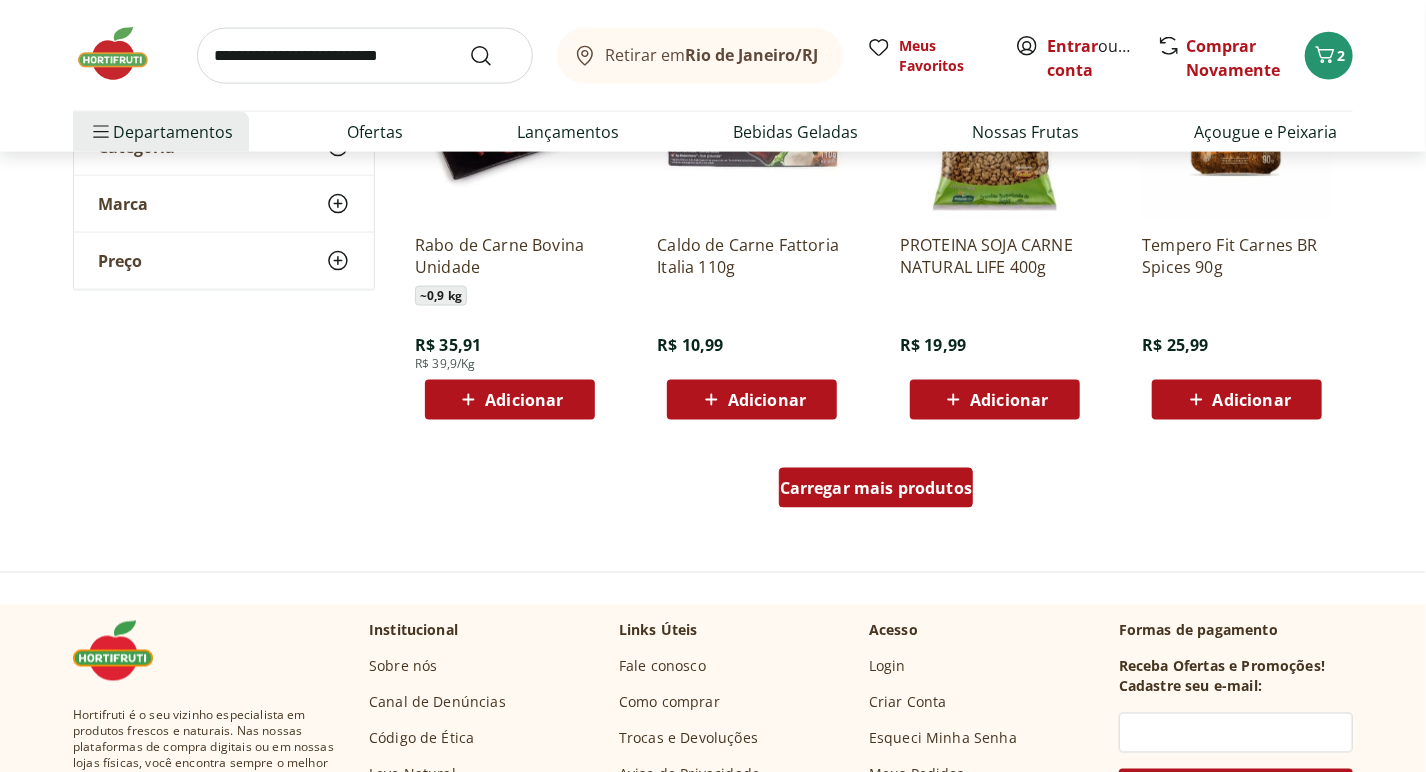 click on "Carregar mais produtos" at bounding box center [876, 488] 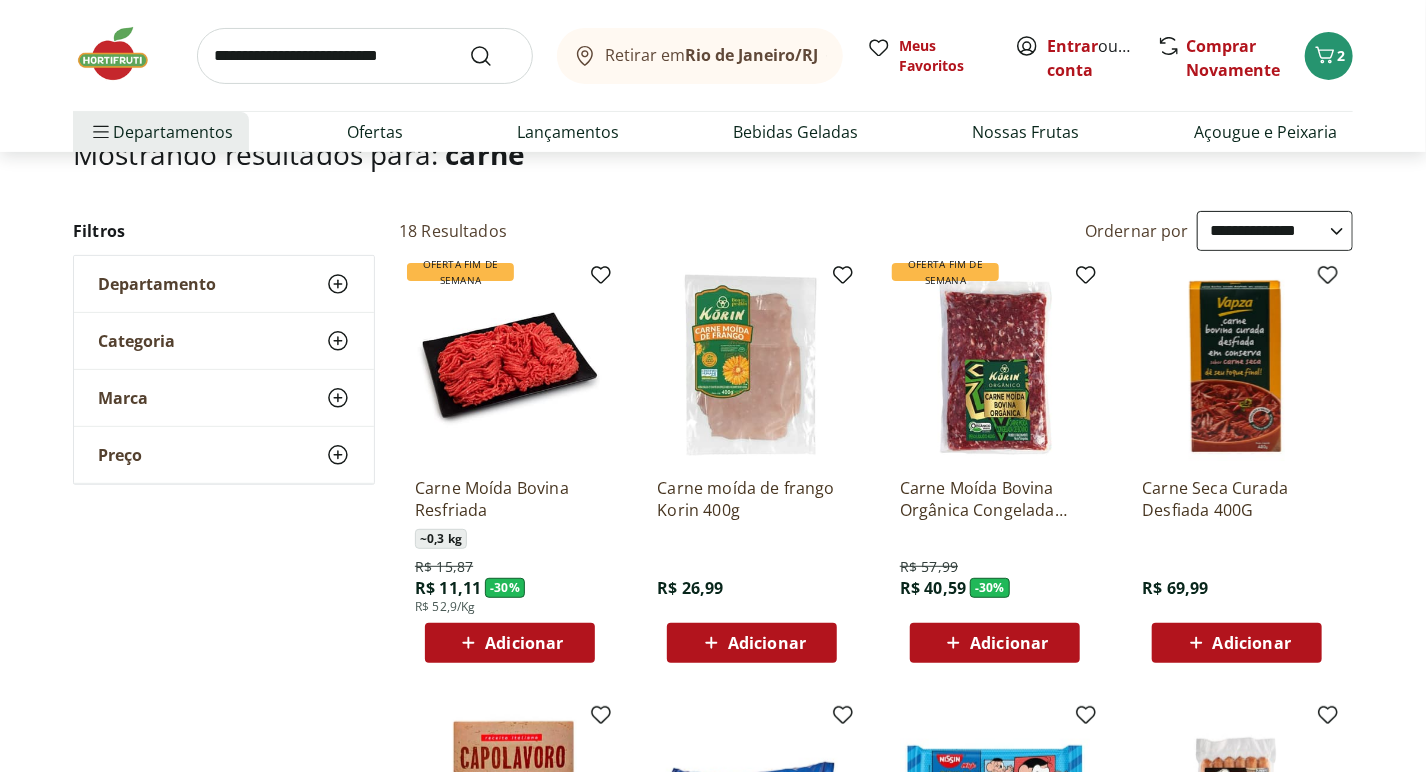 scroll, scrollTop: 0, scrollLeft: 0, axis: both 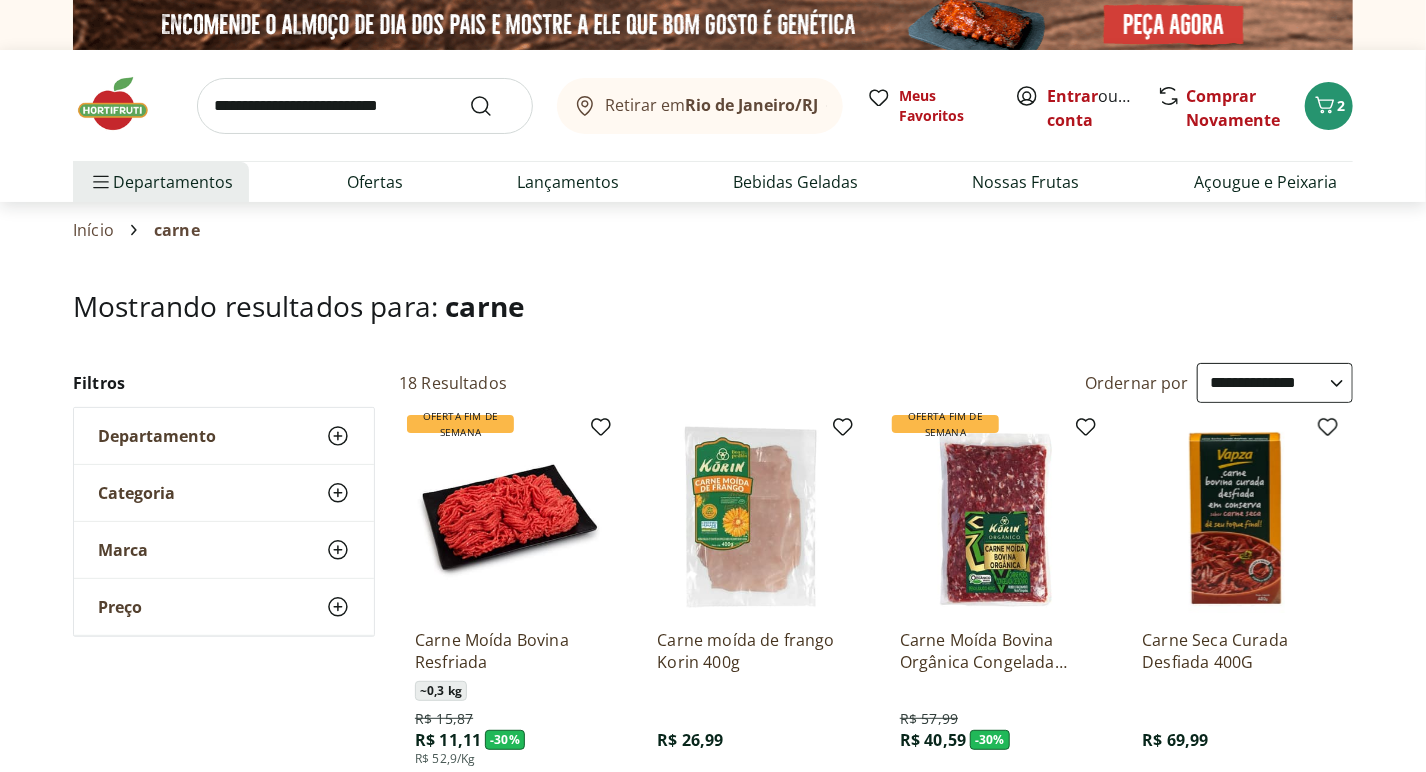 click on "**********" at bounding box center (1275, 383) 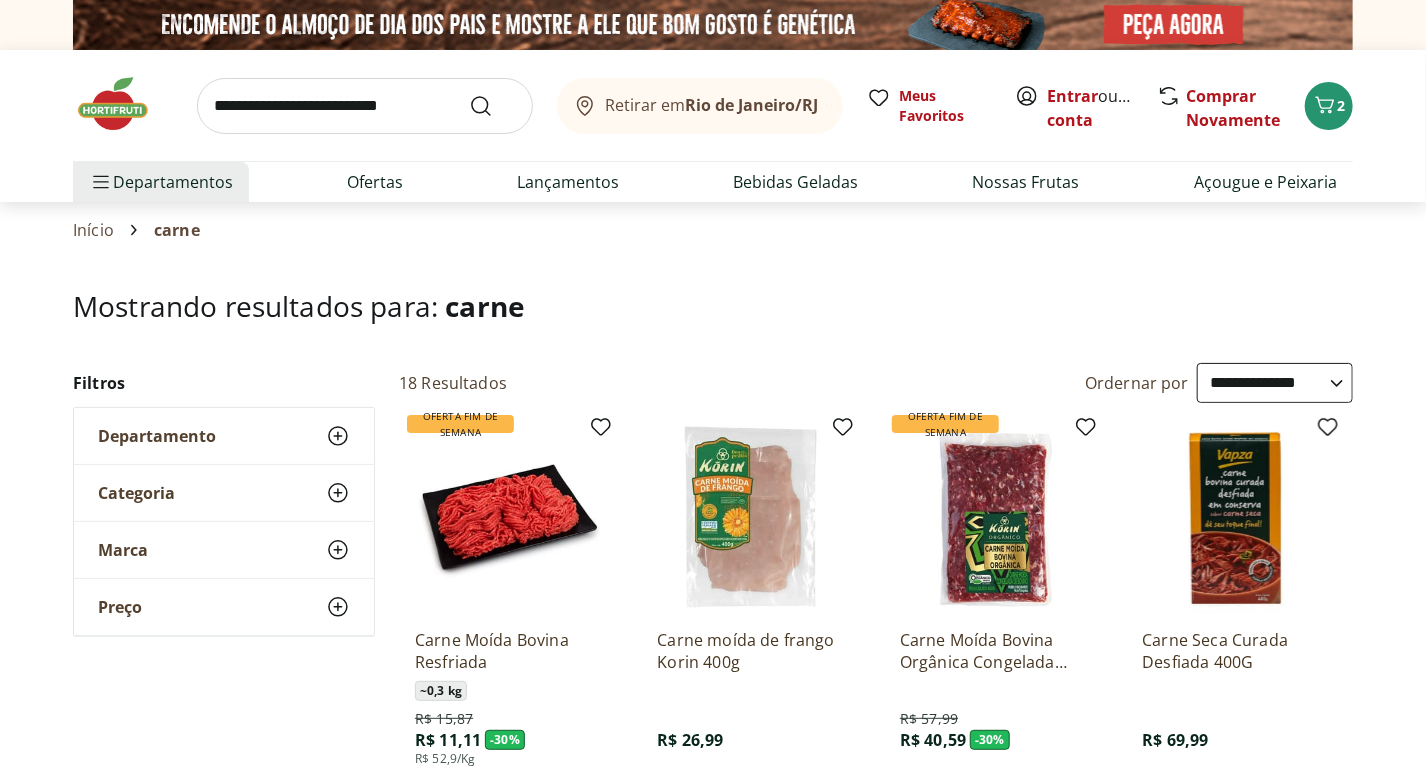 click on "**********" at bounding box center (1275, 383) 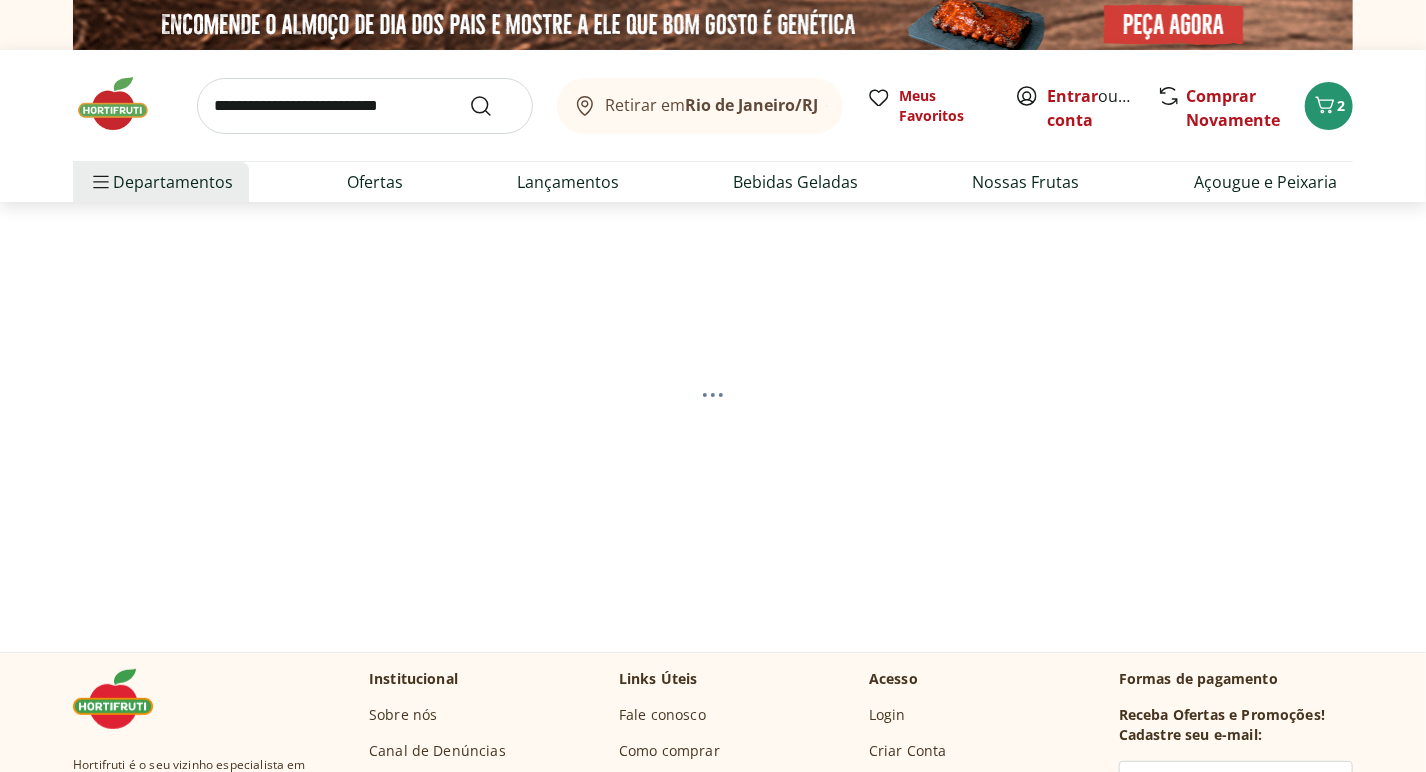 select on "*********" 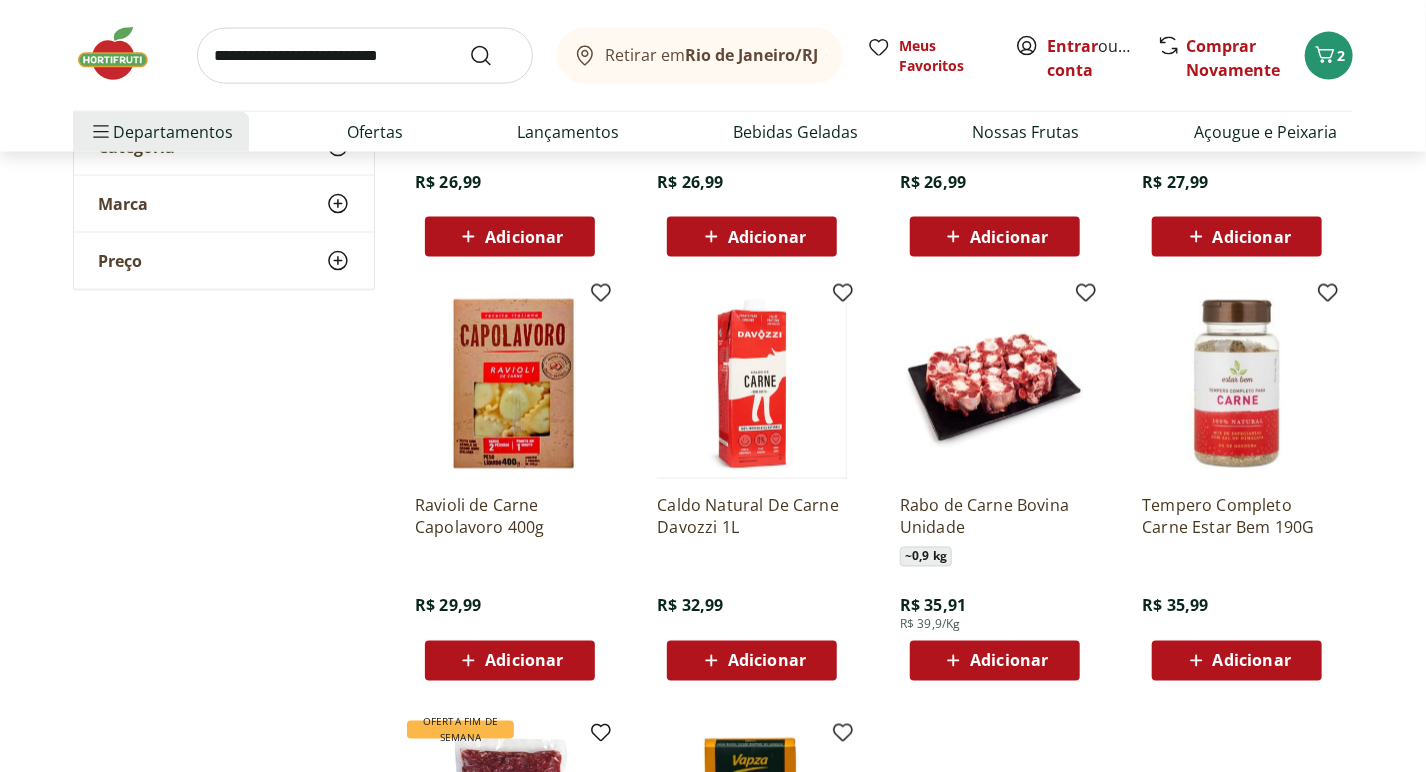 scroll, scrollTop: 1484, scrollLeft: 0, axis: vertical 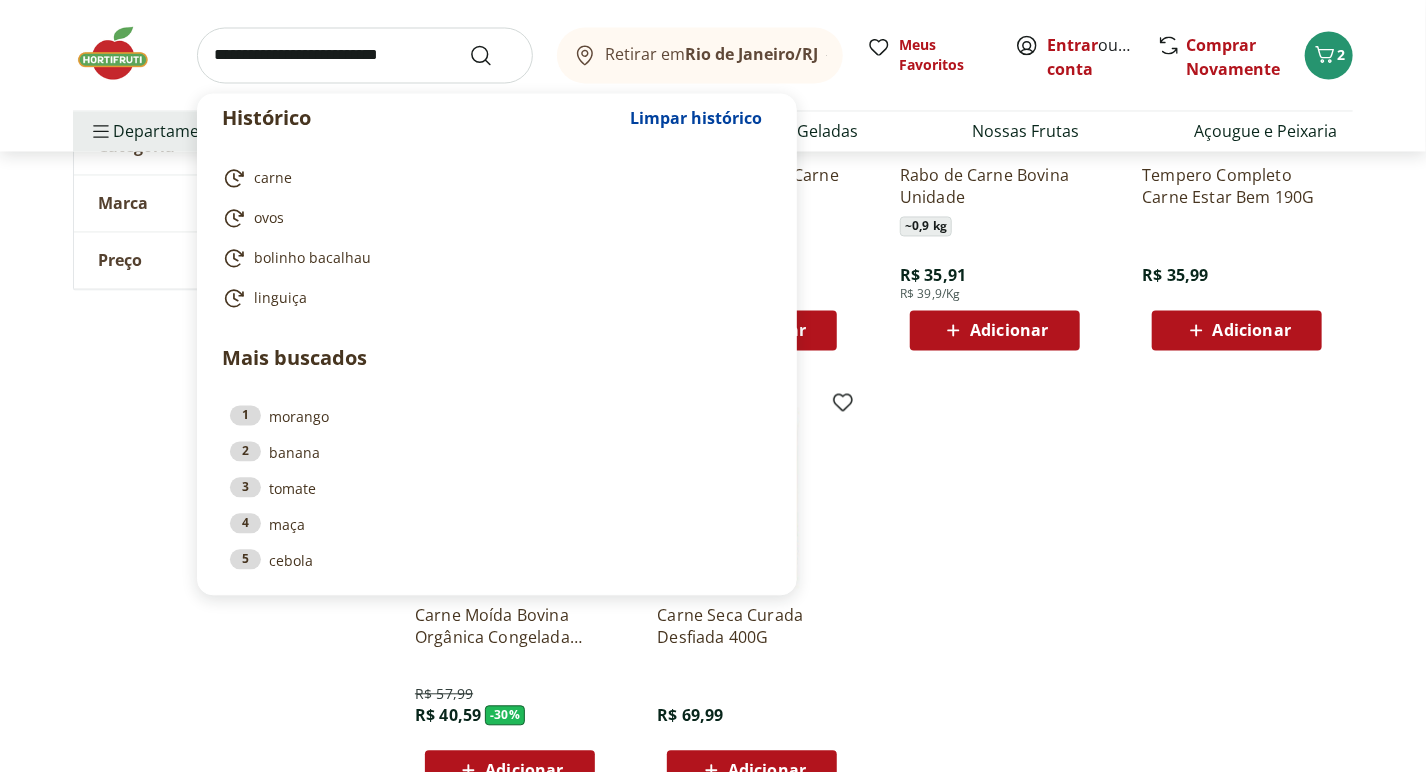 click at bounding box center [365, 56] 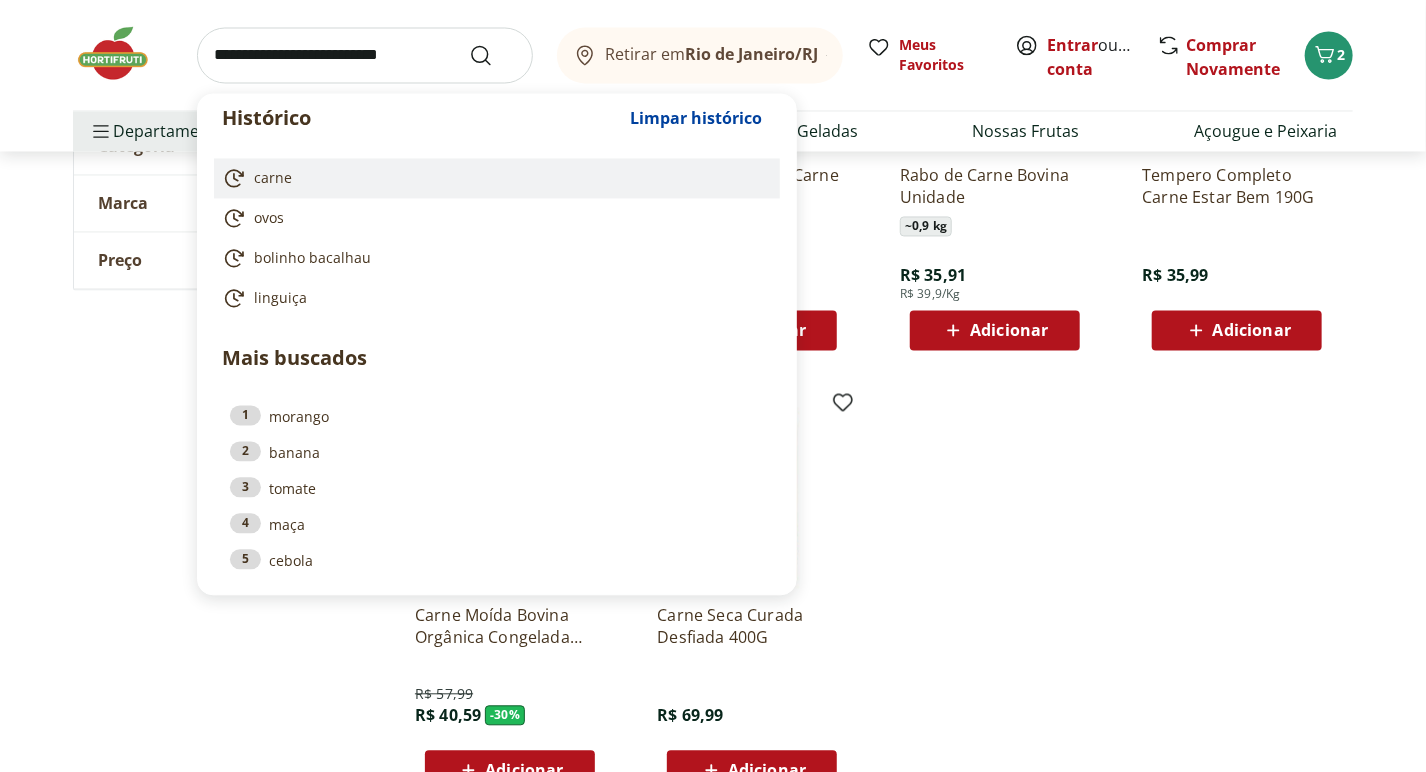 click on "carne" at bounding box center (273, 179) 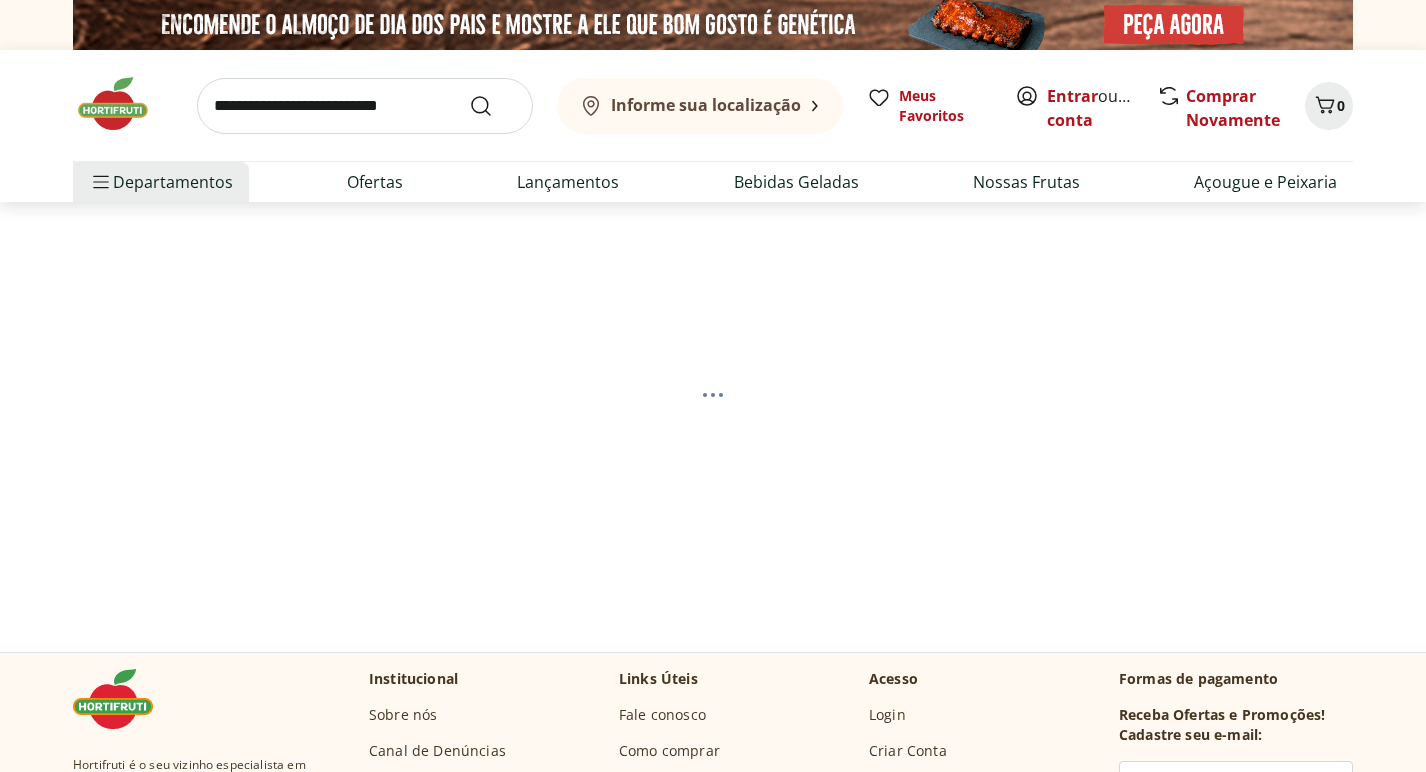 scroll, scrollTop: 0, scrollLeft: 0, axis: both 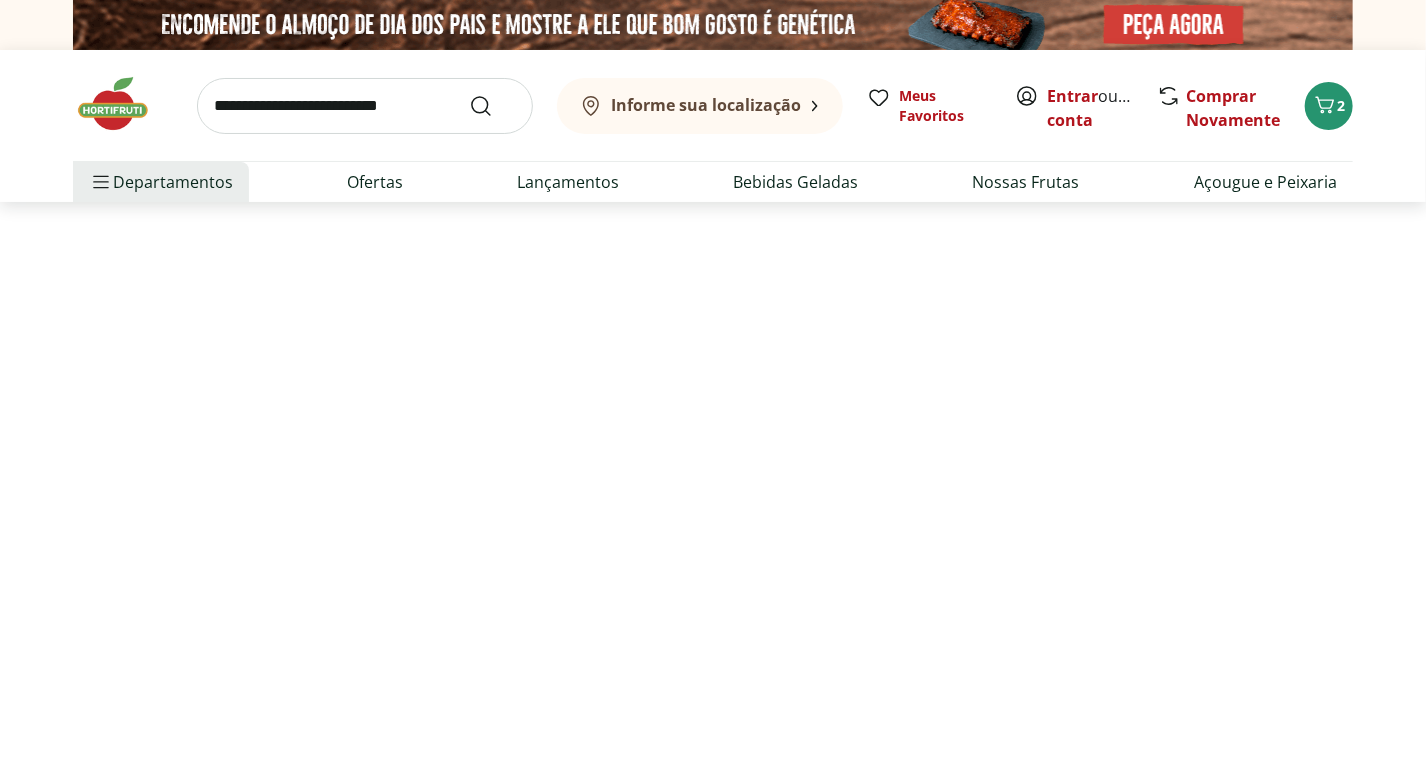 select on "**********" 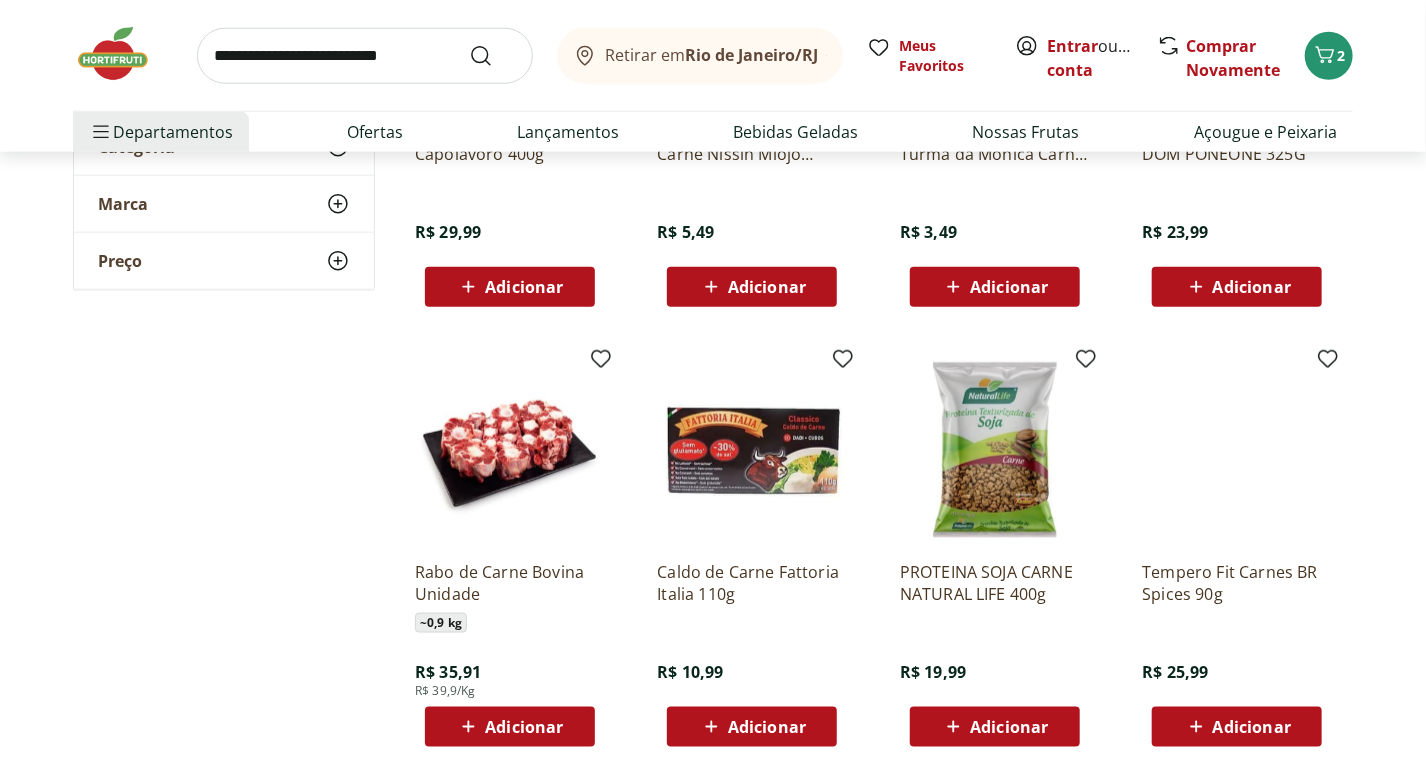 scroll, scrollTop: 1100, scrollLeft: 0, axis: vertical 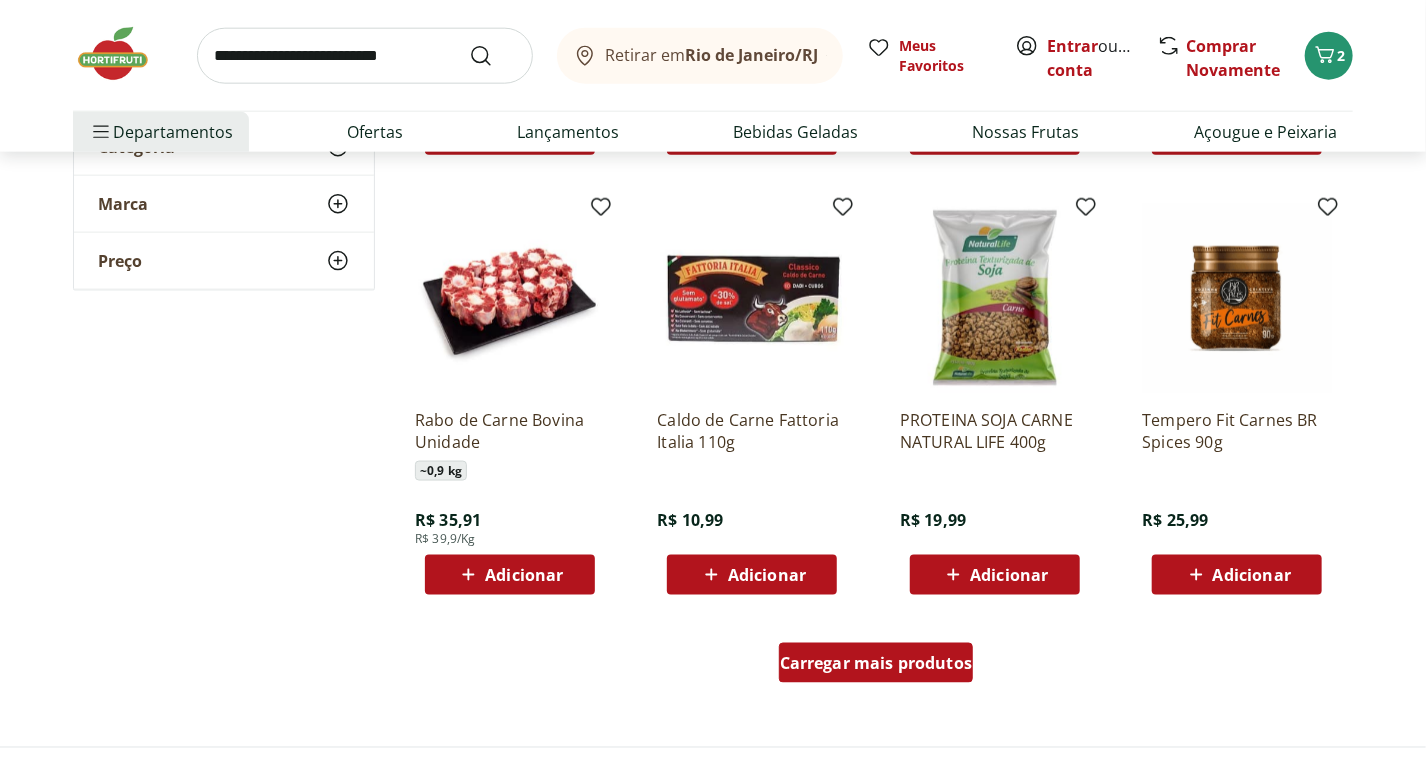 click on "Carregar mais produtos" at bounding box center (876, 663) 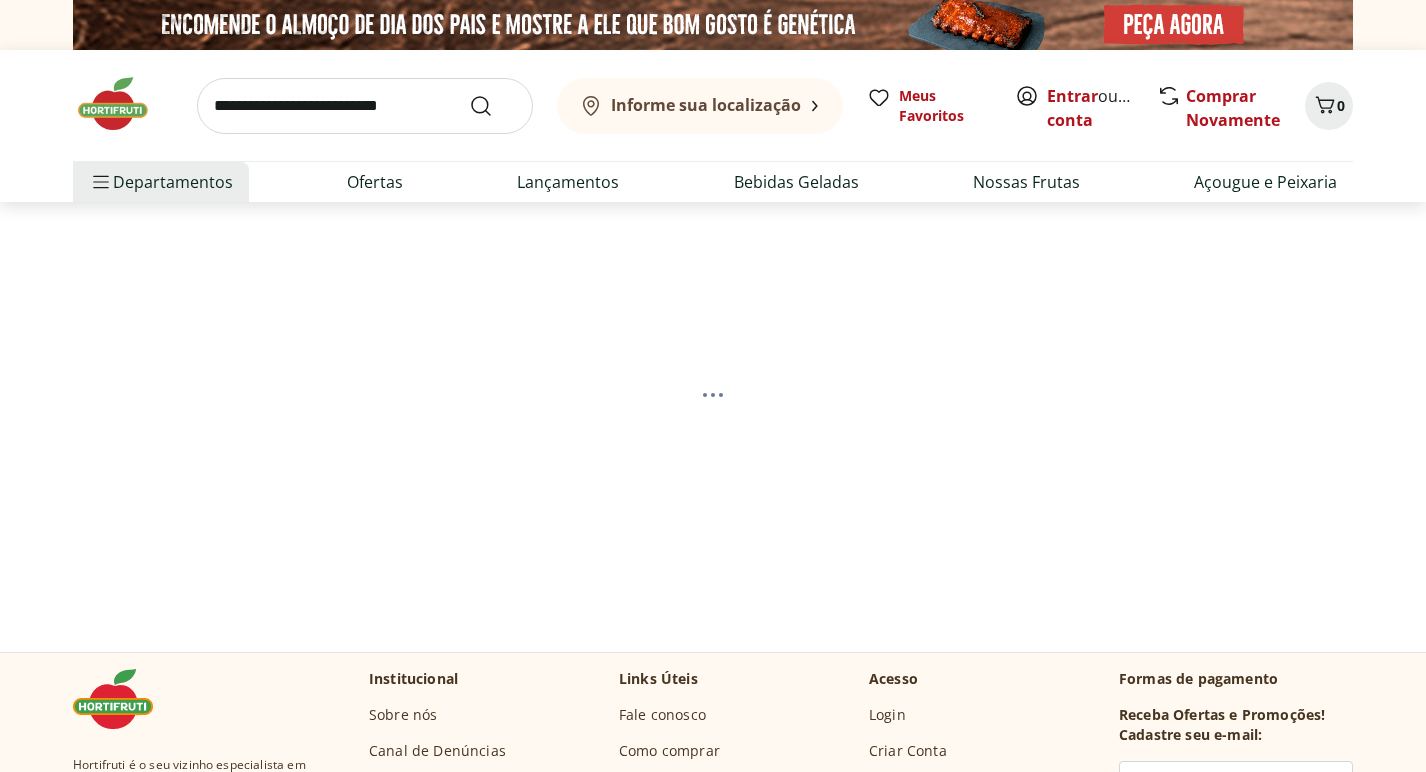 scroll, scrollTop: 0, scrollLeft: 0, axis: both 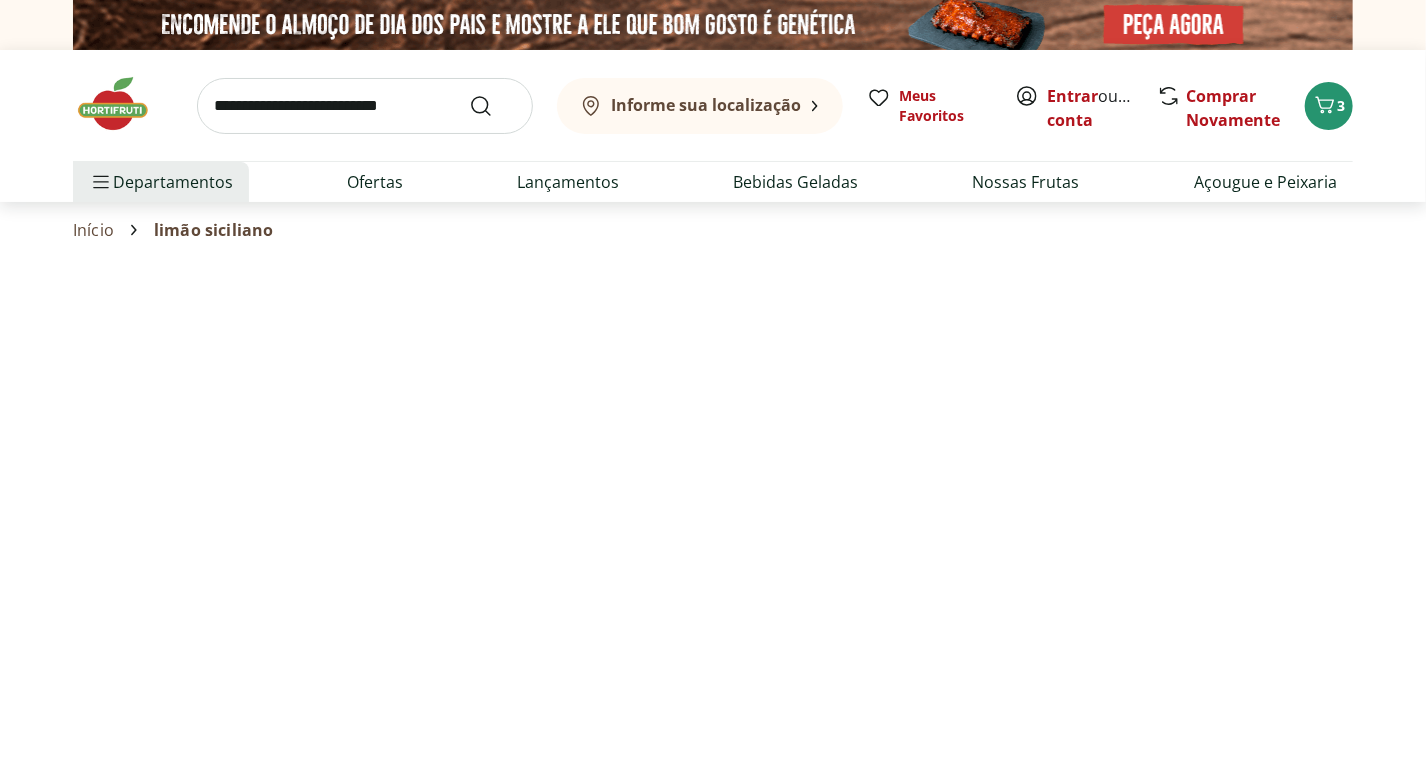select on "**********" 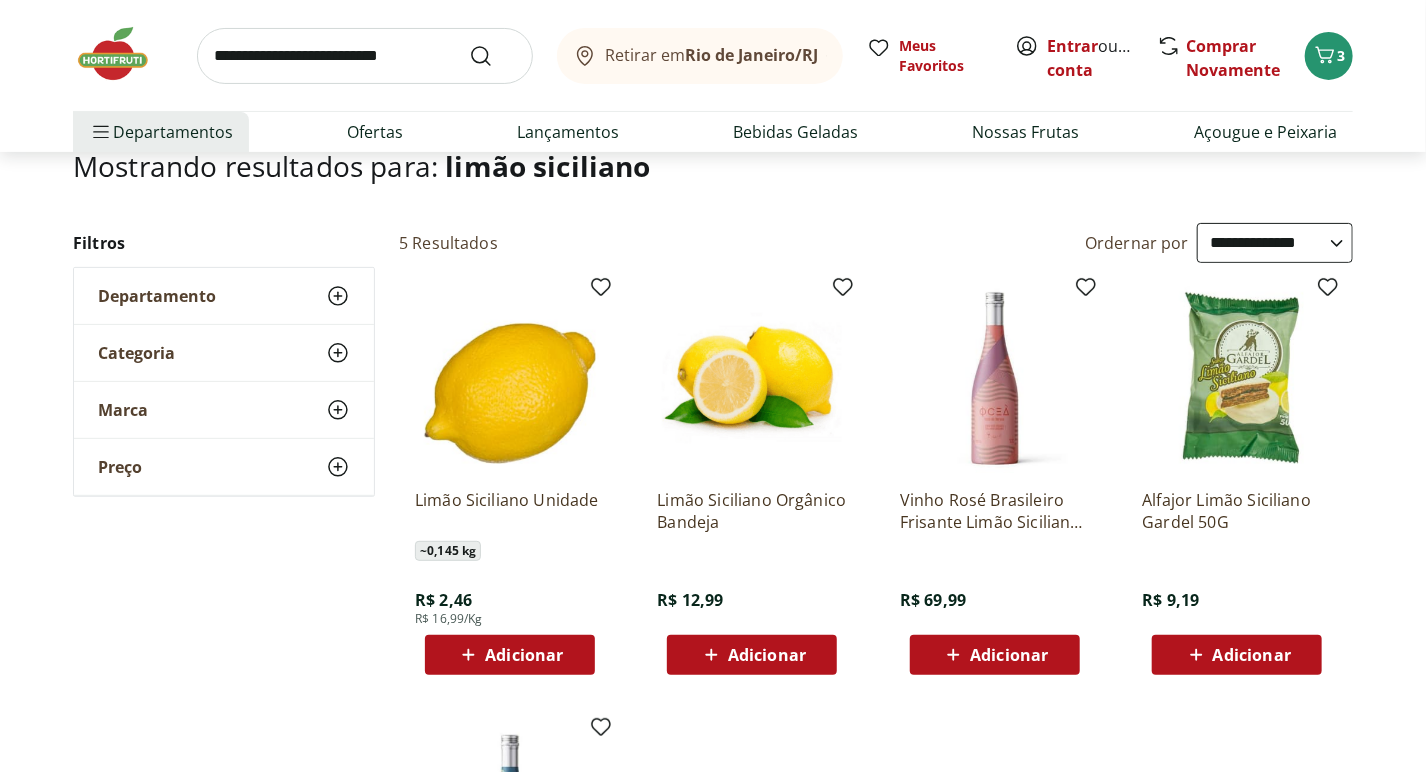 scroll, scrollTop: 216, scrollLeft: 0, axis: vertical 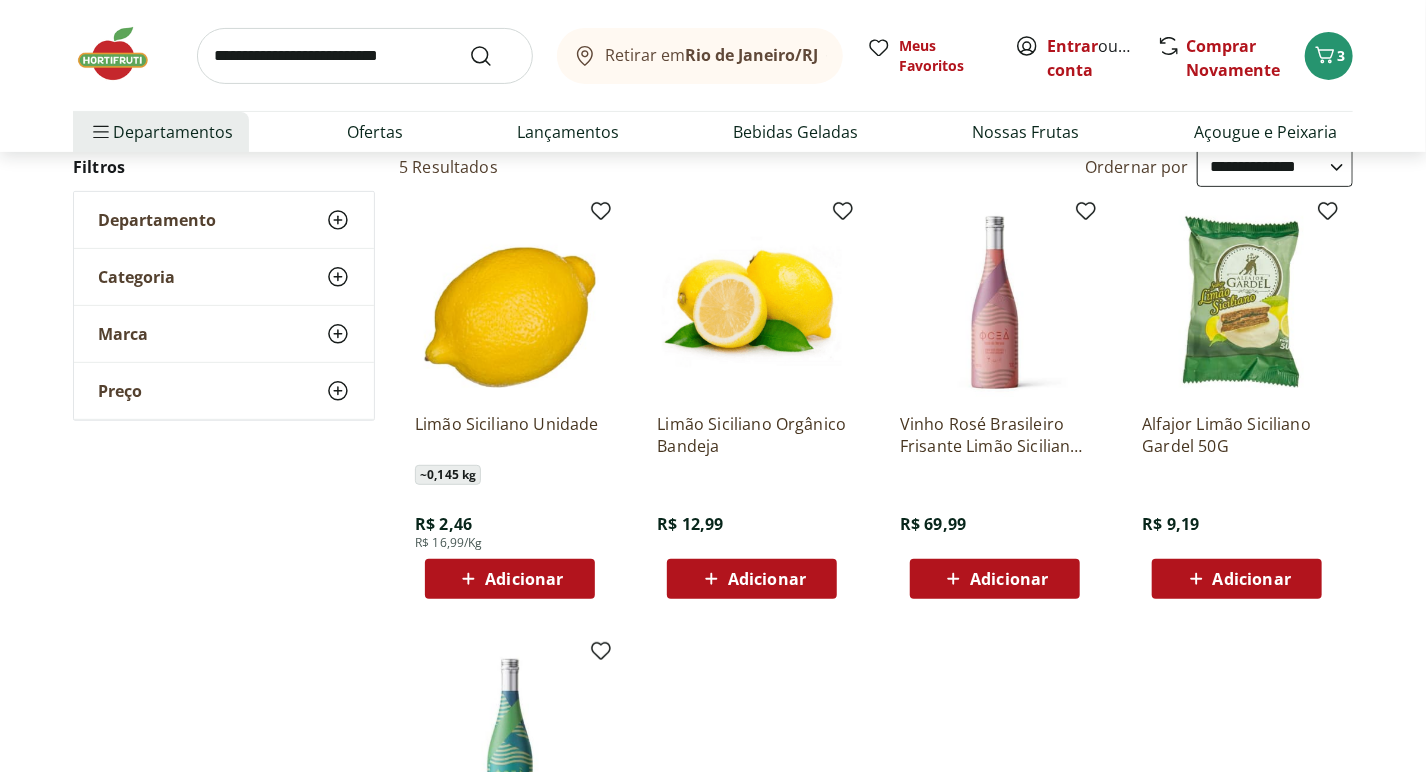 click on "Adicionar" at bounding box center (524, 579) 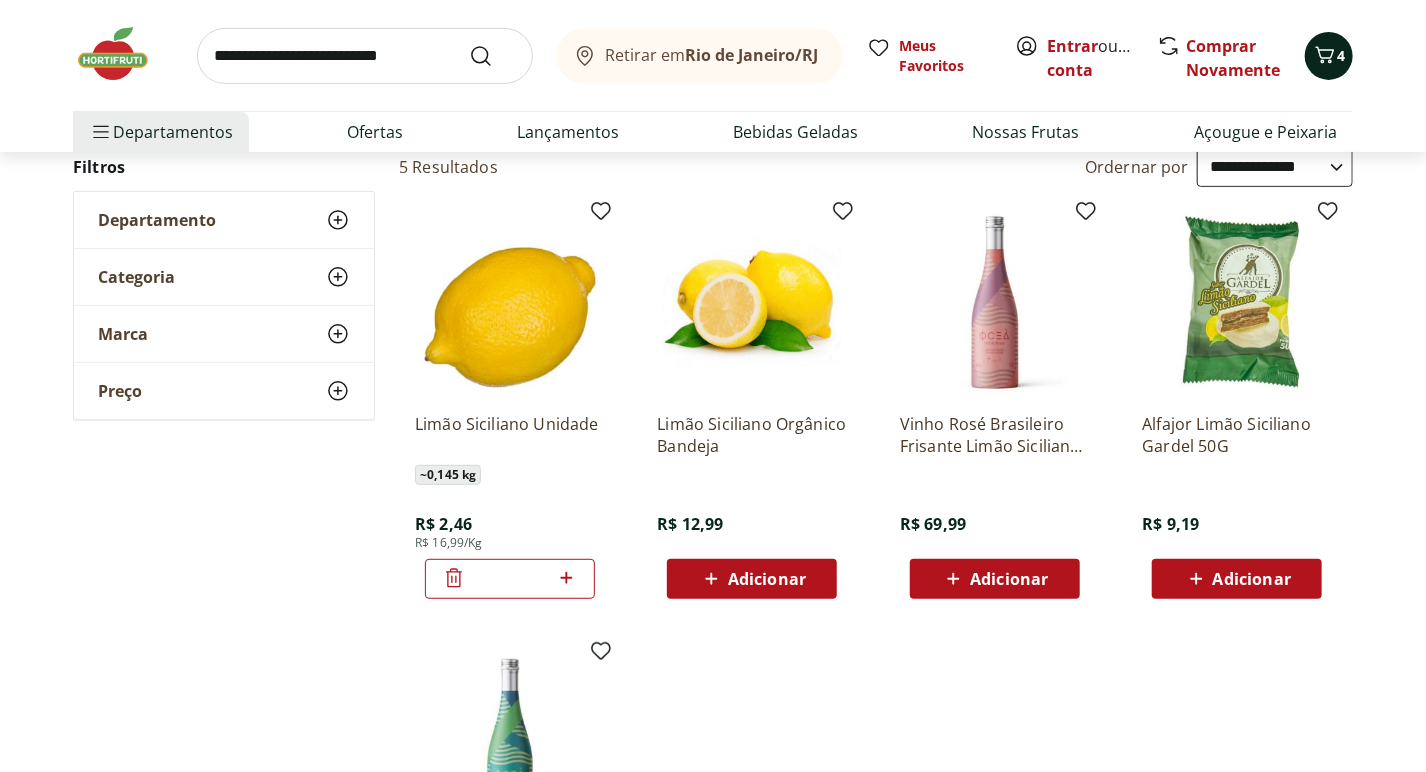 click 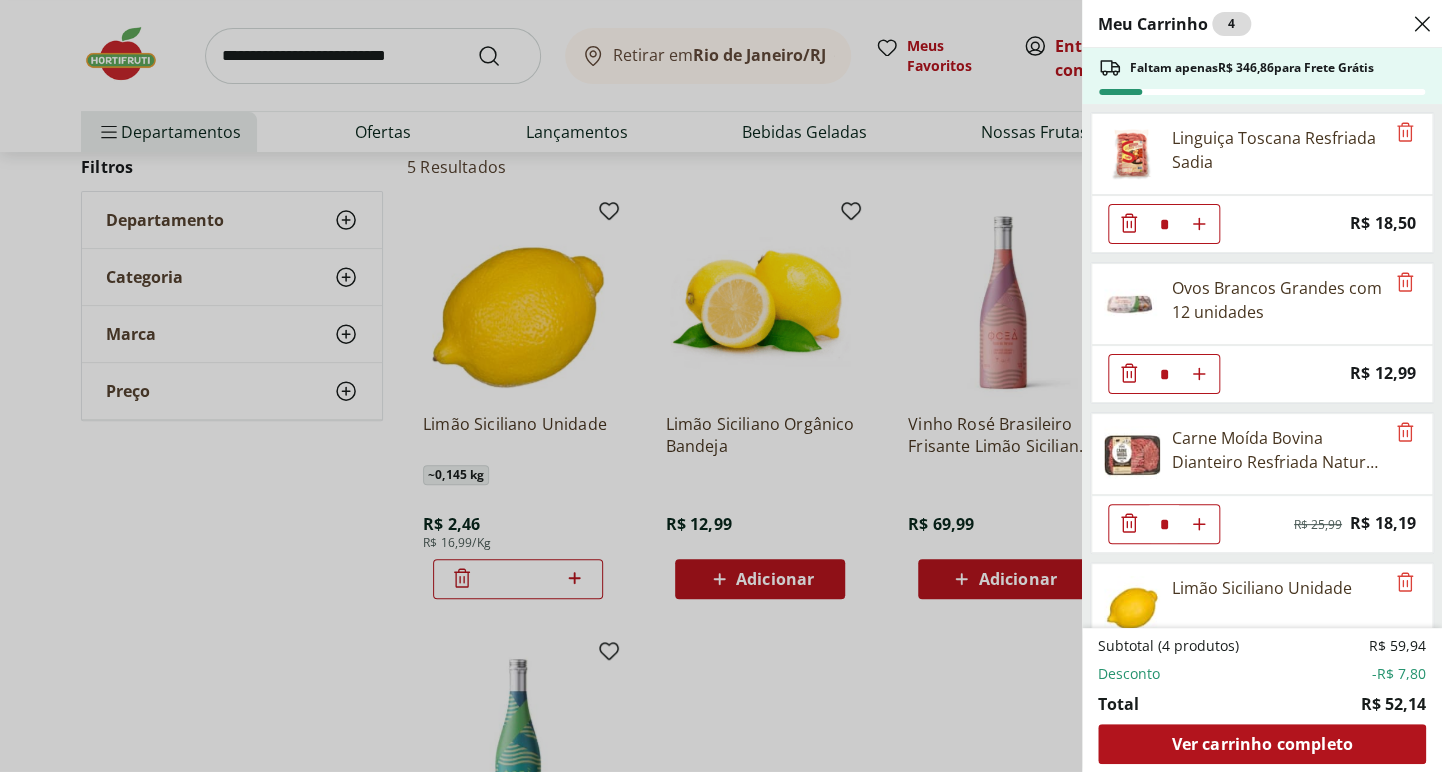 click on "Meu Carrinho 4 Faltam apenas  R$ 346,86  para Frete Grátis Linguiça Toscana Resfriada Sadia * Price: R$ 18,50 Ovos Brancos Grandes com 12 unidades * Price: R$ 12,99 Carne Moída Bovina Dianteiro Resfriada Natural da Terra 500g * Original price: R$ 25,99 Price: R$ 18,19 Limão Siciliano Unidade * Price: R$ 2,46 Subtotal (4 produtos) R$ 59,94 Desconto -R$ 7,80 Total R$ 52,14 Ver carrinho completo" at bounding box center (721, 386) 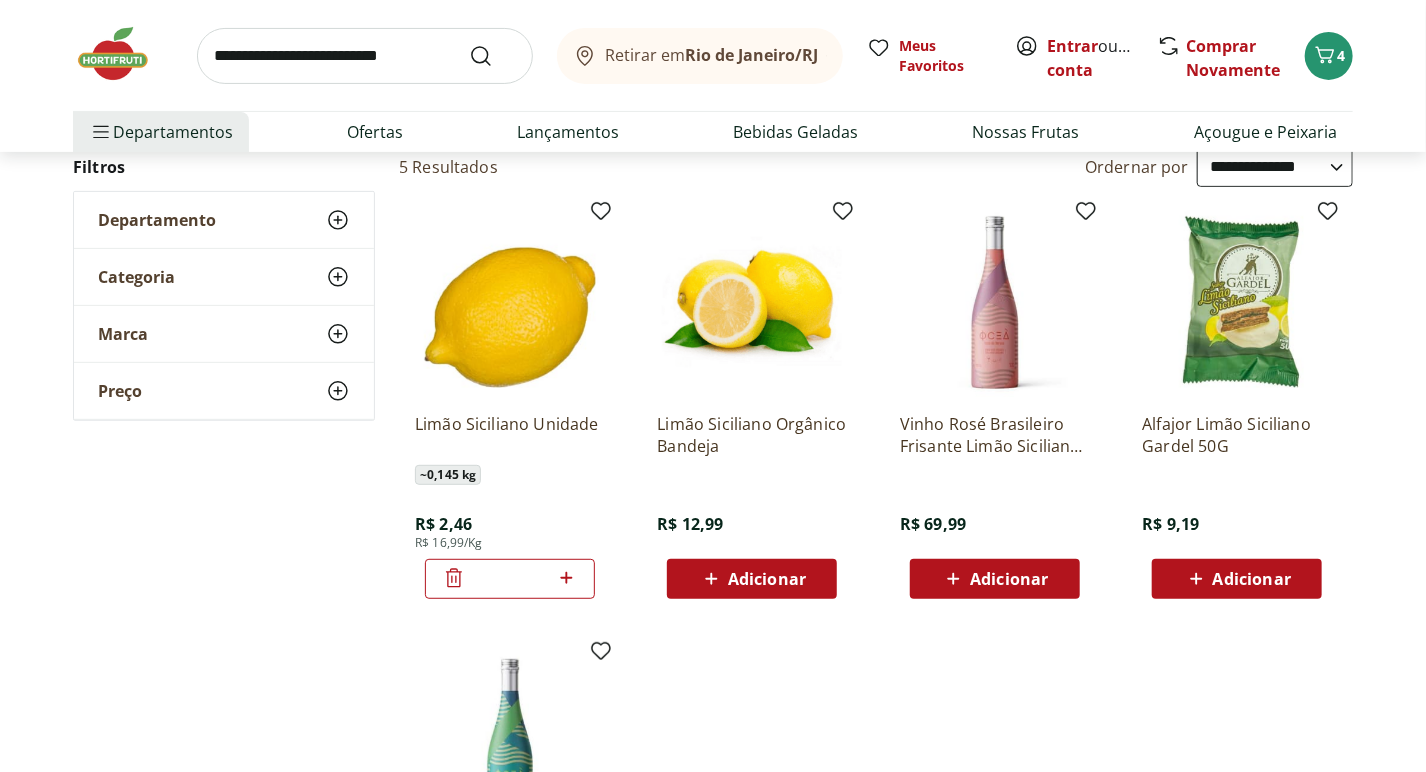 click at bounding box center [365, 56] 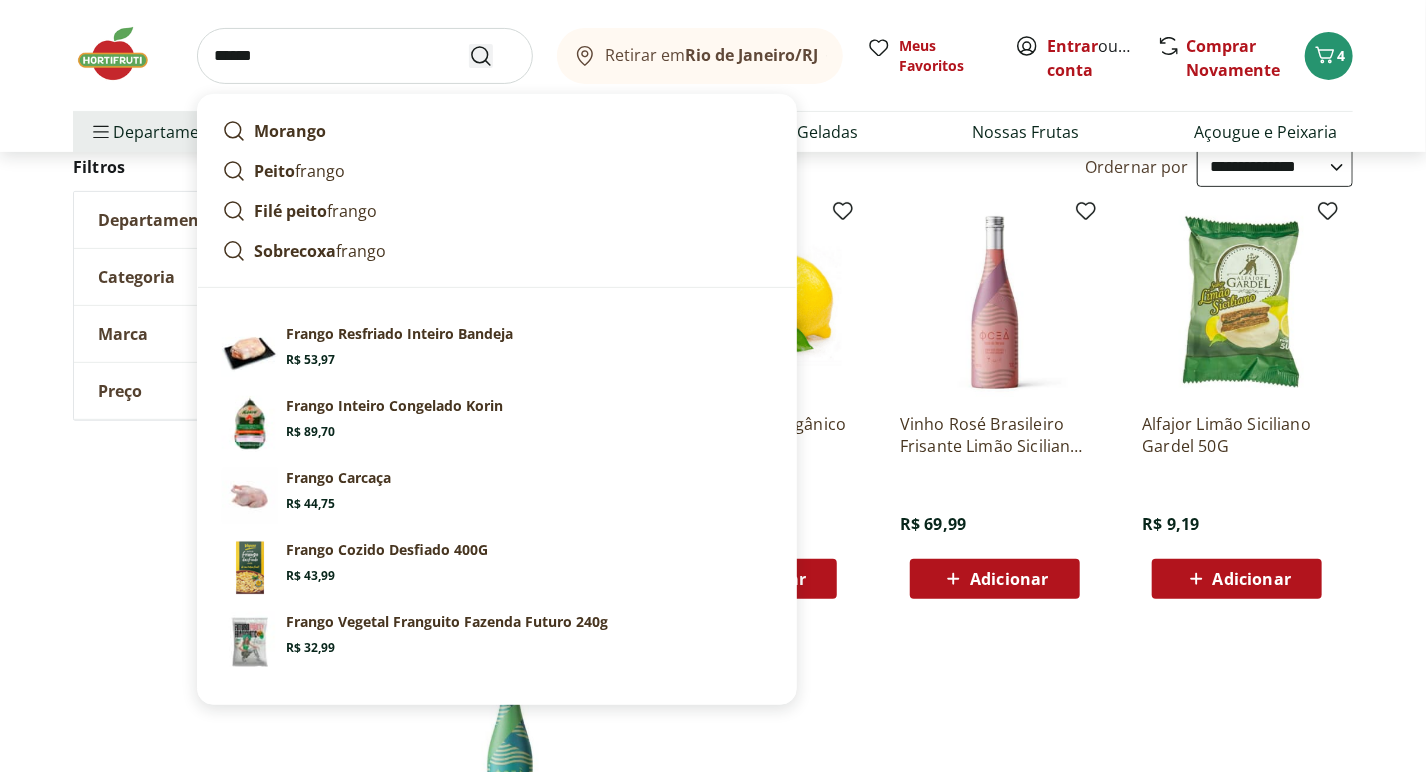 type on "******" 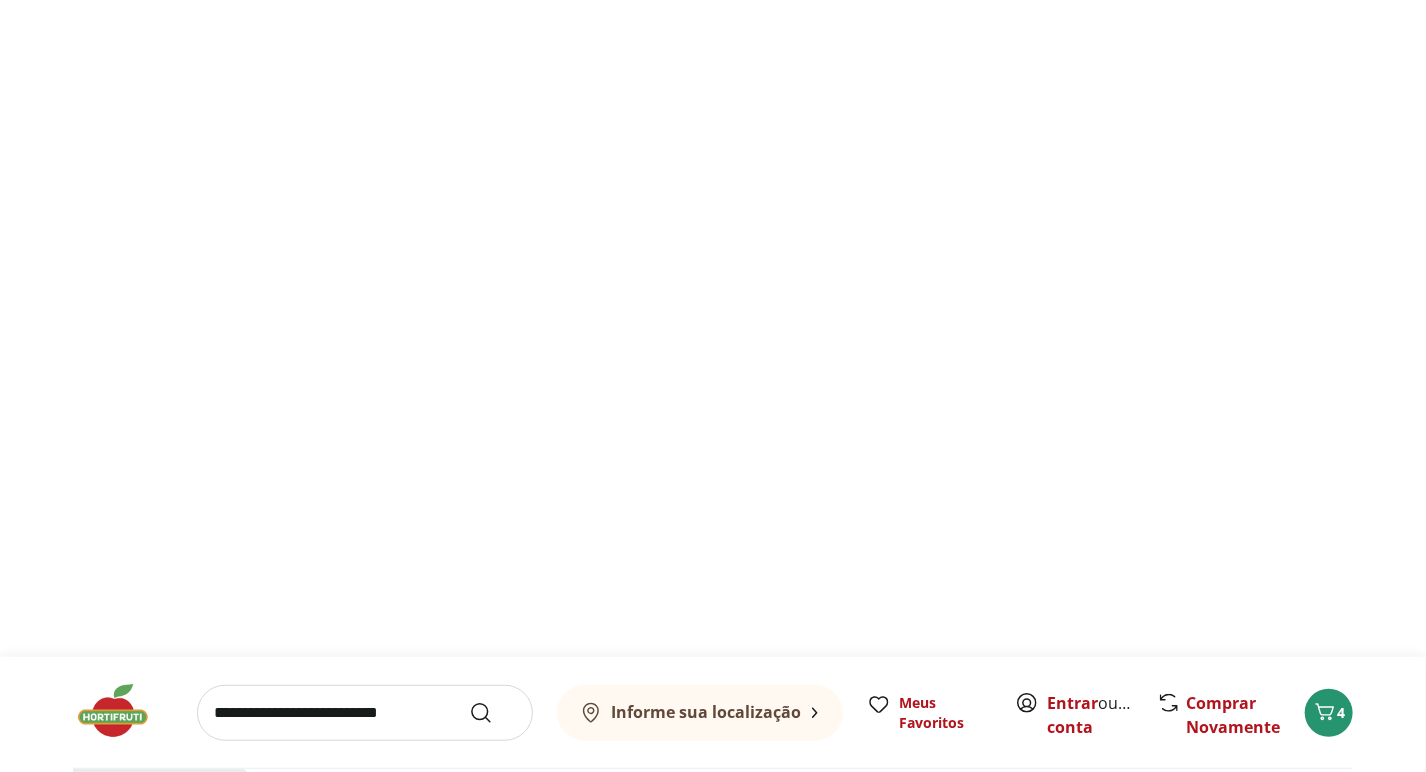 scroll, scrollTop: 0, scrollLeft: 0, axis: both 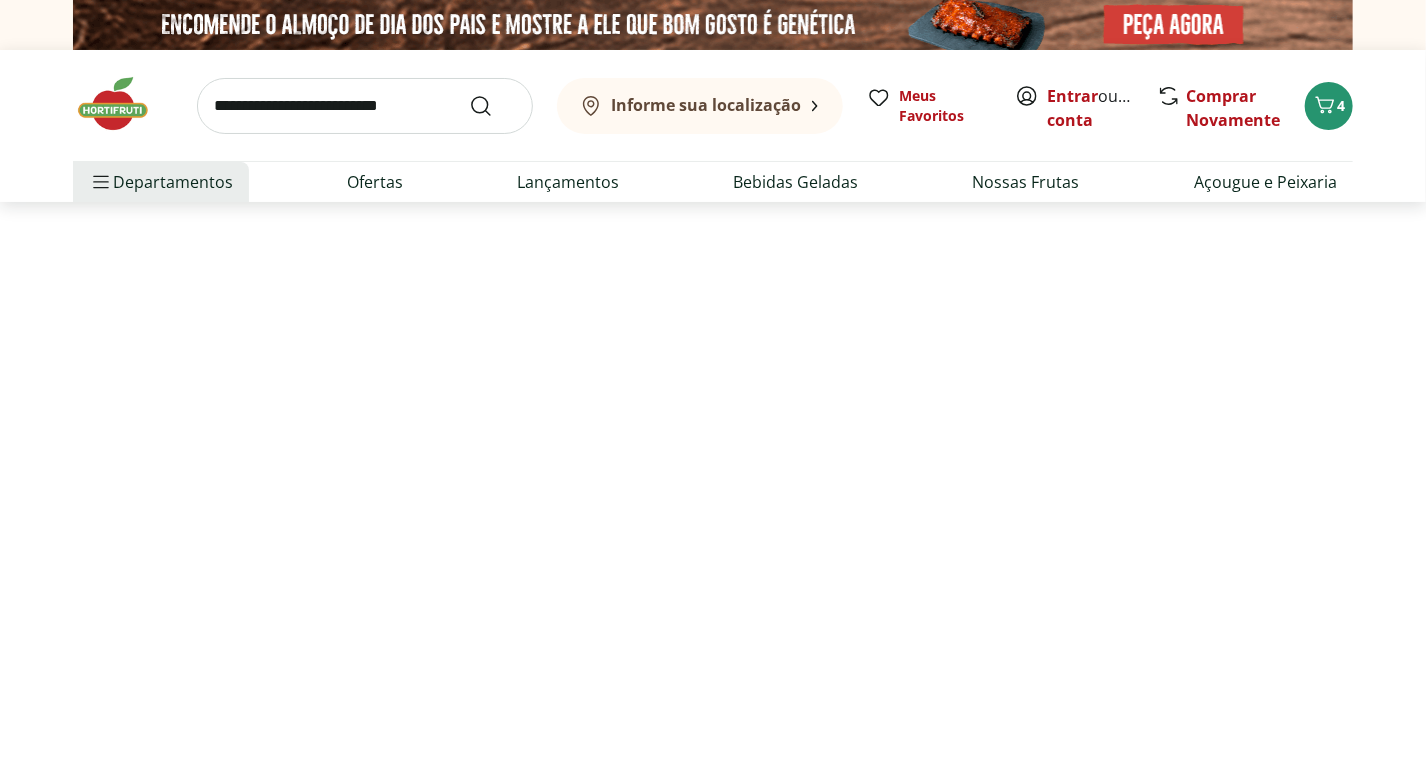 select on "**********" 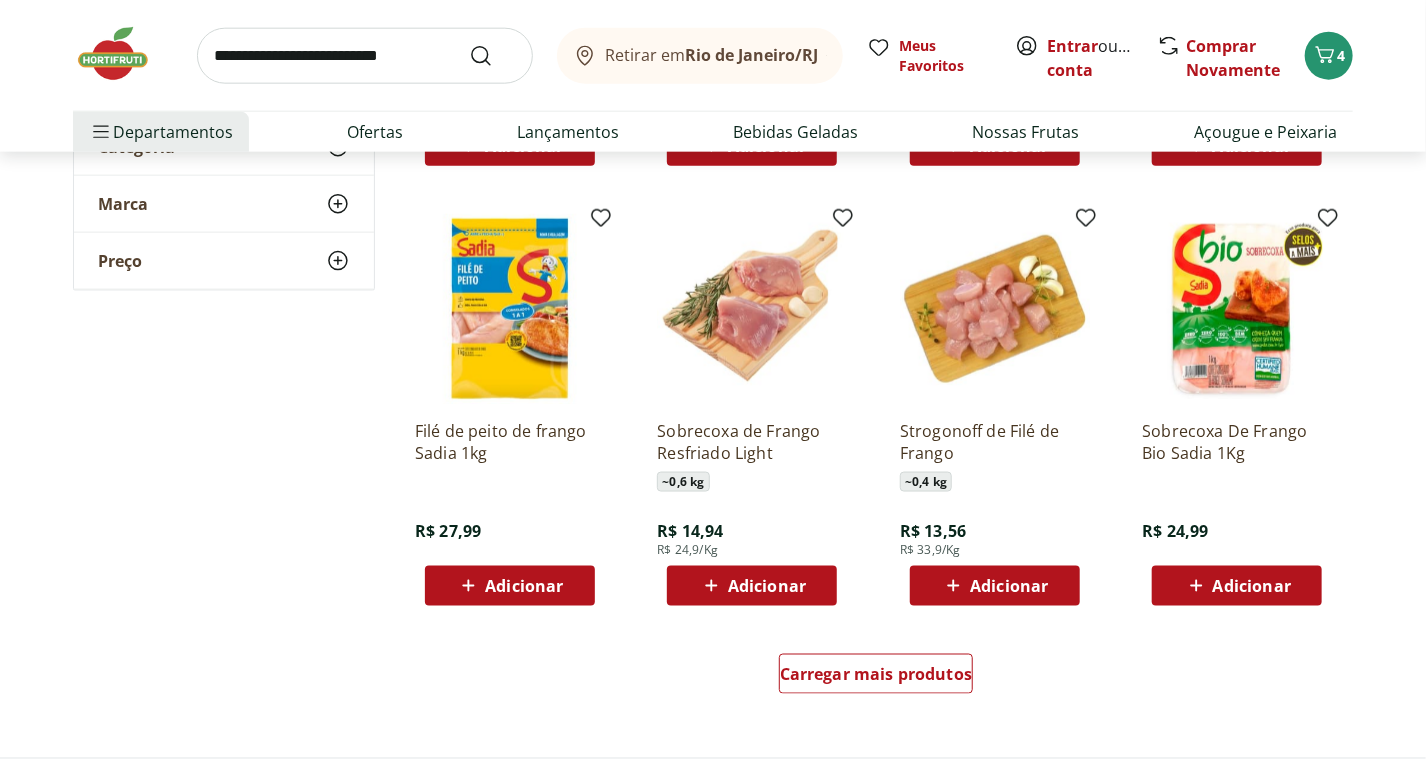 scroll, scrollTop: 1155, scrollLeft: 0, axis: vertical 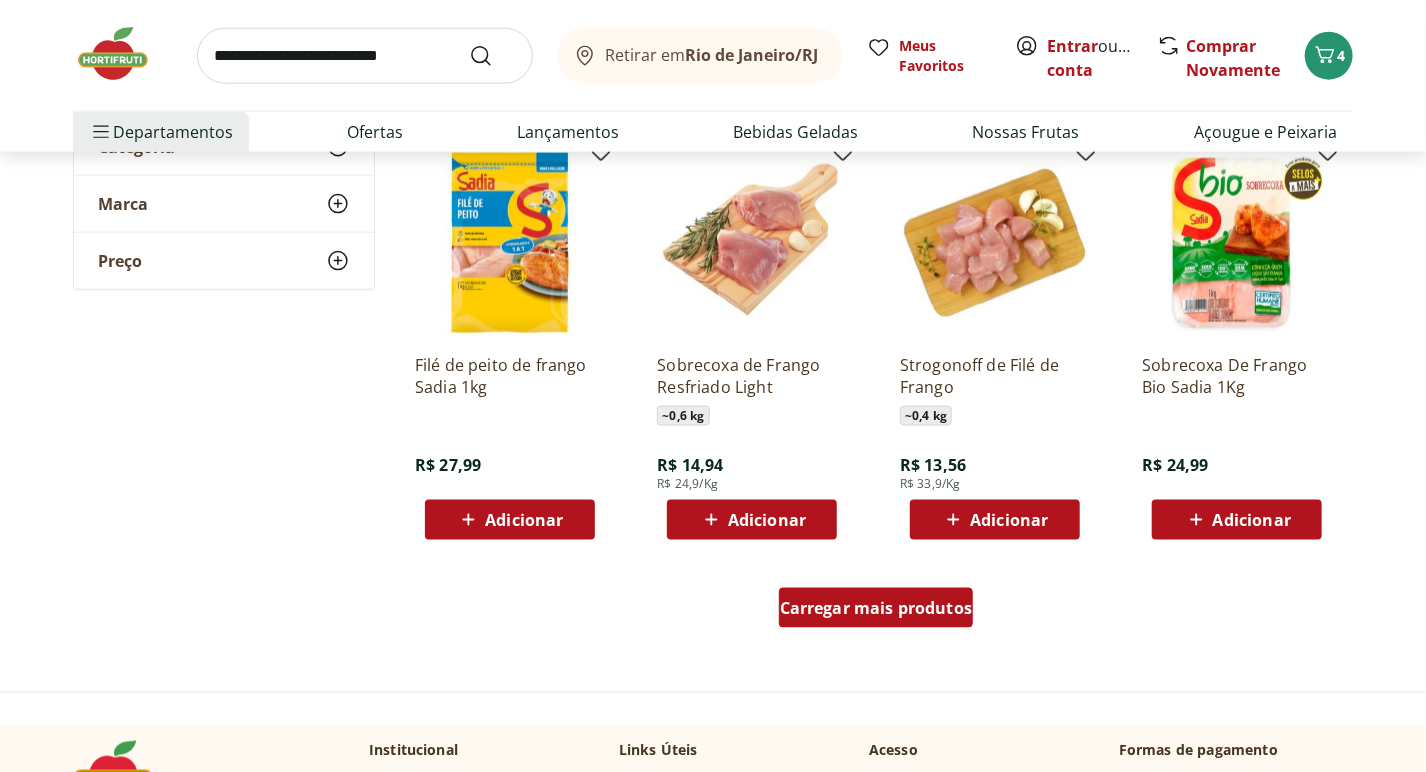 click on "Carregar mais produtos" at bounding box center (876, 608) 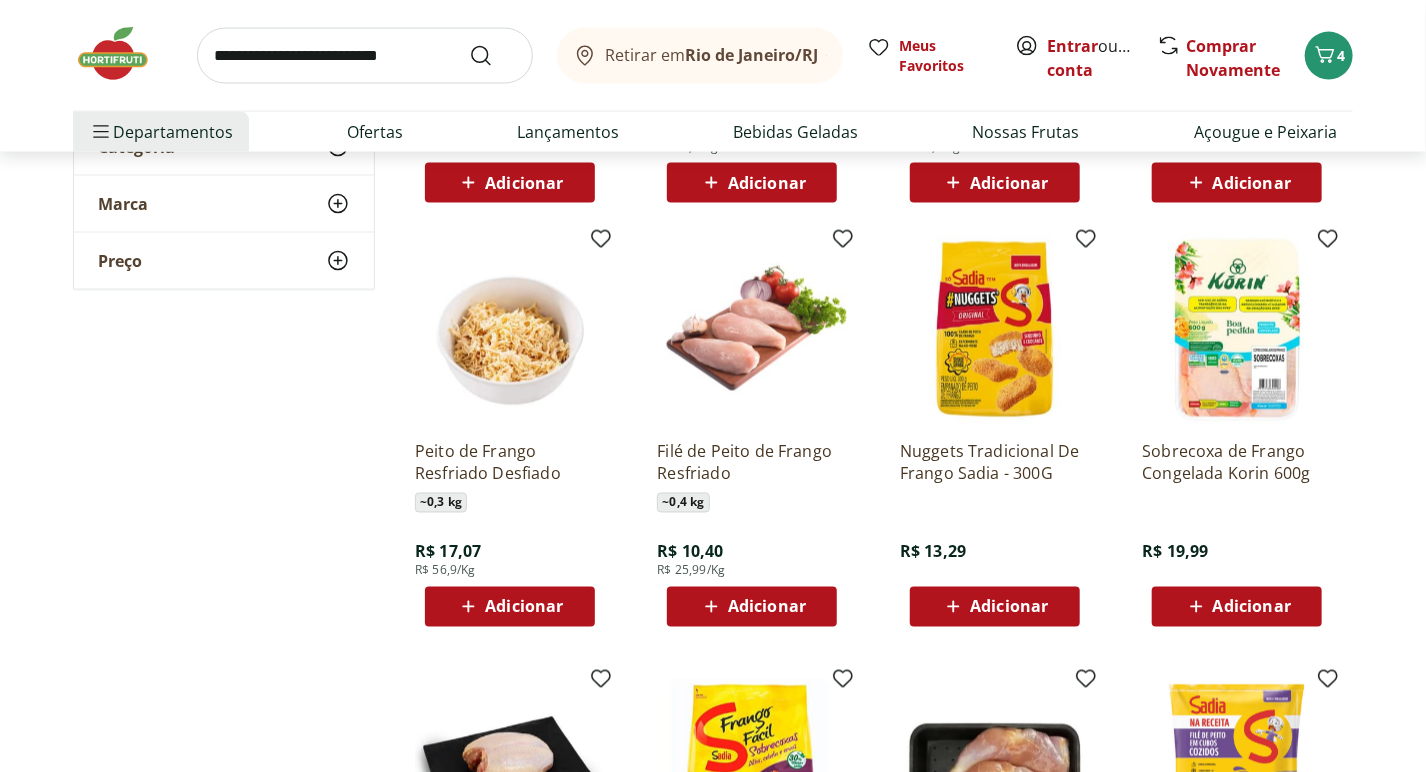 scroll, scrollTop: 1487, scrollLeft: 0, axis: vertical 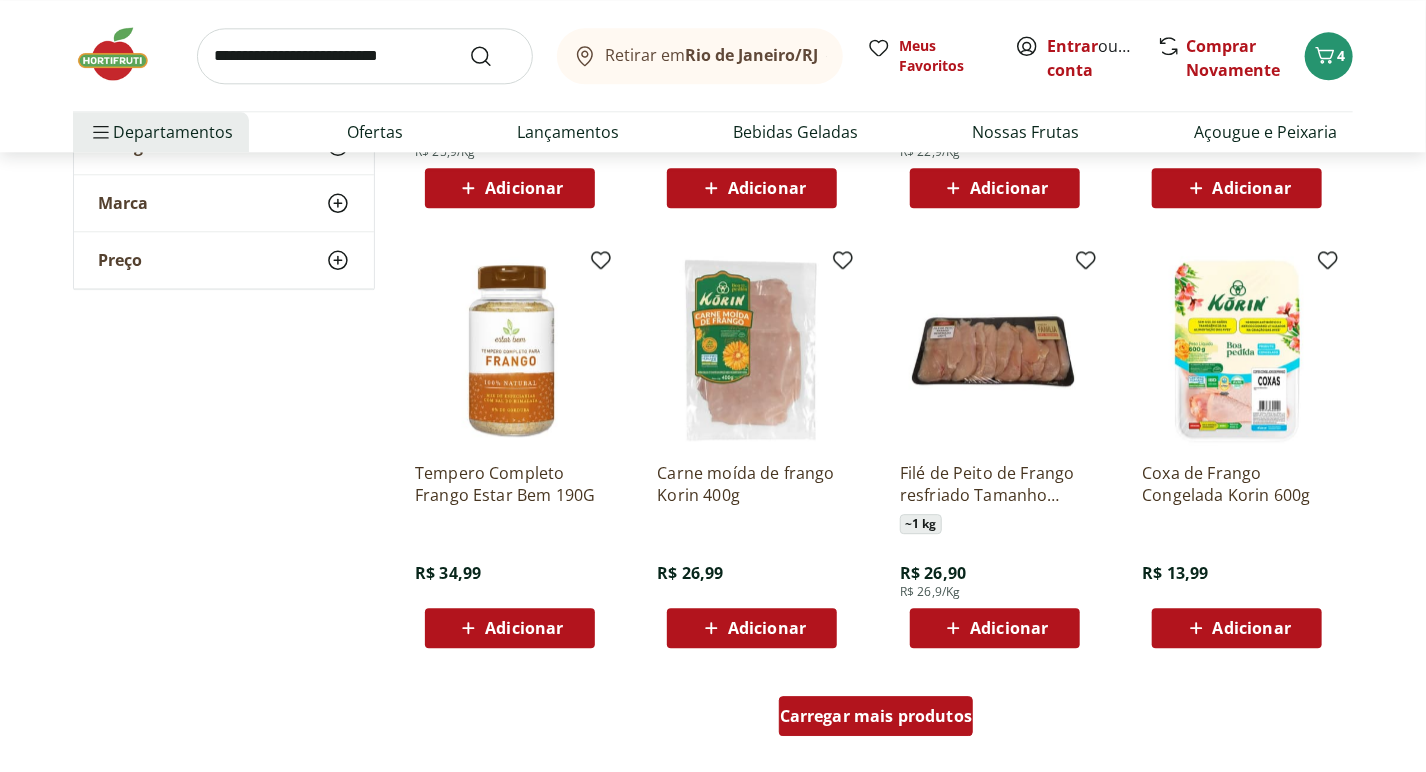 click on "Carregar mais produtos" at bounding box center [876, 716] 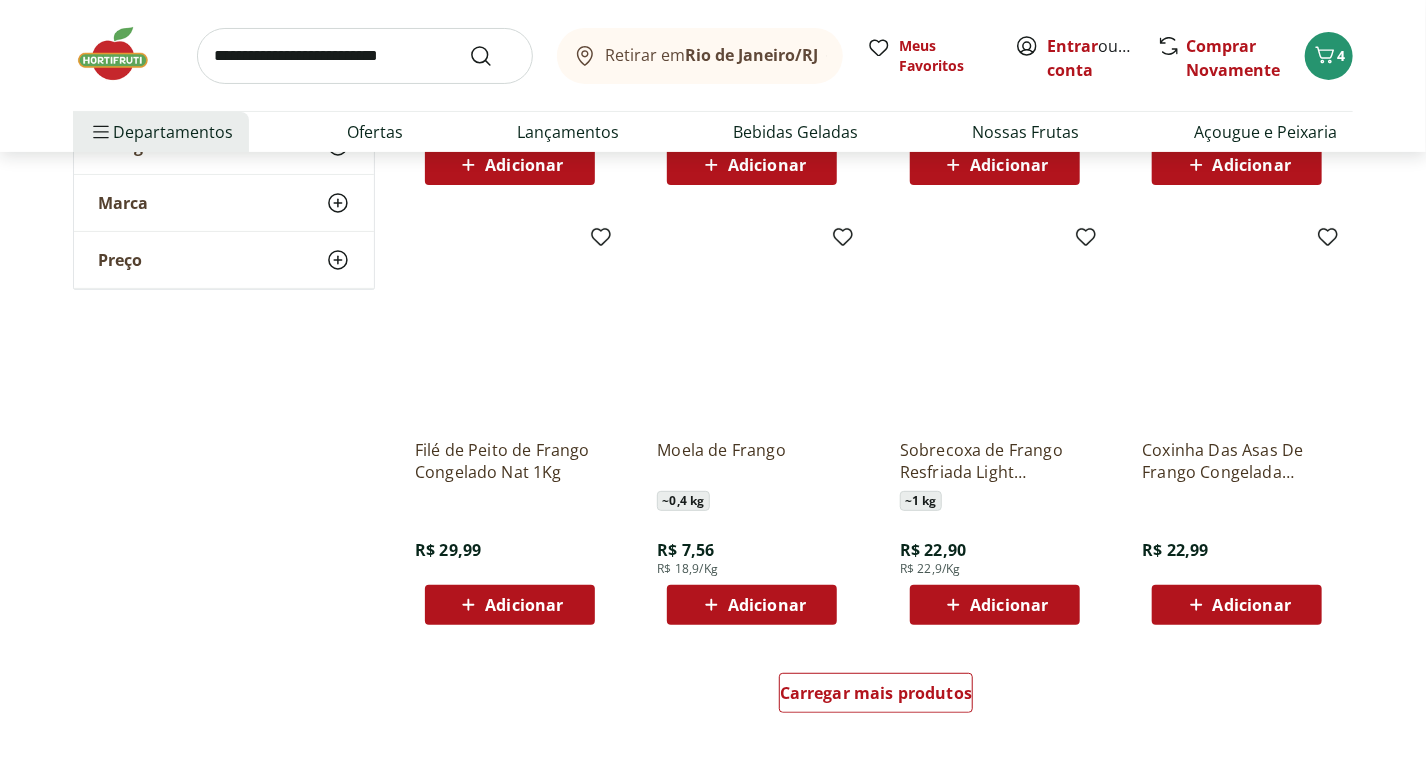 scroll, scrollTop: 3684, scrollLeft: 0, axis: vertical 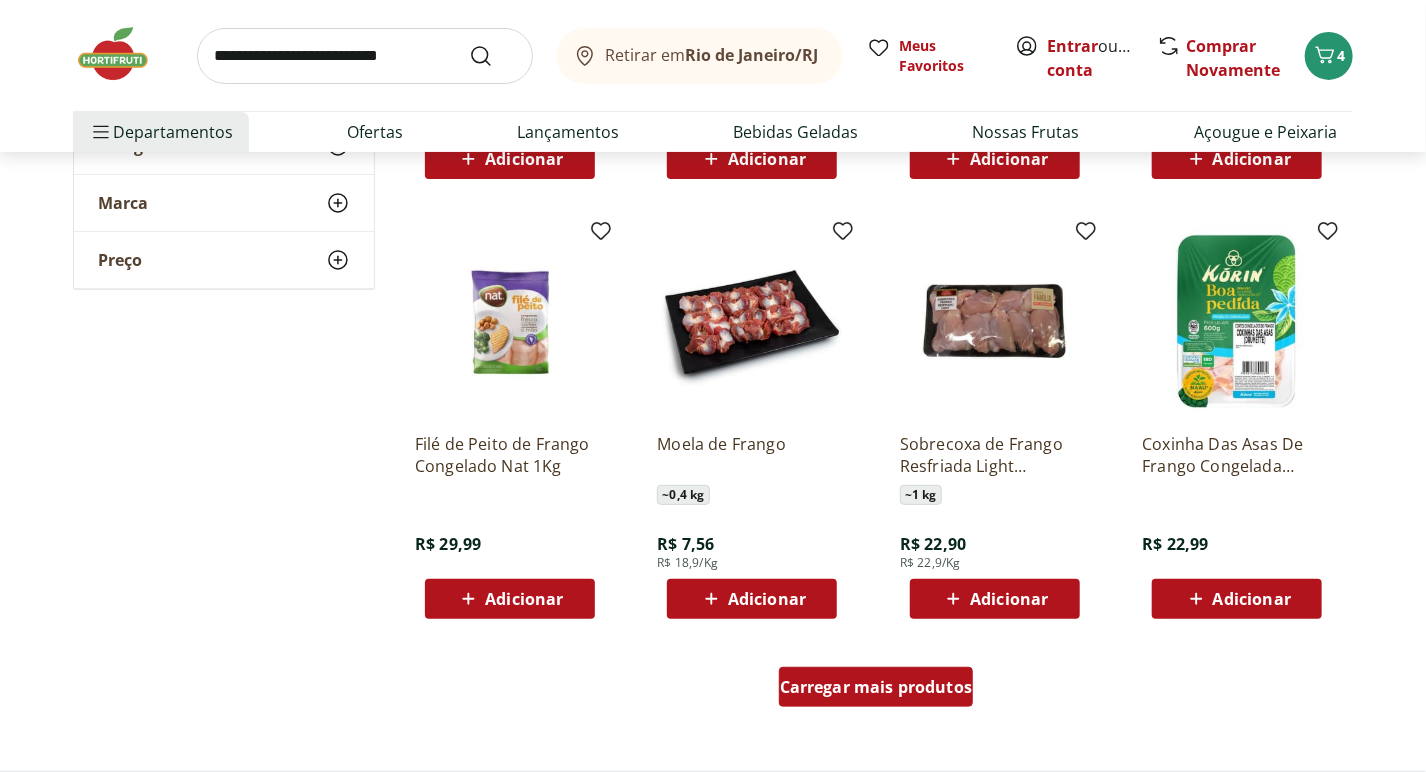click on "Carregar mais produtos" at bounding box center (876, 687) 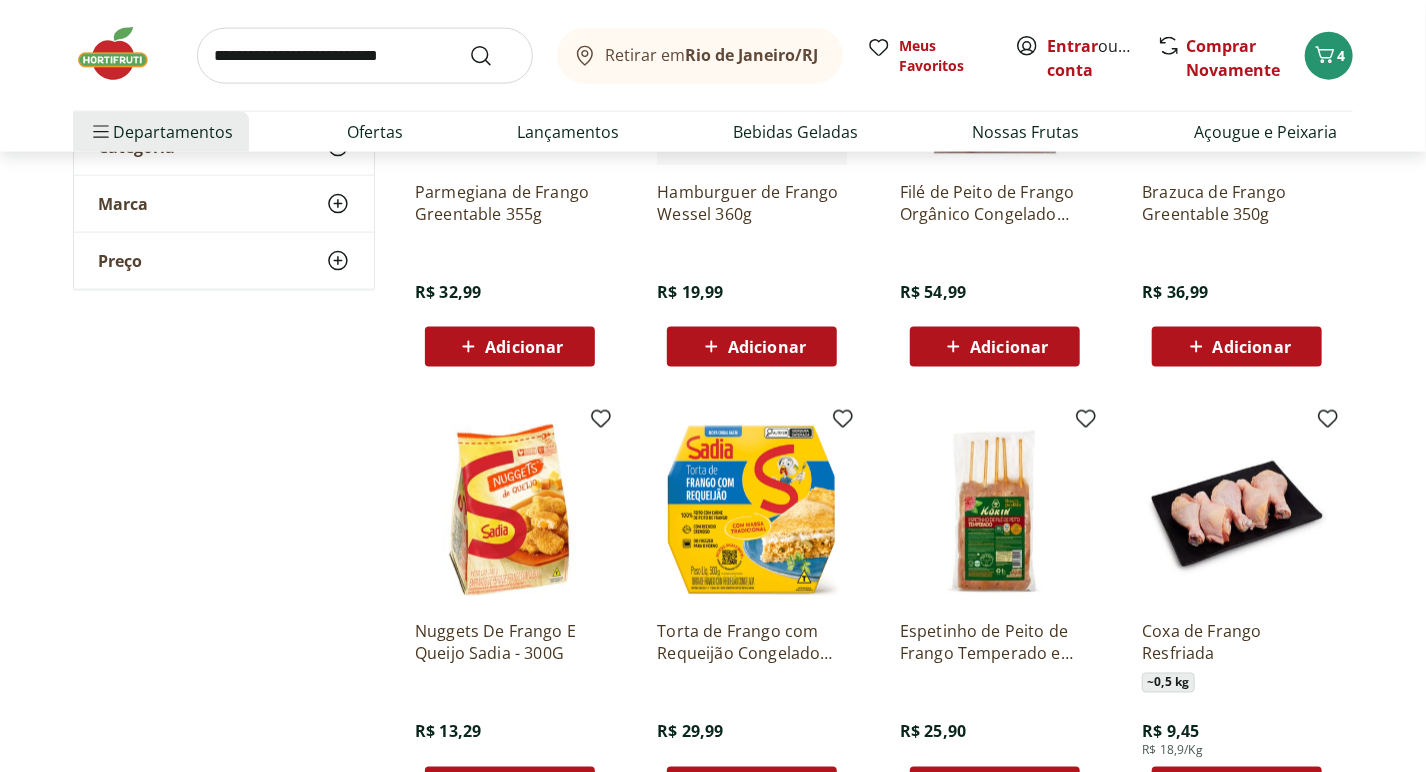 scroll, scrollTop: 4890, scrollLeft: 0, axis: vertical 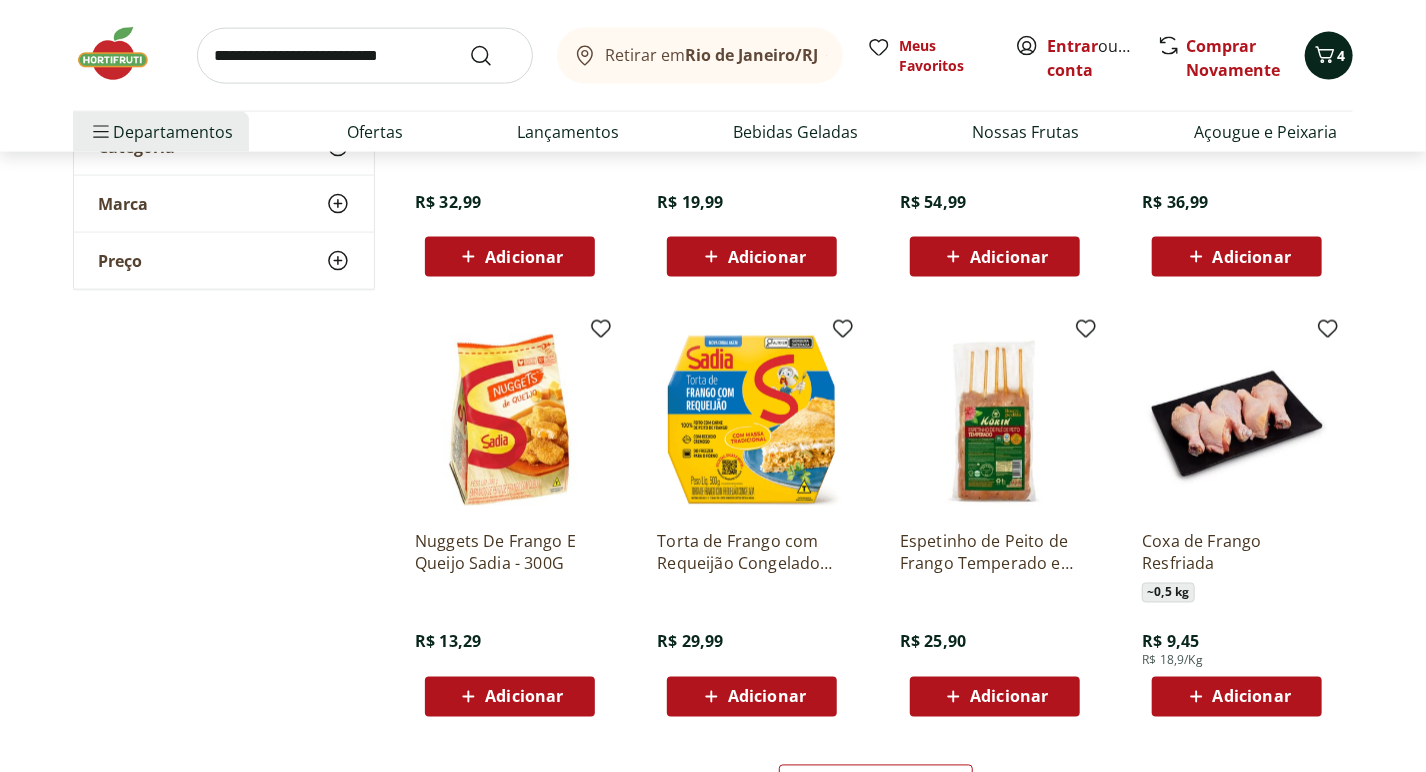 click 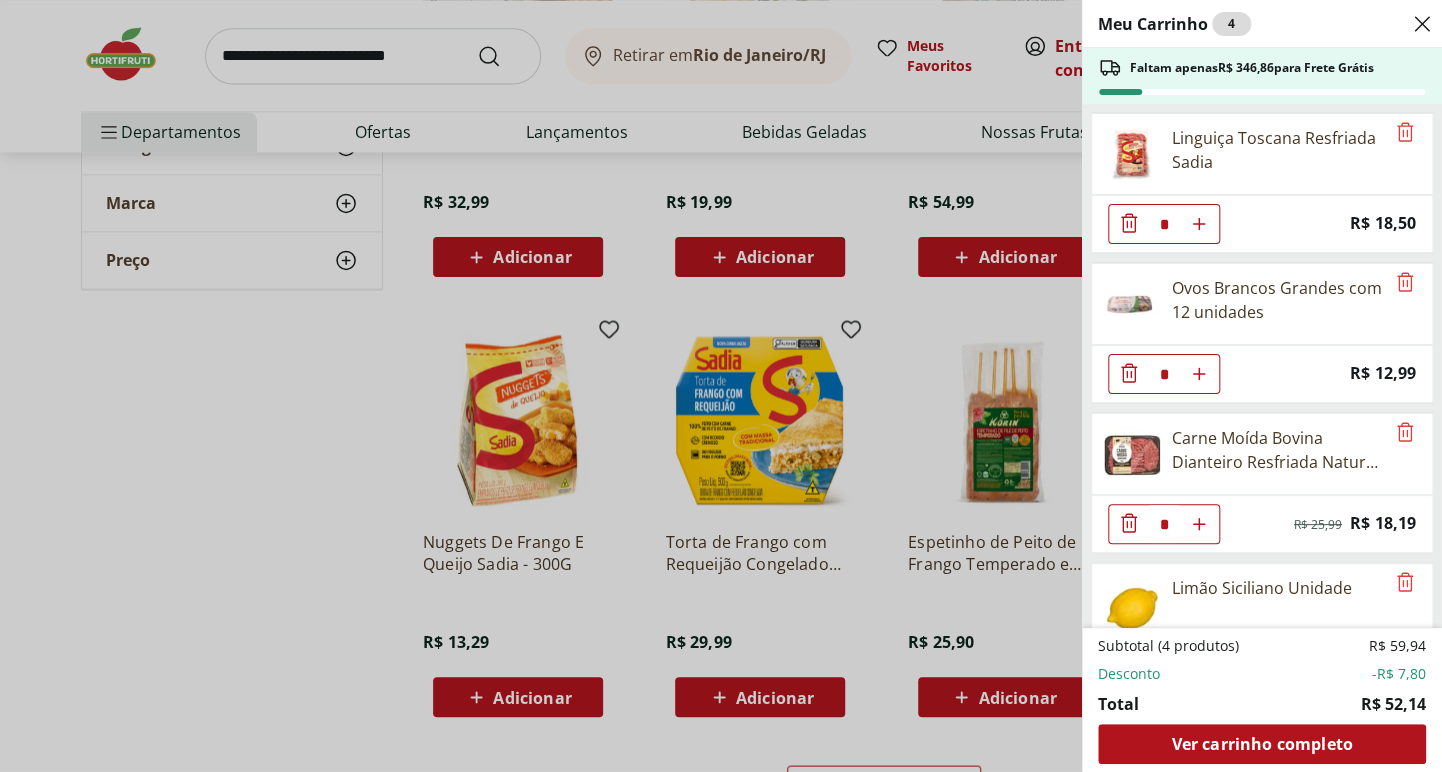 click on "Meu Carrinho 4 Faltam apenas  R$ 346,86  para Frete Grátis Linguiça Toscana Resfriada Sadia * Price: R$ 18,50 Ovos Brancos Grandes com 12 unidades * Price: R$ 12,99 Carne Moída Bovina Dianteiro Resfriada Natural da Terra 500g * Original price: R$ 25,99 Price: R$ 18,19 Limão Siciliano Unidade * Price: R$ 2,46 Subtotal (4 produtos) R$ 59,94 Desconto -R$ 7,80 Total R$ 52,14 Ver carrinho completo" at bounding box center [721, 386] 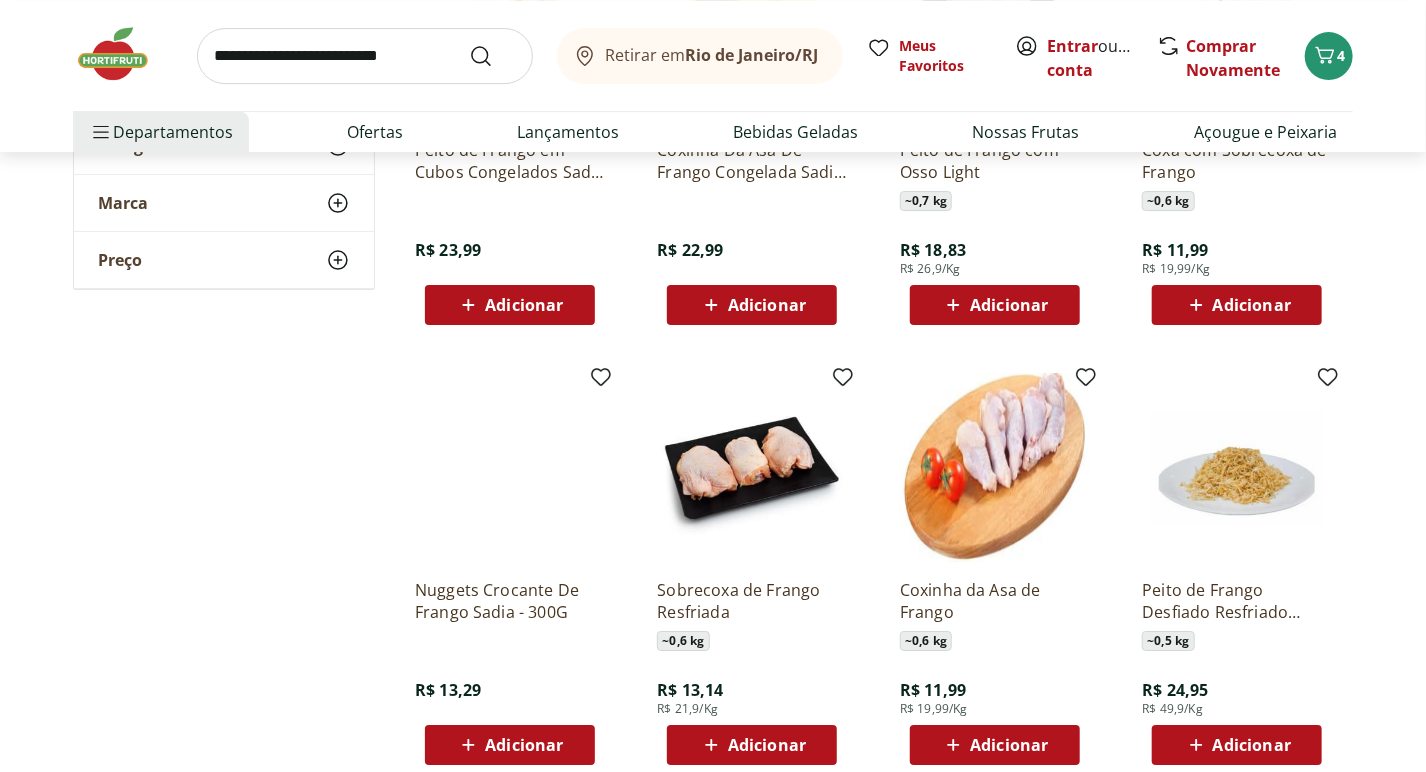 scroll, scrollTop: 3115, scrollLeft: 0, axis: vertical 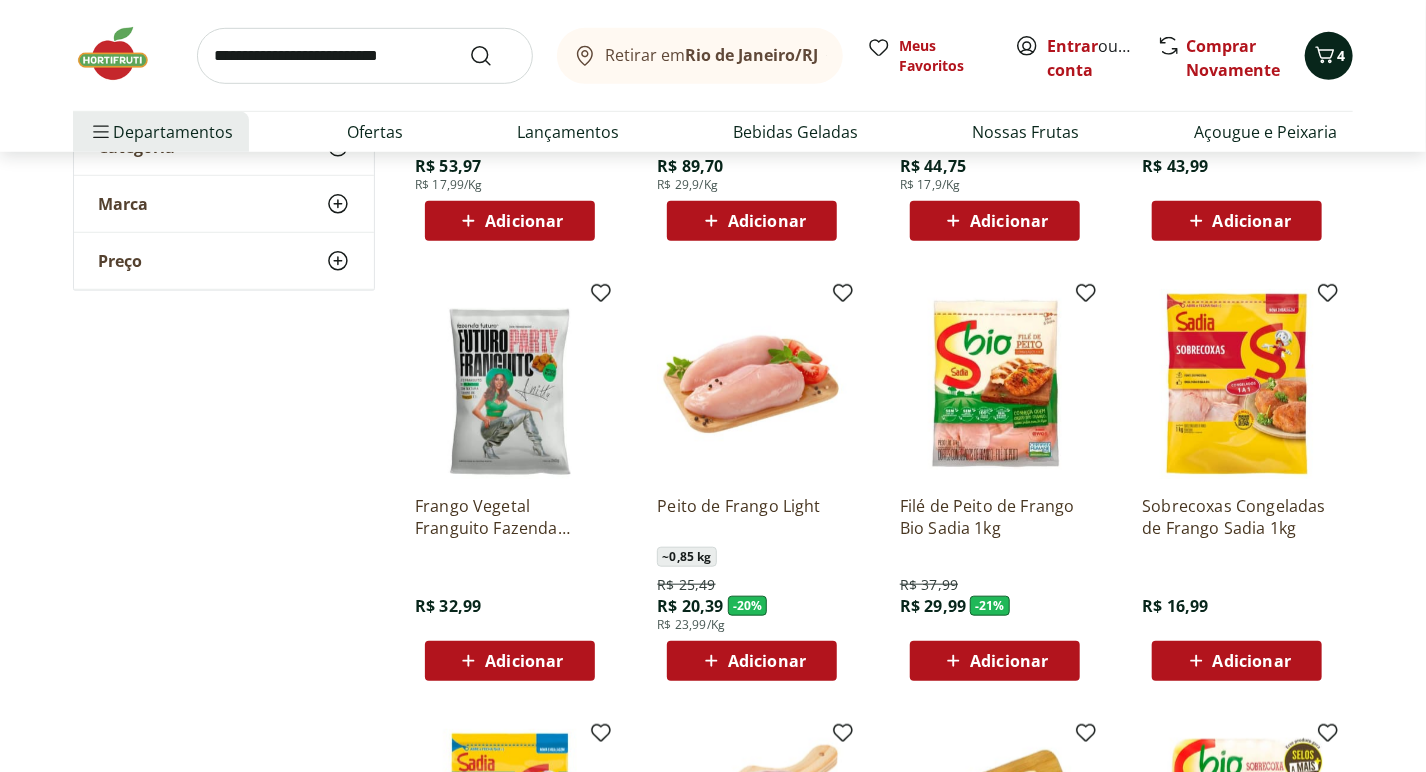 click 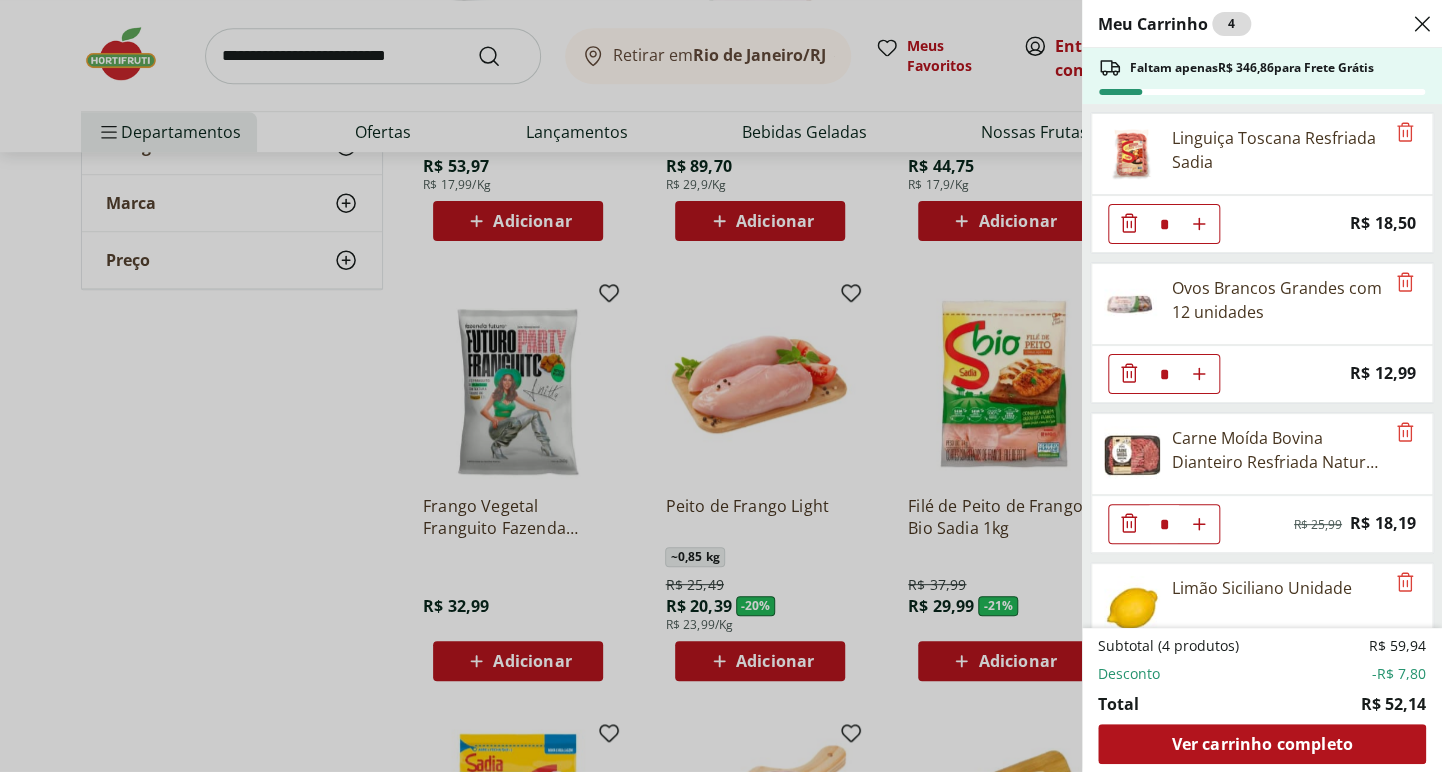 click on "Meu Carrinho 4 Faltam apenas  R$ 346,86  para Frete Grátis Linguiça Toscana Resfriada Sadia * Price: R$ 18,50 Ovos Brancos Grandes com 12 unidades * Price: R$ 12,99 Carne Moída Bovina Dianteiro Resfriada Natural da Terra 500g * Original price: R$ 25,99 Price: R$ 18,19 Limão Siciliano Unidade * Price: R$ 2,46 Subtotal (4 produtos) R$ 59,94 Desconto -R$ 7,80 Total R$ 52,14 Ver carrinho completo" at bounding box center [721, 386] 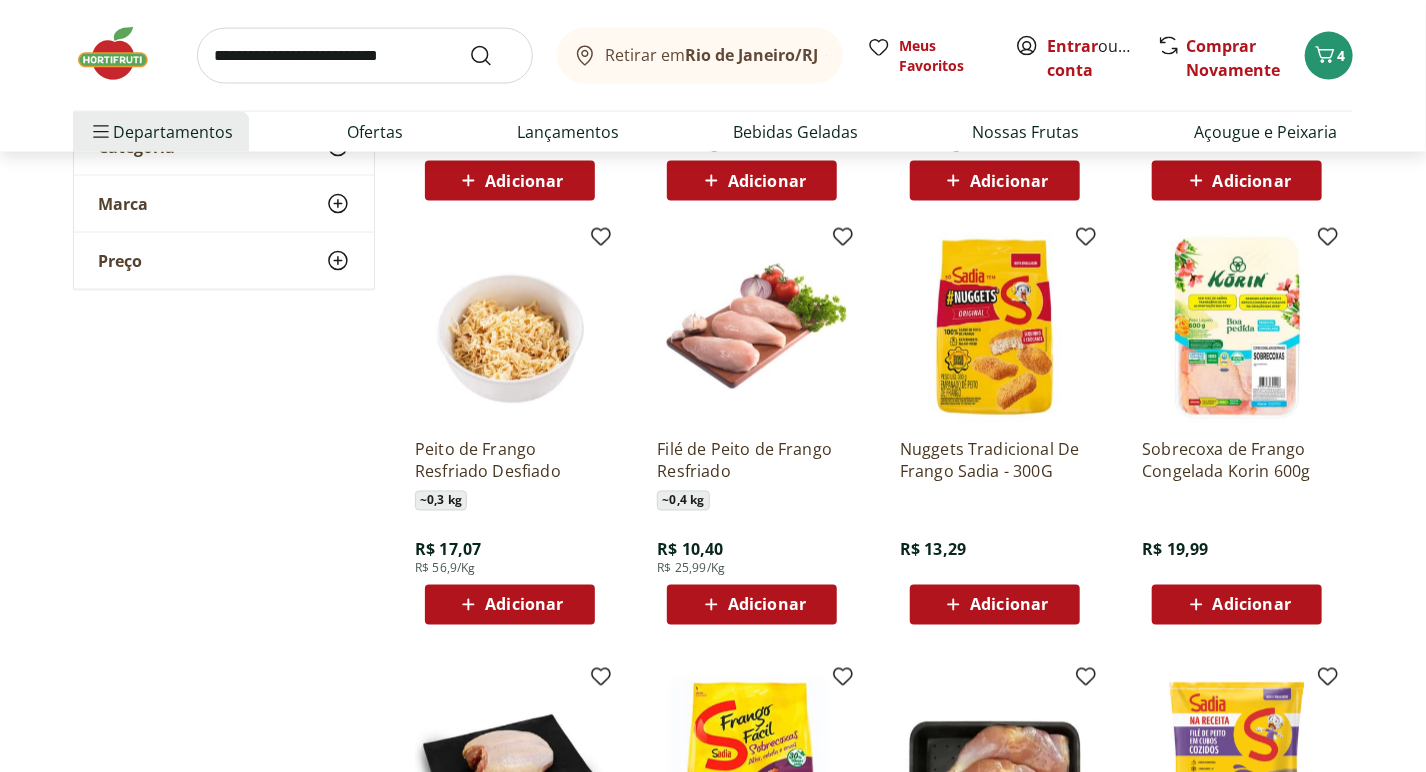 scroll, scrollTop: 1527, scrollLeft: 0, axis: vertical 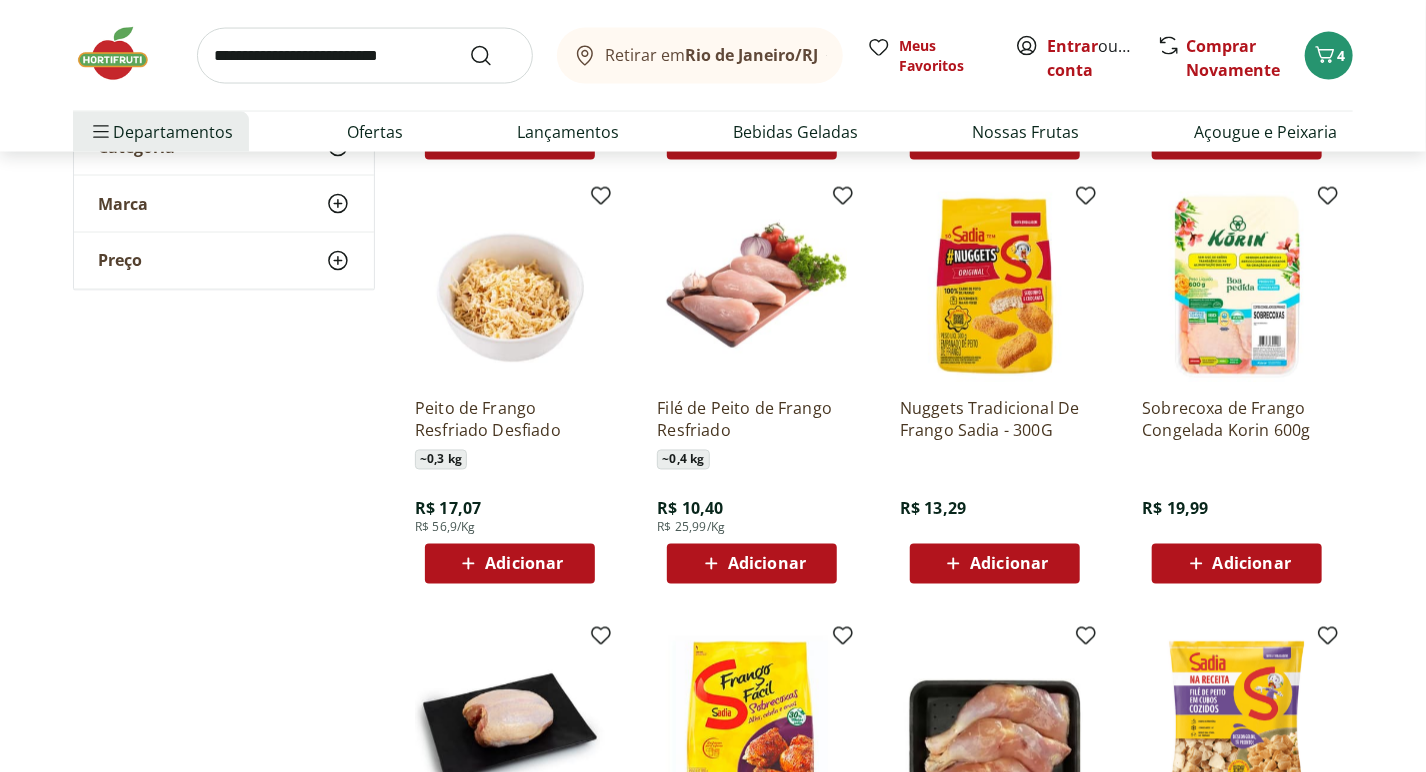 click on "Adicionar" at bounding box center [752, 564] 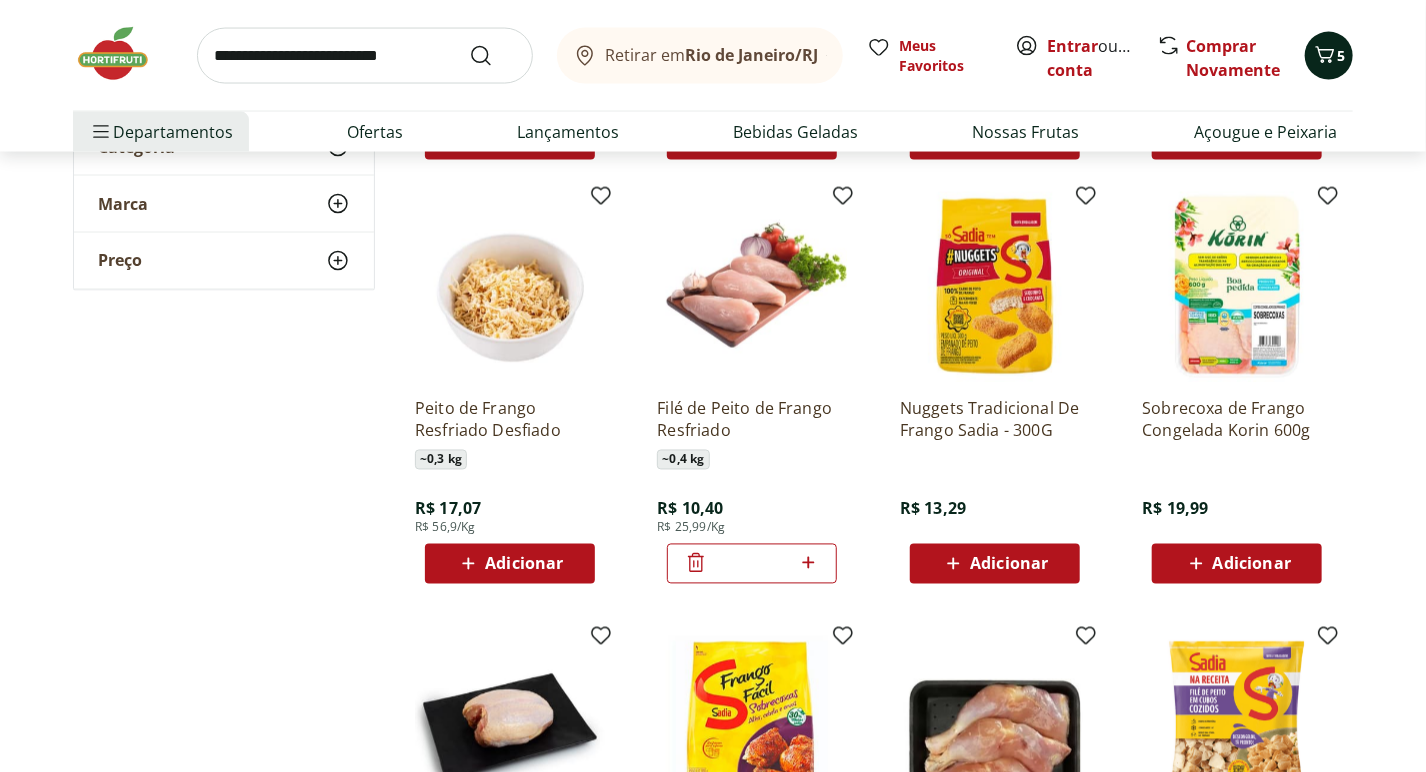 click 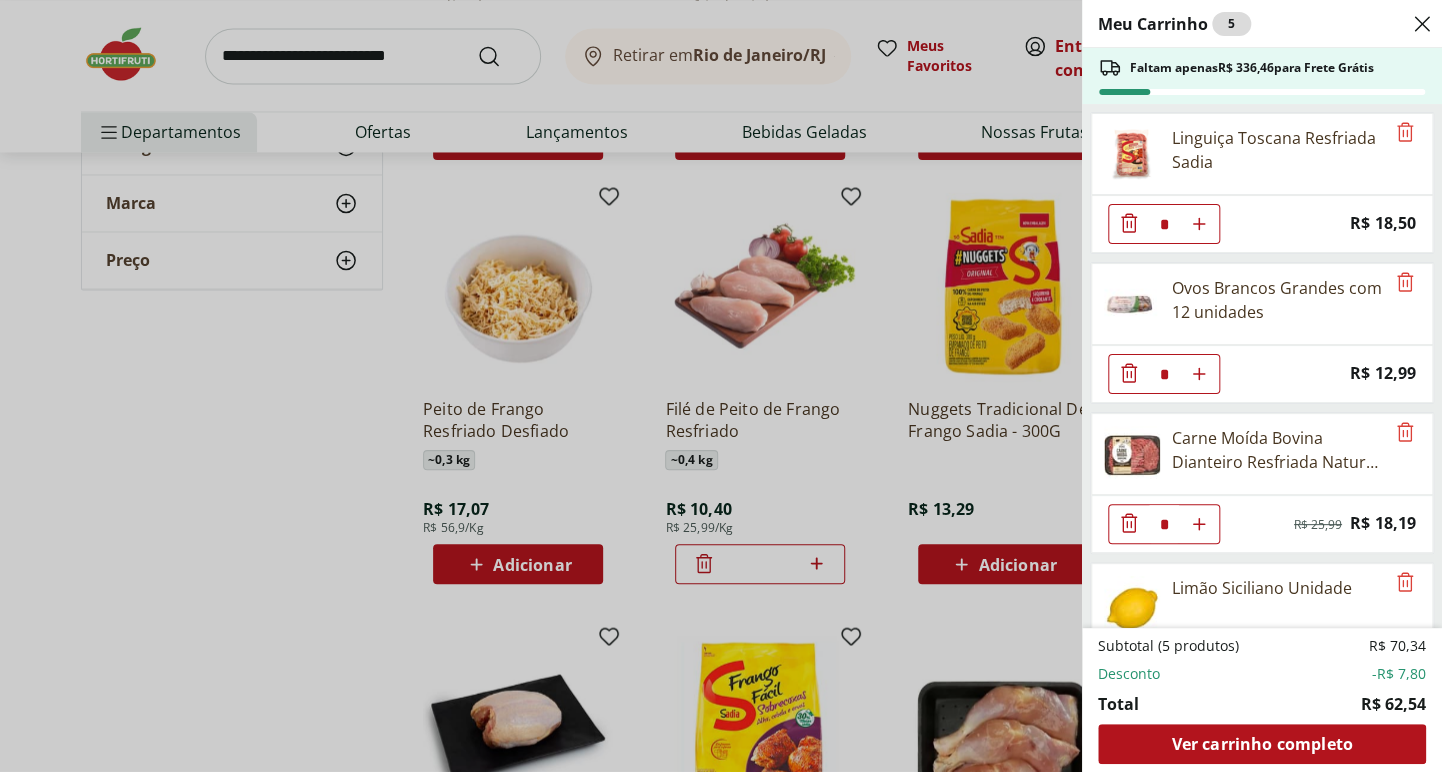 click on "Meu Carrinho 5 Faltam apenas  R$ 336,46  para Frete Grátis Linguiça Toscana Resfriada Sadia * Price: R$ 18,50 Ovos Brancos Grandes com 12 unidades * Price: R$ 12,99 Carne Moída Bovina Dianteiro Resfriada Natural da Terra 500g * Original price: R$ 25,99 Price: R$ 18,19 Limão Siciliano Unidade * Price: R$ 2,46 Filé de Peito de Frango Resfriado * Price: R$ 10,40 Subtotal (5 produtos) R$ 70,34 Desconto -R$ 7,80 Total R$ 62,54 Ver carrinho completo" at bounding box center (721, 386) 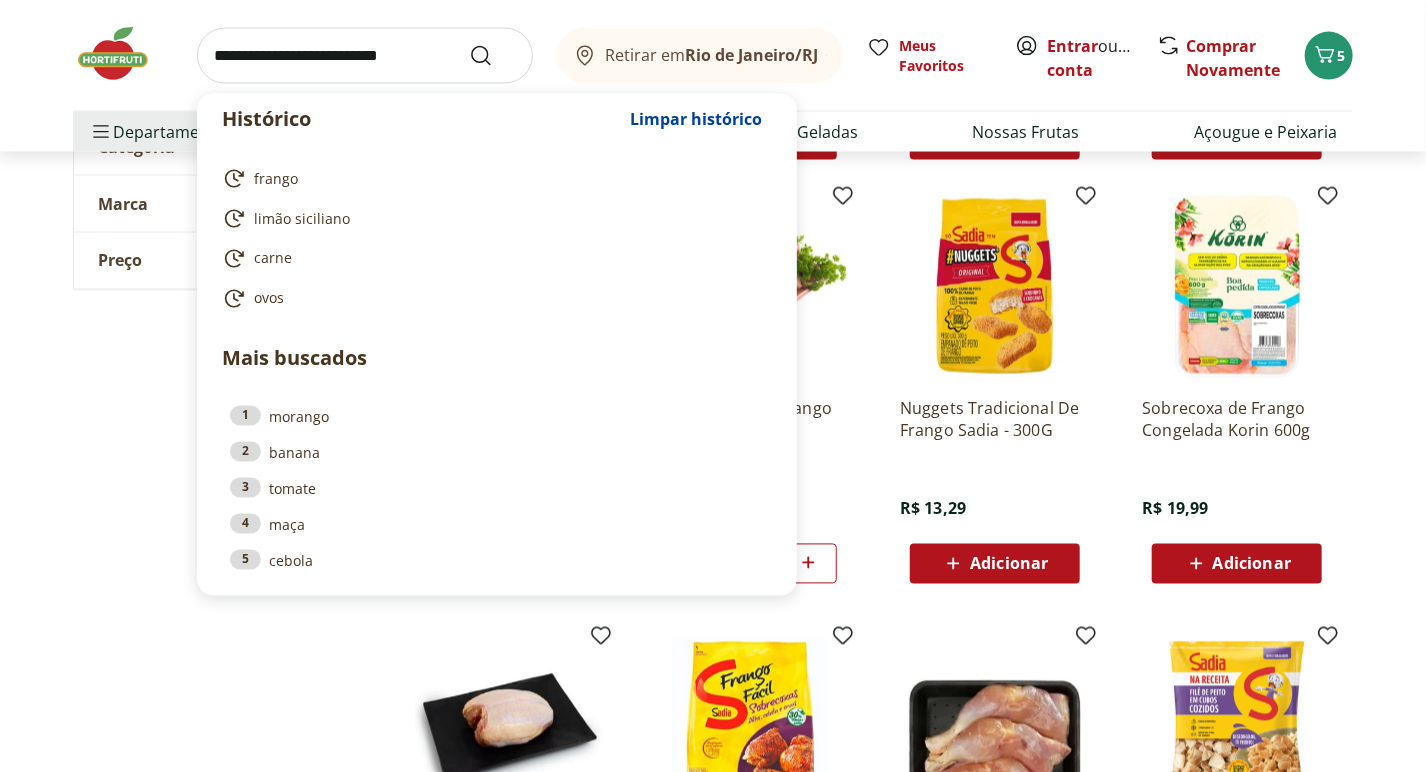 drag, startPoint x: 210, startPoint y: 57, endPoint x: 405, endPoint y: 66, distance: 195.20758 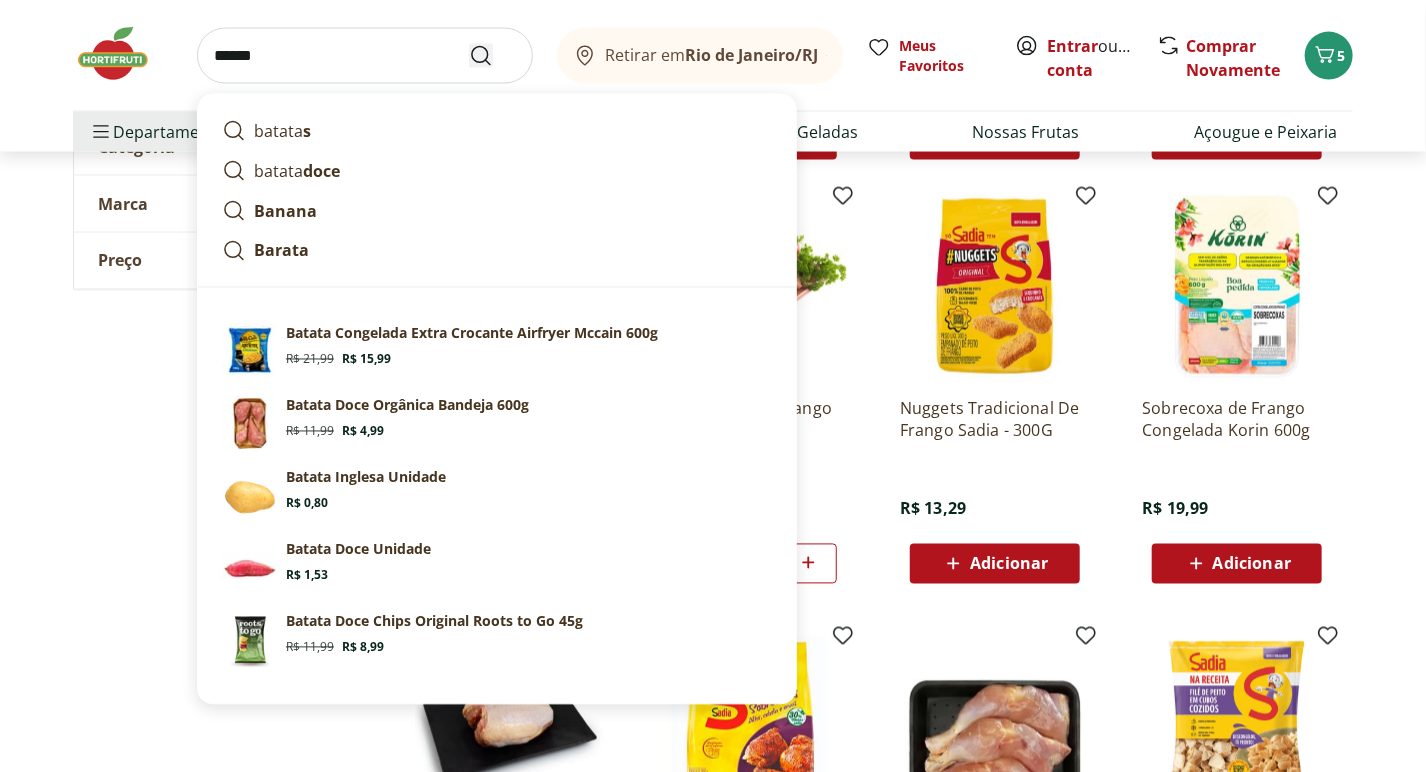 type on "******" 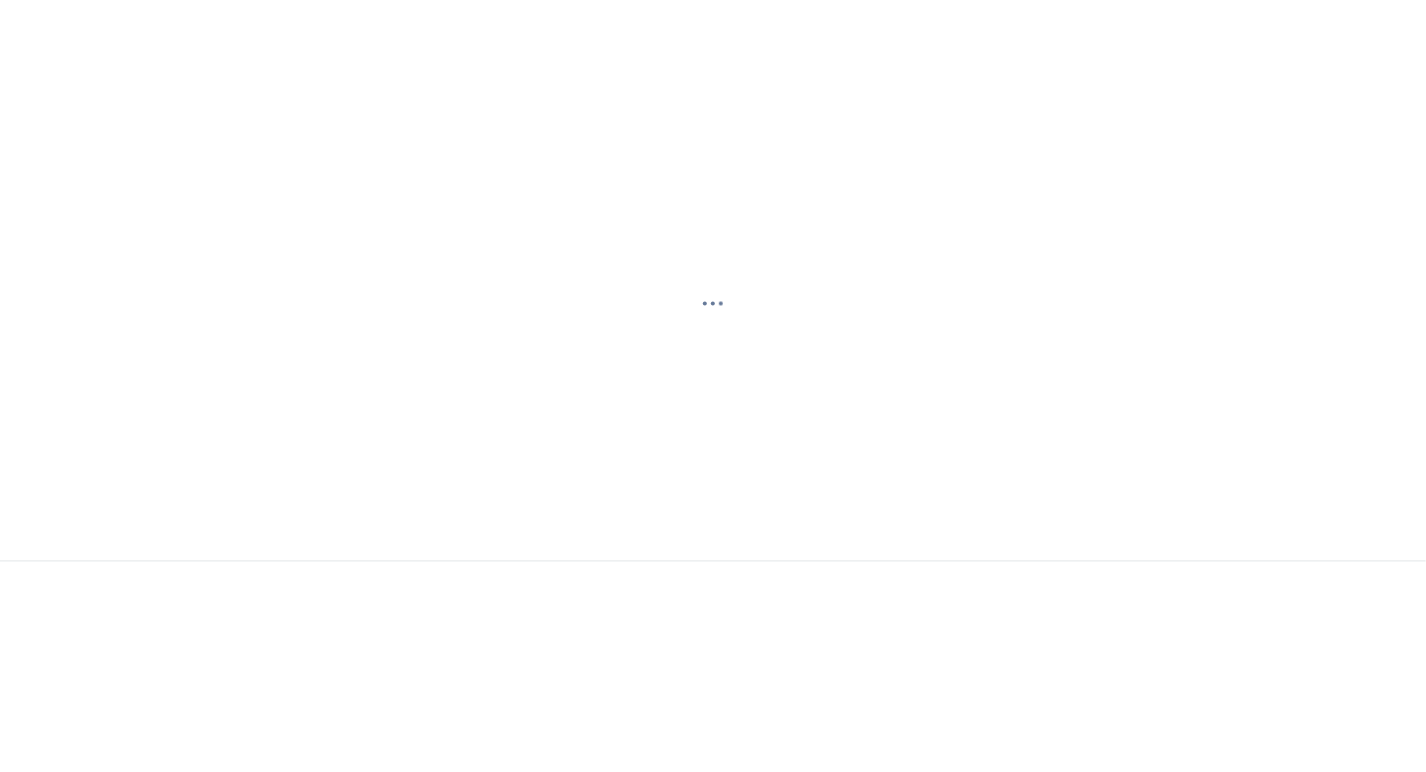 scroll, scrollTop: 0, scrollLeft: 0, axis: both 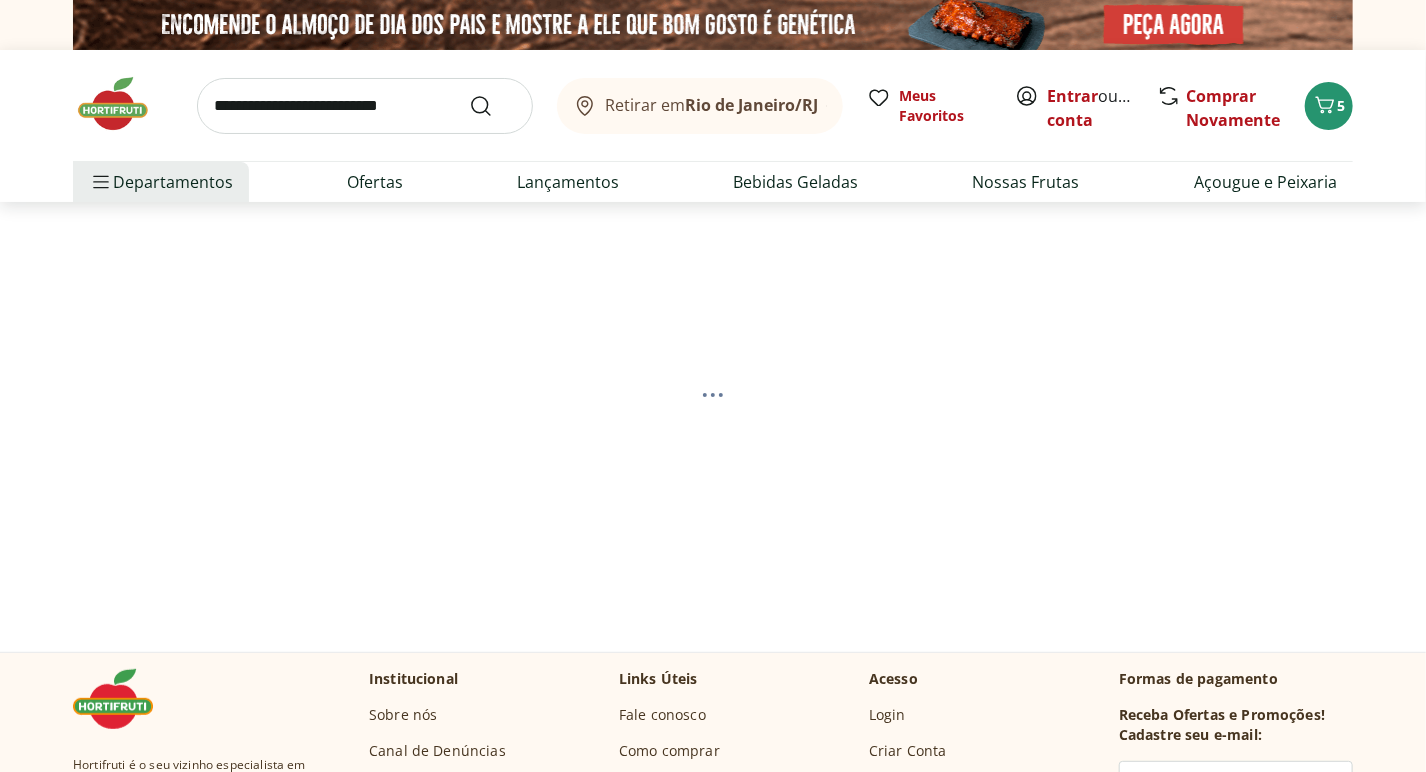 select on "**********" 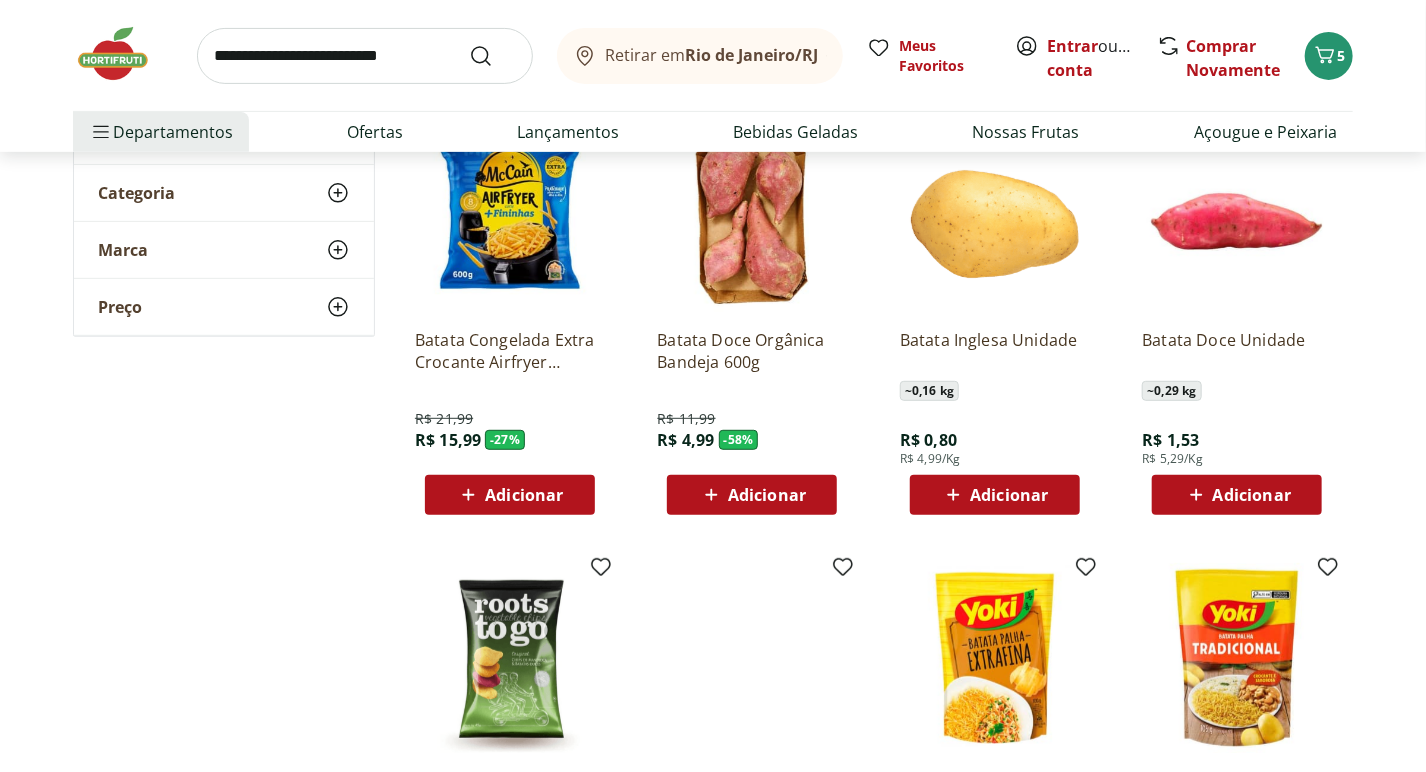 scroll, scrollTop: 290, scrollLeft: 0, axis: vertical 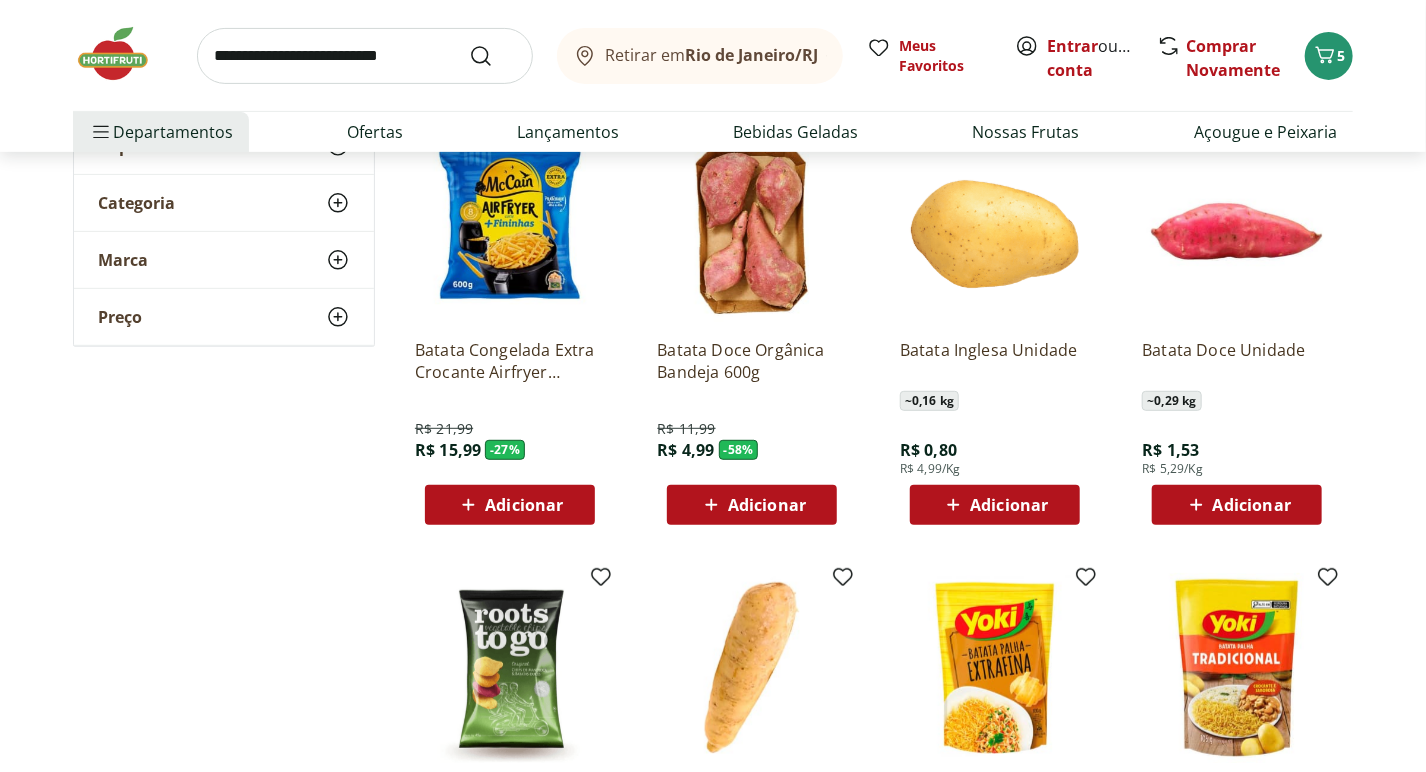 click on "Adicionar" at bounding box center (1009, 505) 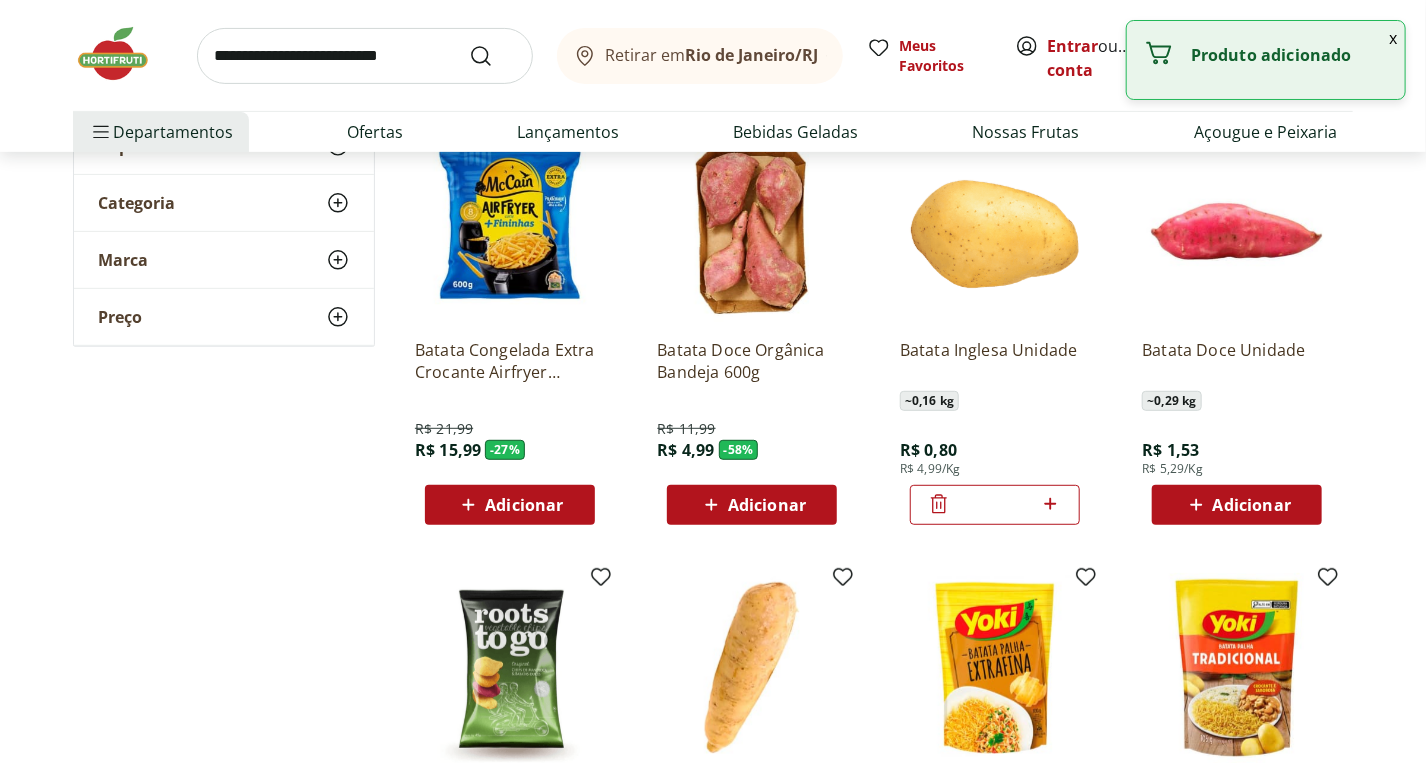 click 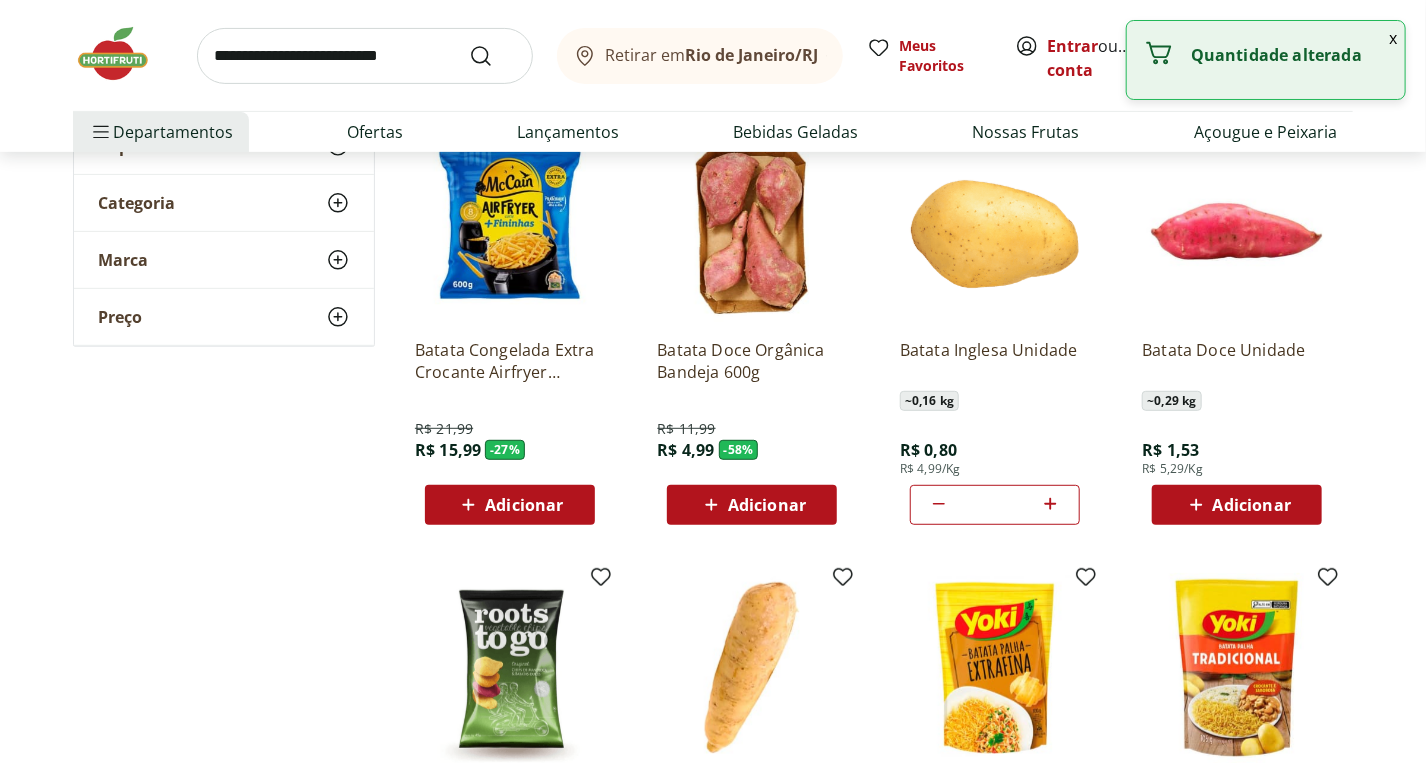 click 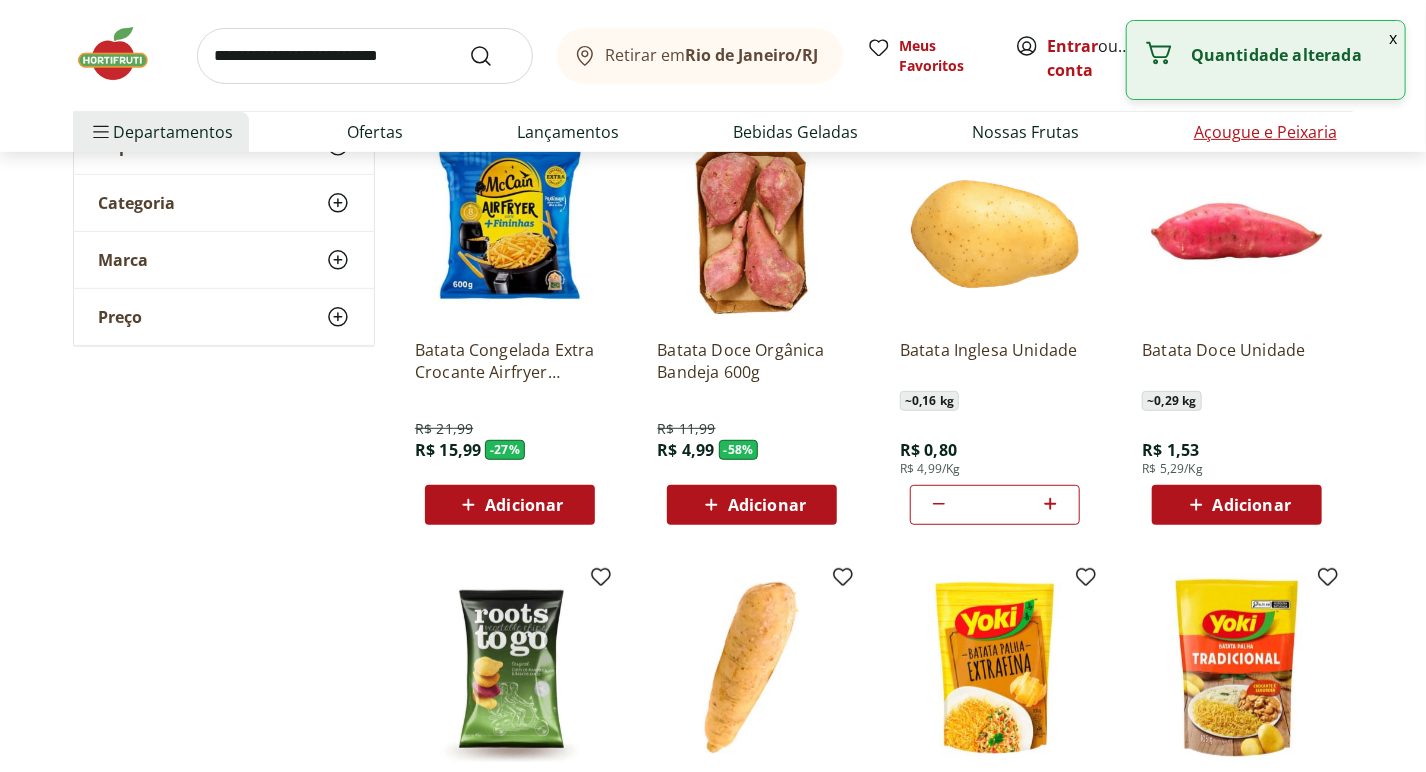 click on "Açougue e Peixaria" at bounding box center [1265, 132] 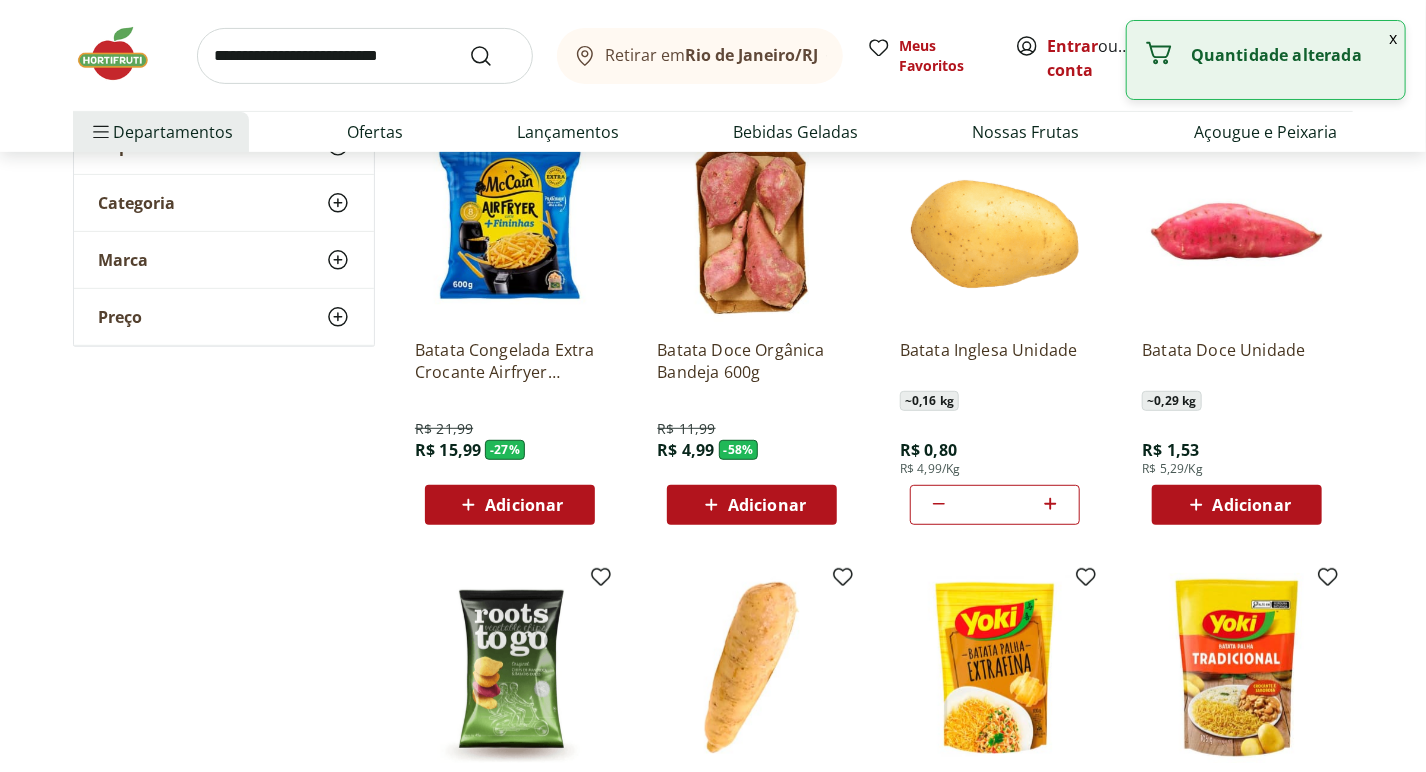 click on "Retirar em  Rio de Janeiro/RJ Meus Favoritos Entrar  ou  Criar conta Comprar Novamente 10  Departamentos Nossa Marca Nossa Marca Ver tudo do departamento Açougue & Peixaria Congelados e Refrigerados Frutas, Legumes e Verduras Orgânicos Mercearia Sorvetes Hortifruti Hortifruti Ver tudo do departamento Cogumelos Frutas Legumes Ovos Temperos Frescos Verduras Orgânicos Orgânicos Ver tudo do departamento Bebidas Orgânicas Frutas Orgânicas Legumes Orgânicos Ovos Orgânicos Perecíveis Orgânicos Verduras Orgânicas Temperos Frescos Açougue e Peixaria Açougue e Peixaria Ver tudo do departamento Aves Bovinos Exóticos Frutos do Mar Linguiça e Salsicha Peixes Salgados e Defumados Suínos Prontinhos Prontinhos Ver tudo do departamento Frutas Cortadinhas Pré Preparados Prontos para Consumo Saladas Sucos e Água de Coco Padaria Padaria Ver tudo do departamento Bolos e Mini Bolos Doces Pão Padaria Própria Salgados Torradas Bebidas Bebidas Ver tudo do departamento Água Água de Coco Cerveja Destilados Vinhos" at bounding box center [713, 76] 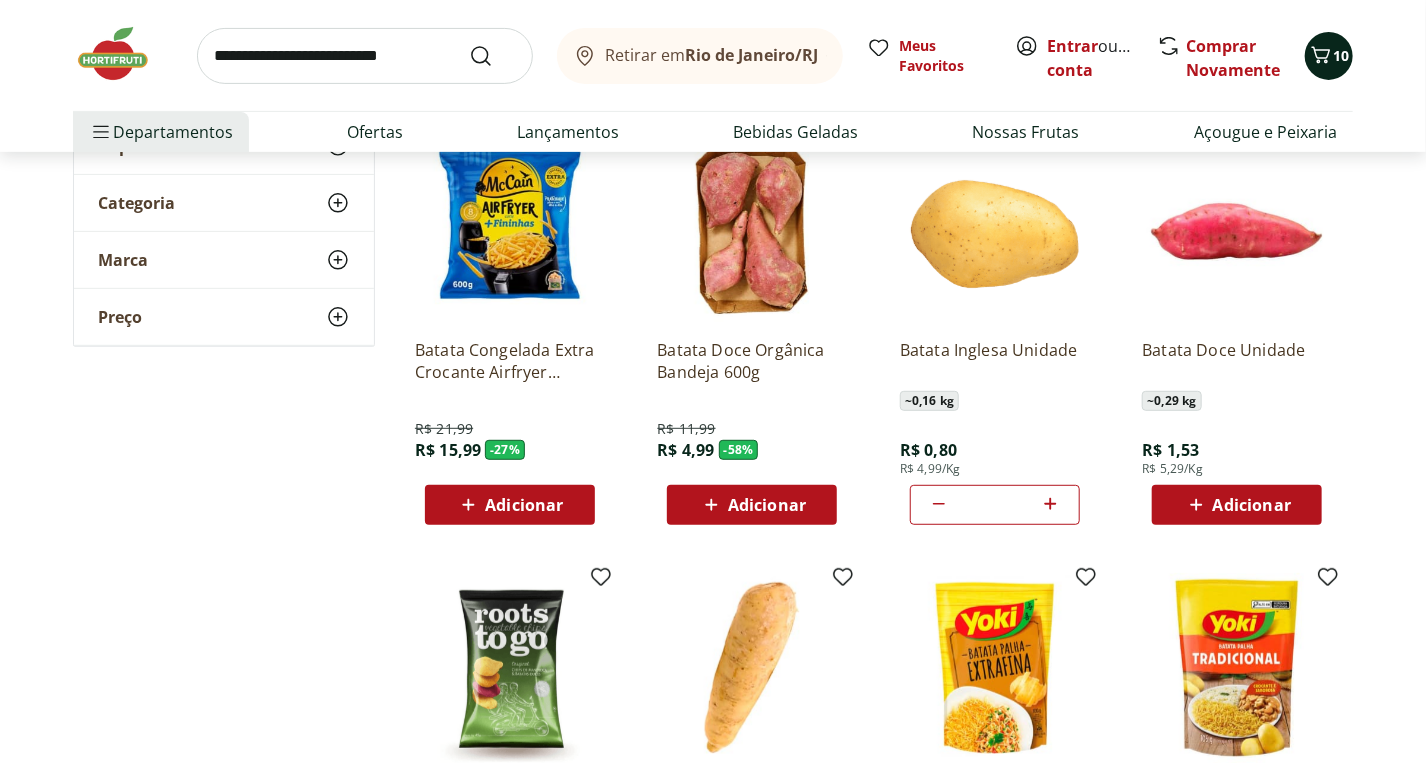 click 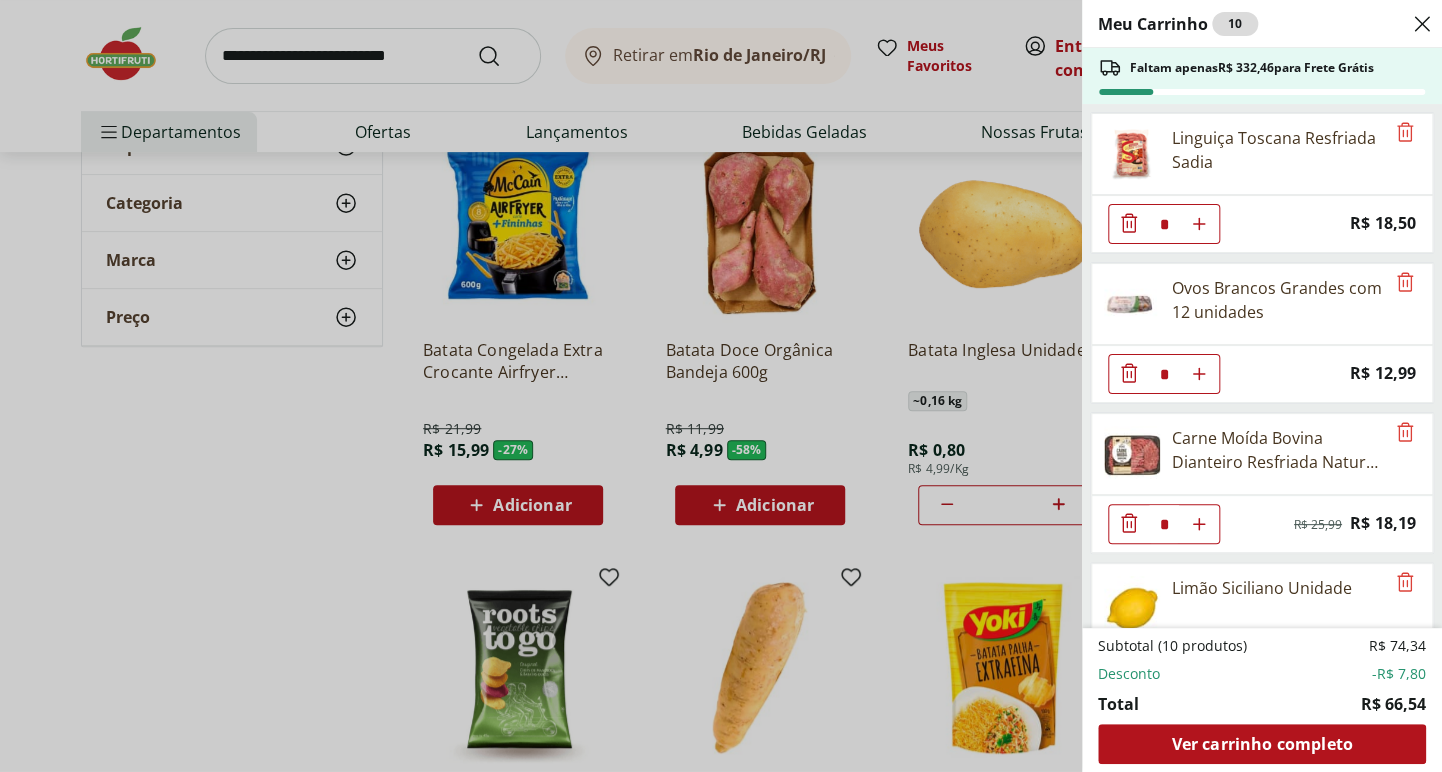 click on "Meu Carrinho 10 Faltam apenas  R$ 332,46  para Frete Grátis Linguiça Toscana Resfriada Sadia * Price: R$ 18,50 Ovos Brancos Grandes com 12 unidades * Price: R$ 12,99 Carne Moída Bovina Dianteiro Resfriada Natural da Terra 500g * Original price: R$ 25,99 Price: R$ 18,19 Limão Siciliano Unidade * Price: R$ 2,46 Filé de Peito de Frango Resfriado * Price: R$ 10,40 Batata Inglesa Unidade * Price: R$ 0,80 Subtotal (10 produtos) R$ 74,34 Desconto -R$ 7,80 Total R$ 66,54 Ver carrinho completo" at bounding box center [721, 386] 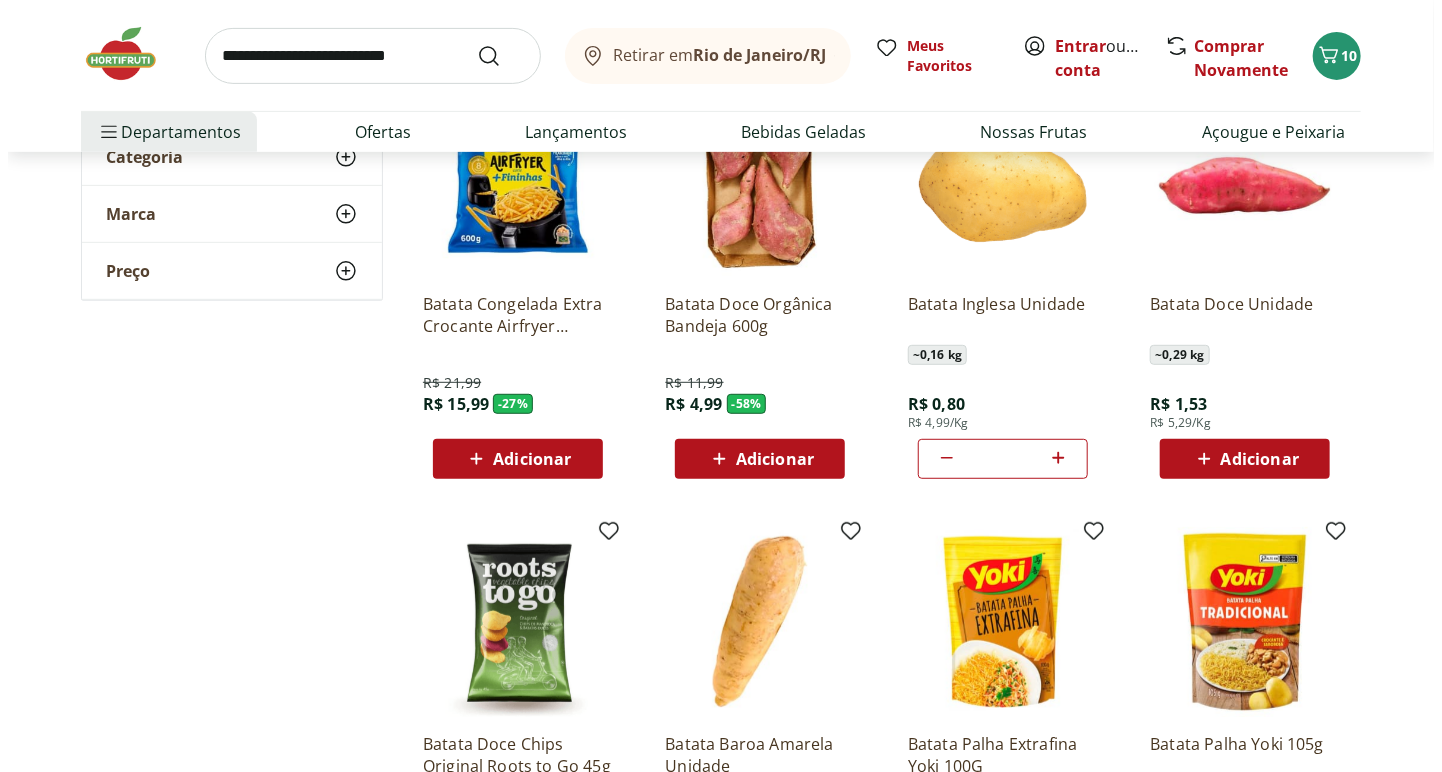 scroll, scrollTop: 308, scrollLeft: 0, axis: vertical 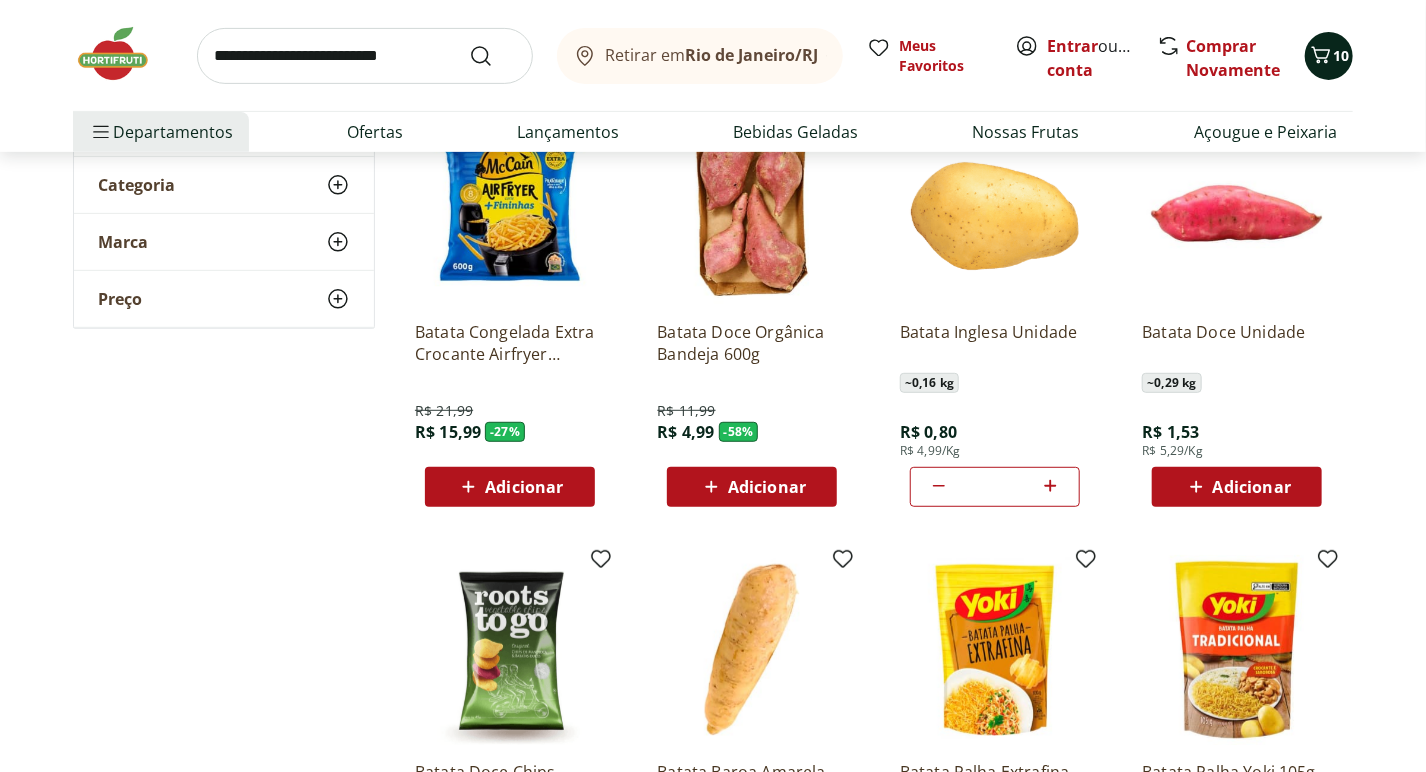 click 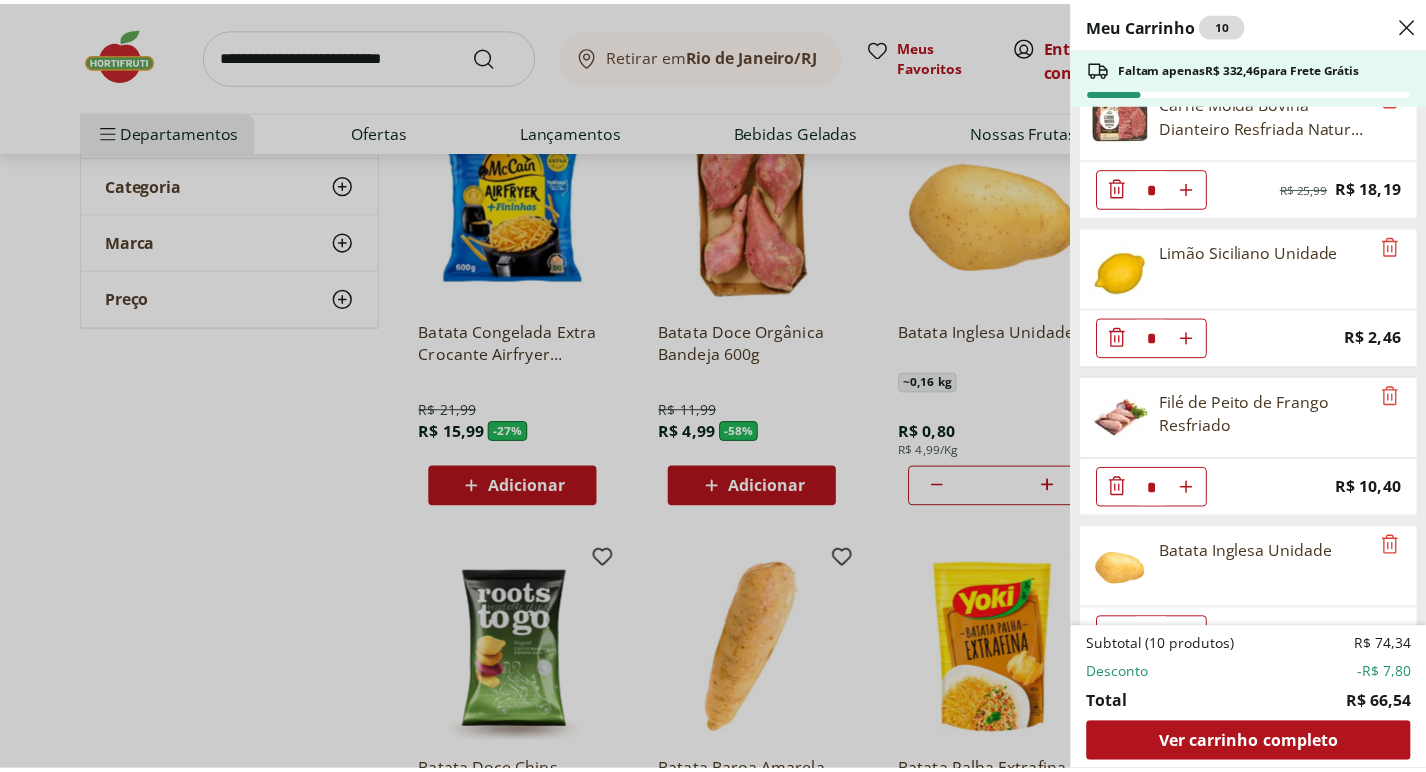 scroll, scrollTop: 376, scrollLeft: 0, axis: vertical 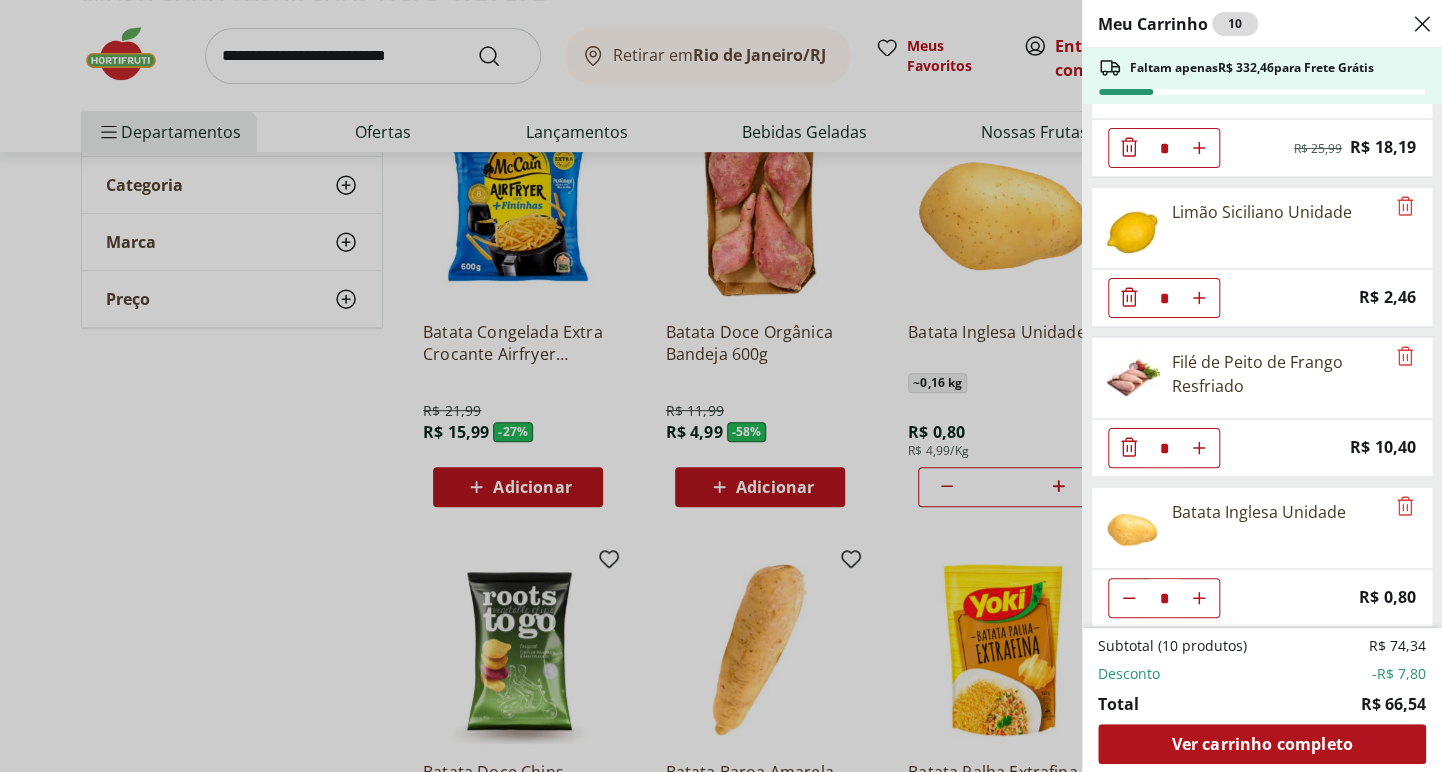 click on "Meu Carrinho 10 Faltam apenas  R$ 332,46  para Frete Grátis Linguiça Toscana Resfriada Sadia * Price: R$ 18,50 Ovos Brancos Grandes com 12 unidades * Price: R$ 12,99 Carne Moída Bovina Dianteiro Resfriada Natural da Terra 500g * Original price: R$ 25,99 Price: R$ 18,19 Limão Siciliano Unidade * Price: R$ 2,46 Filé de Peito de Frango Resfriado * Price: R$ 10,40 Batata Inglesa Unidade * Price: R$ 0,80 Subtotal (10 produtos) R$ 74,34 Desconto -R$ 7,80 Total R$ 66,54 Ver carrinho completo" at bounding box center [721, 386] 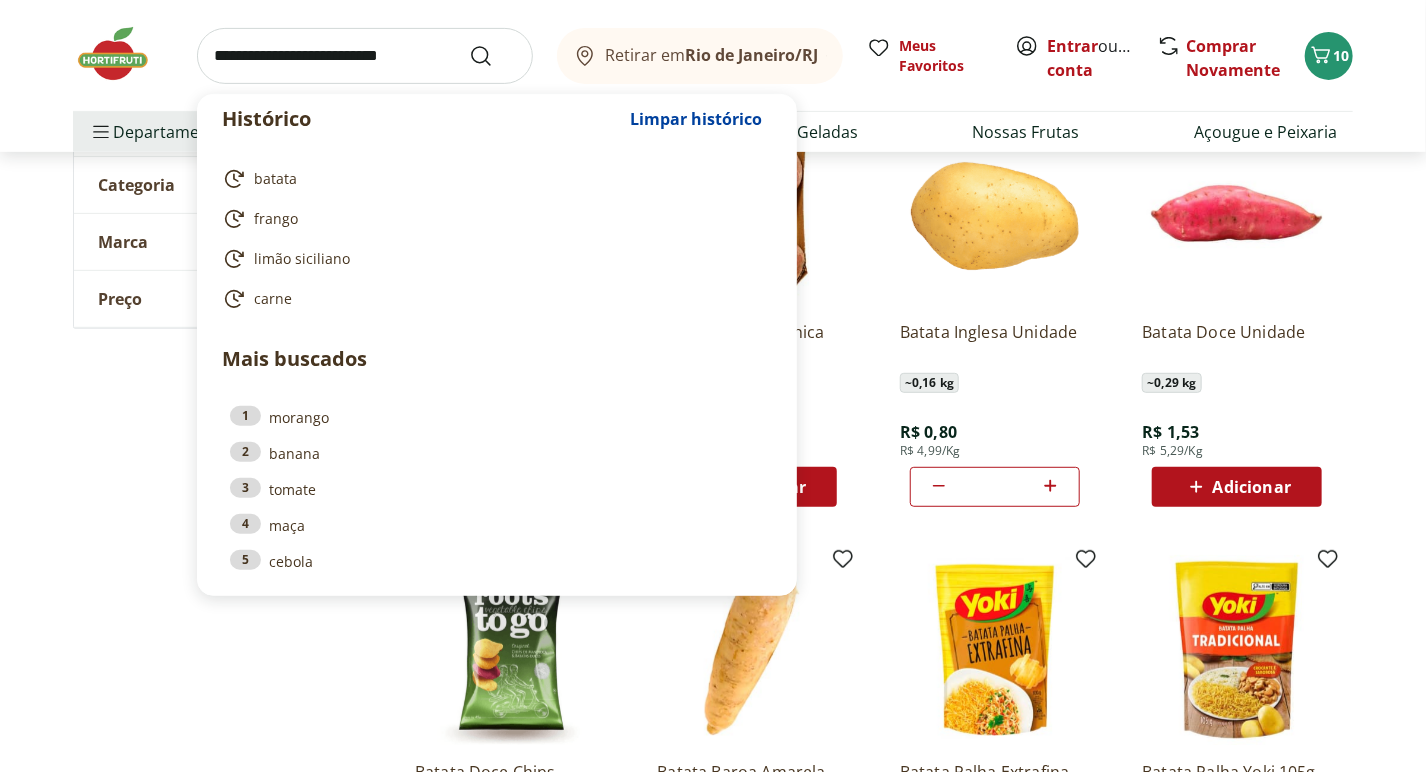 drag, startPoint x: 216, startPoint y: 56, endPoint x: 381, endPoint y: 55, distance: 165.00304 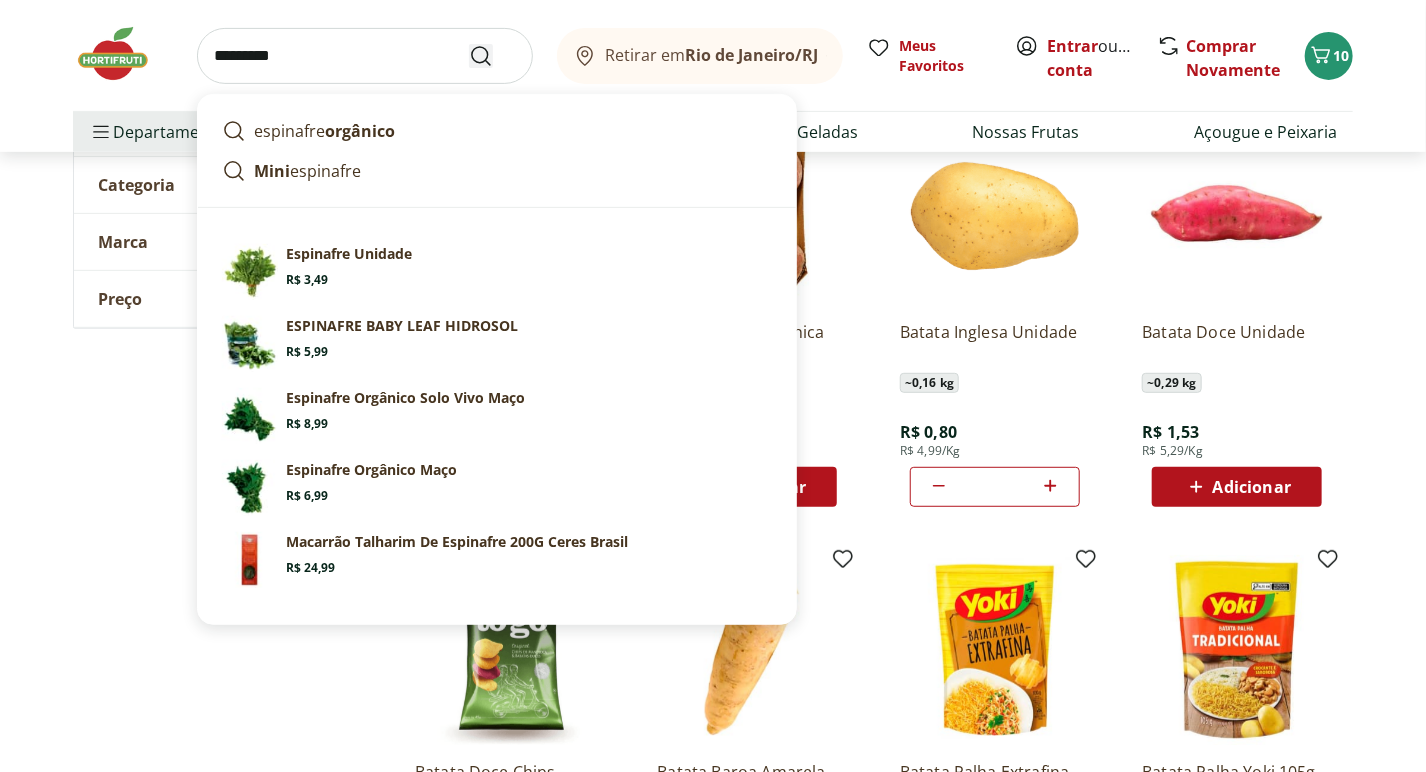 type on "*********" 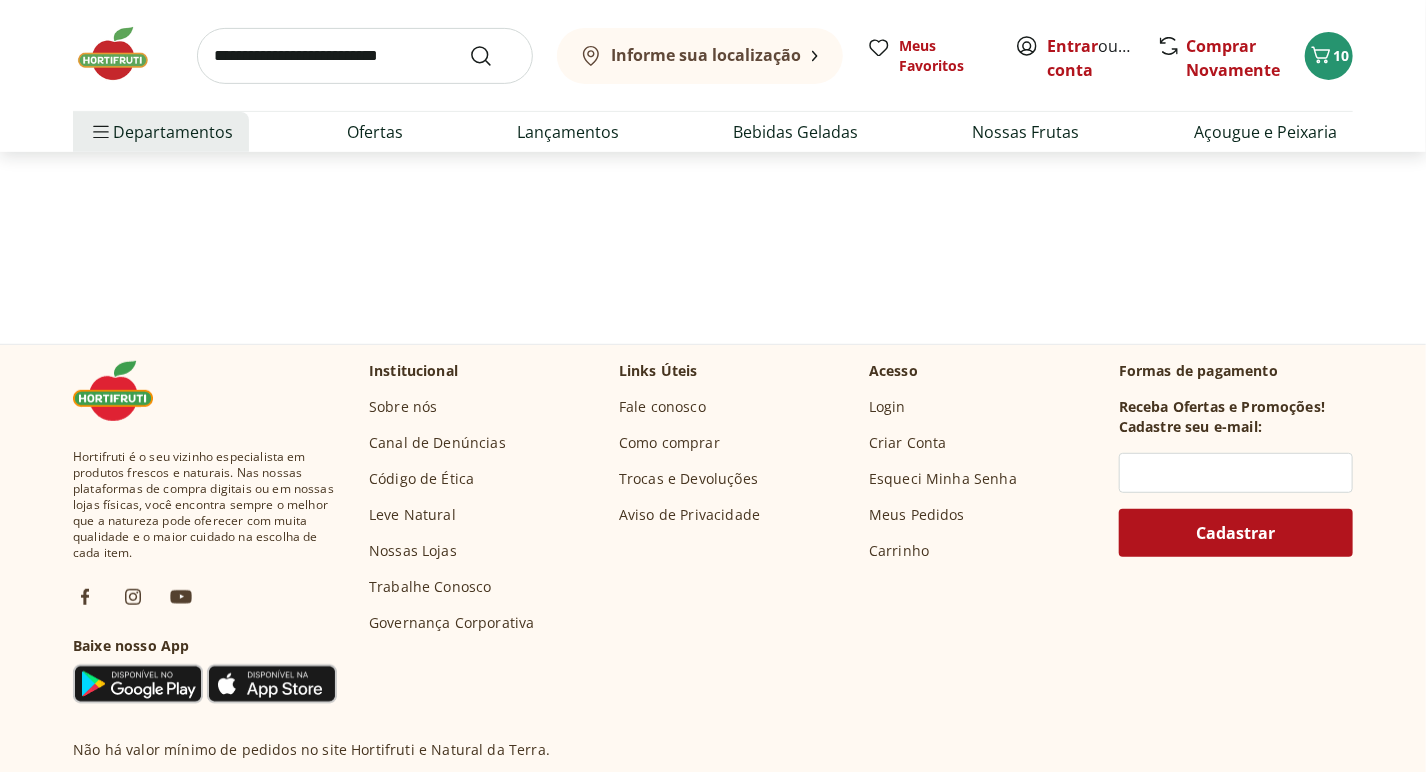 scroll, scrollTop: 0, scrollLeft: 0, axis: both 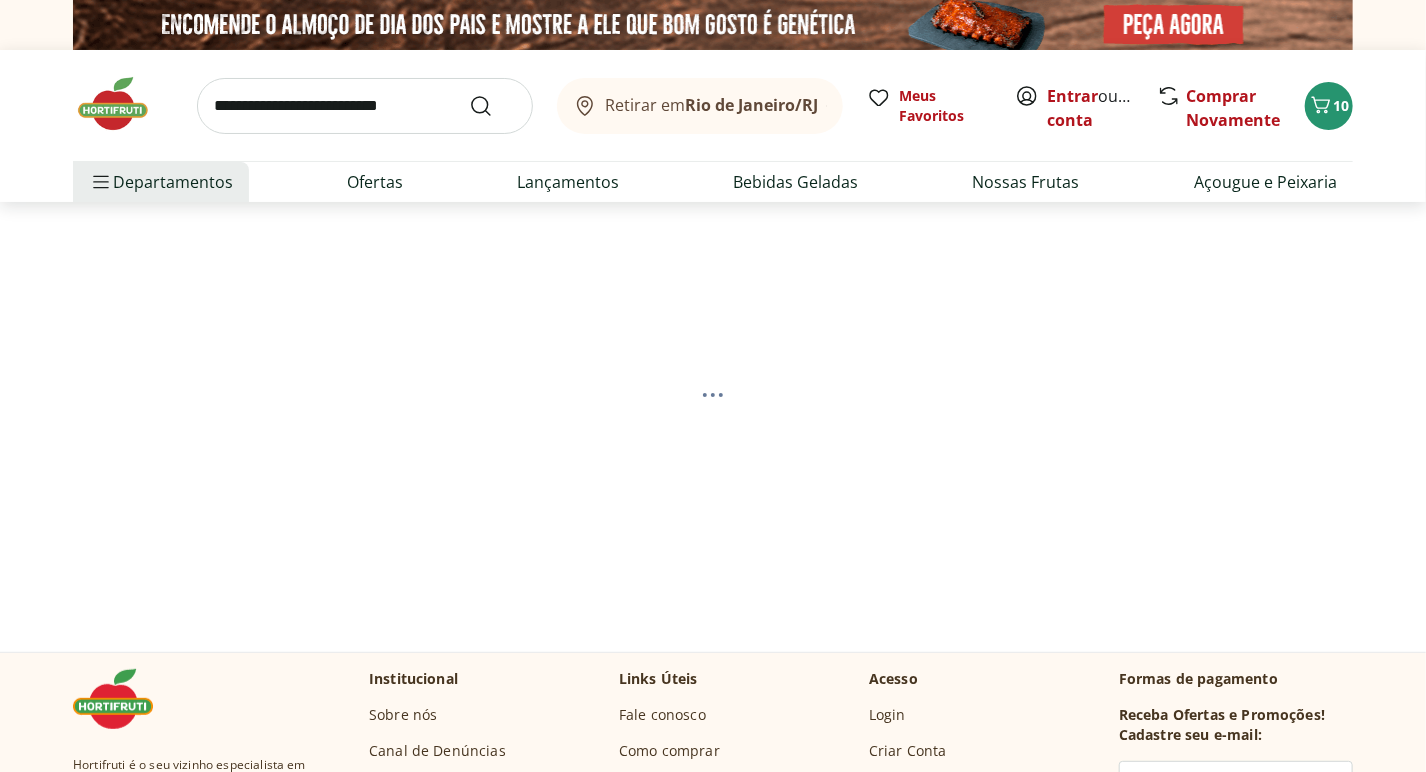 select on "**********" 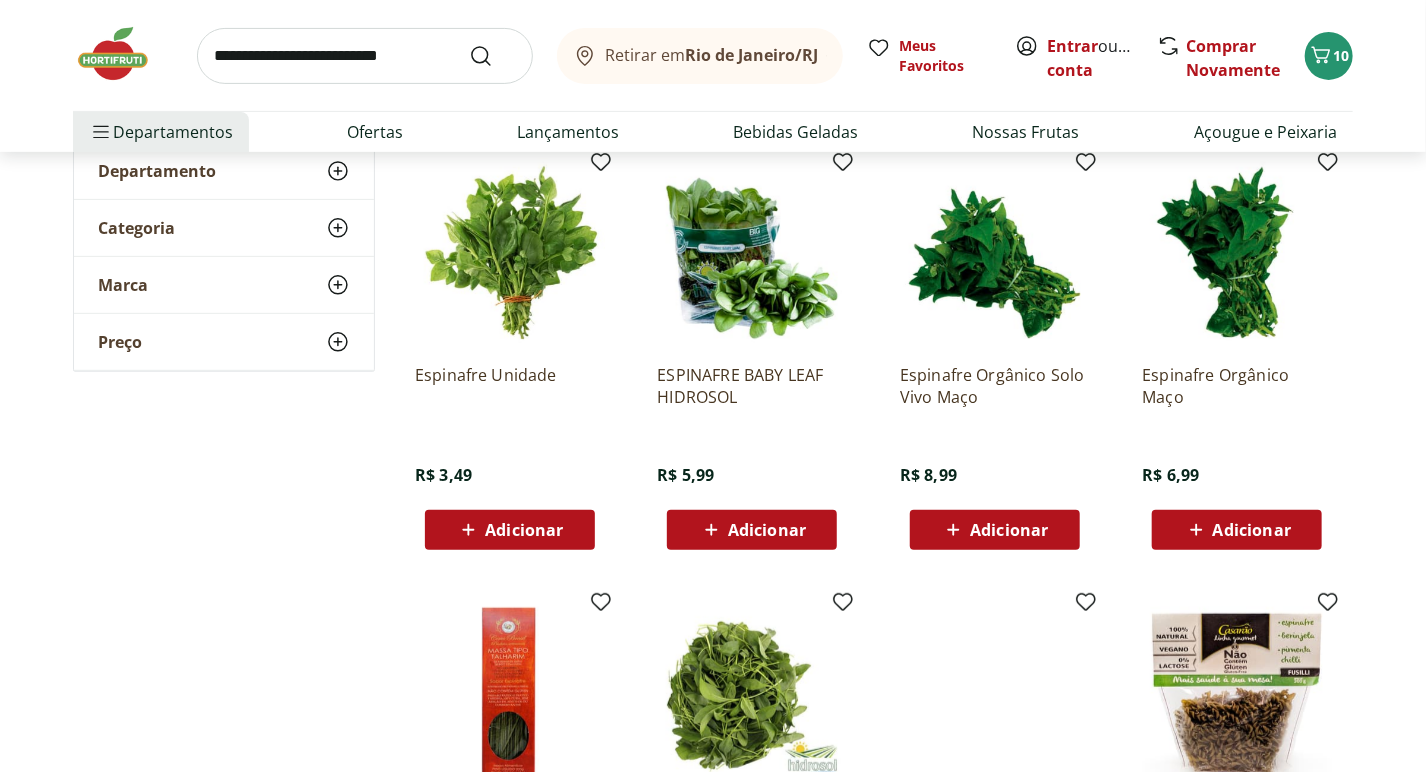 scroll, scrollTop: 220, scrollLeft: 0, axis: vertical 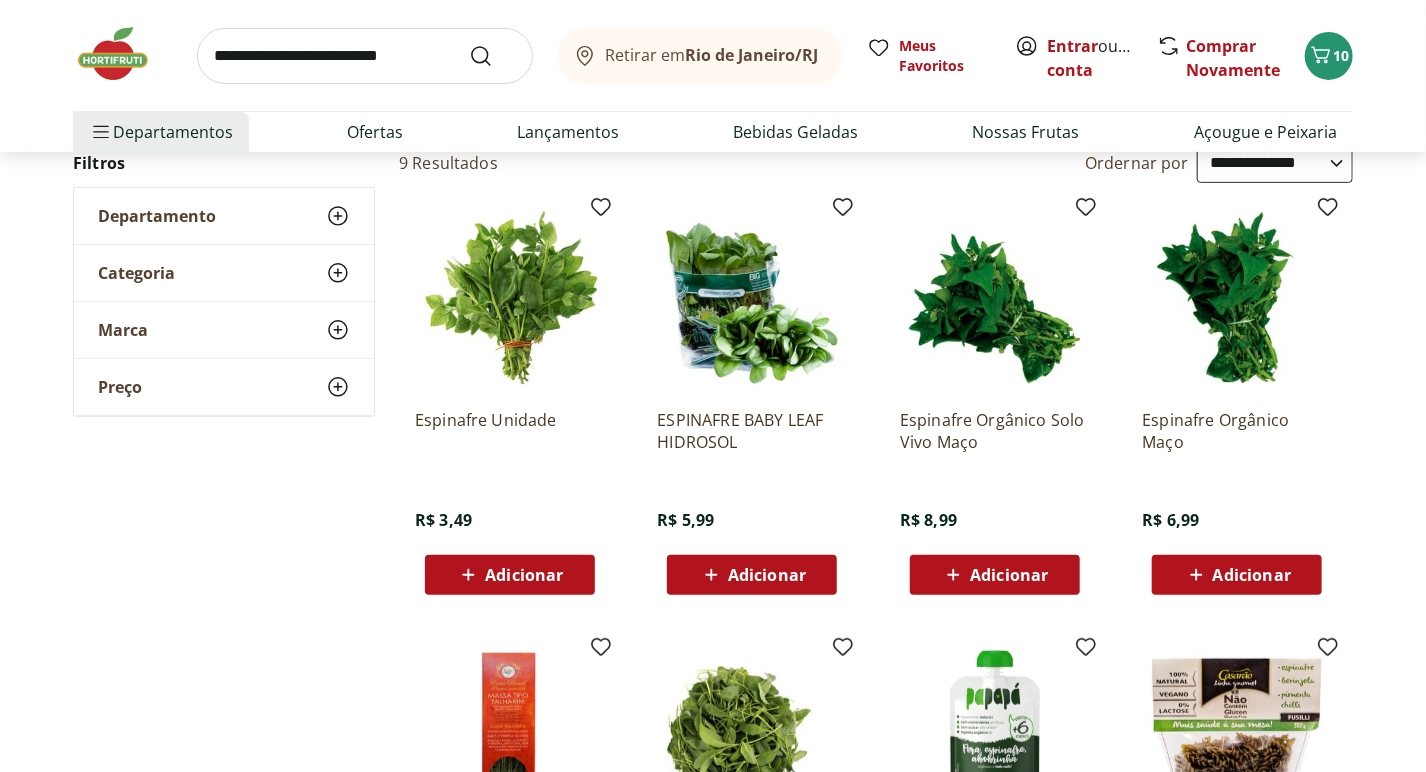 click on "Adicionar" at bounding box center [524, 575] 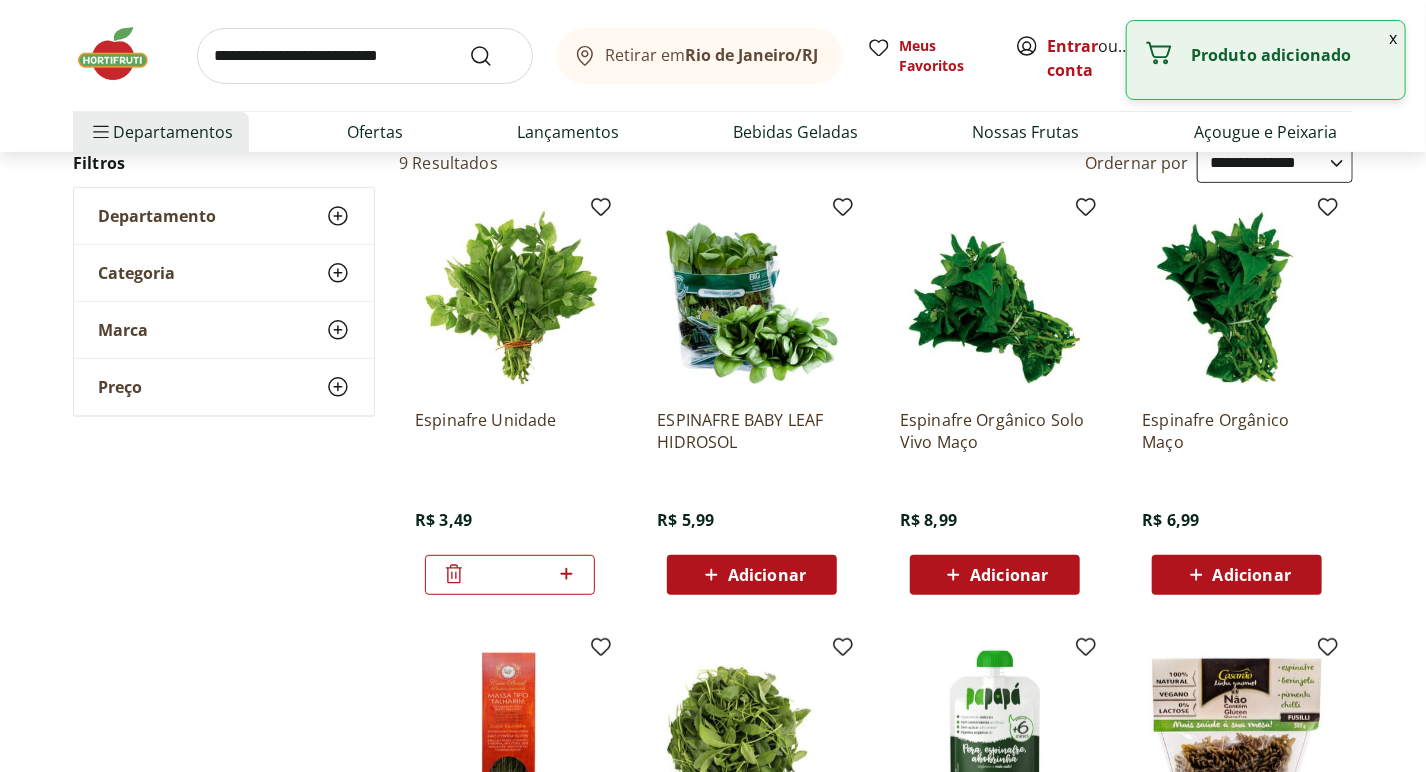 click at bounding box center (365, 56) 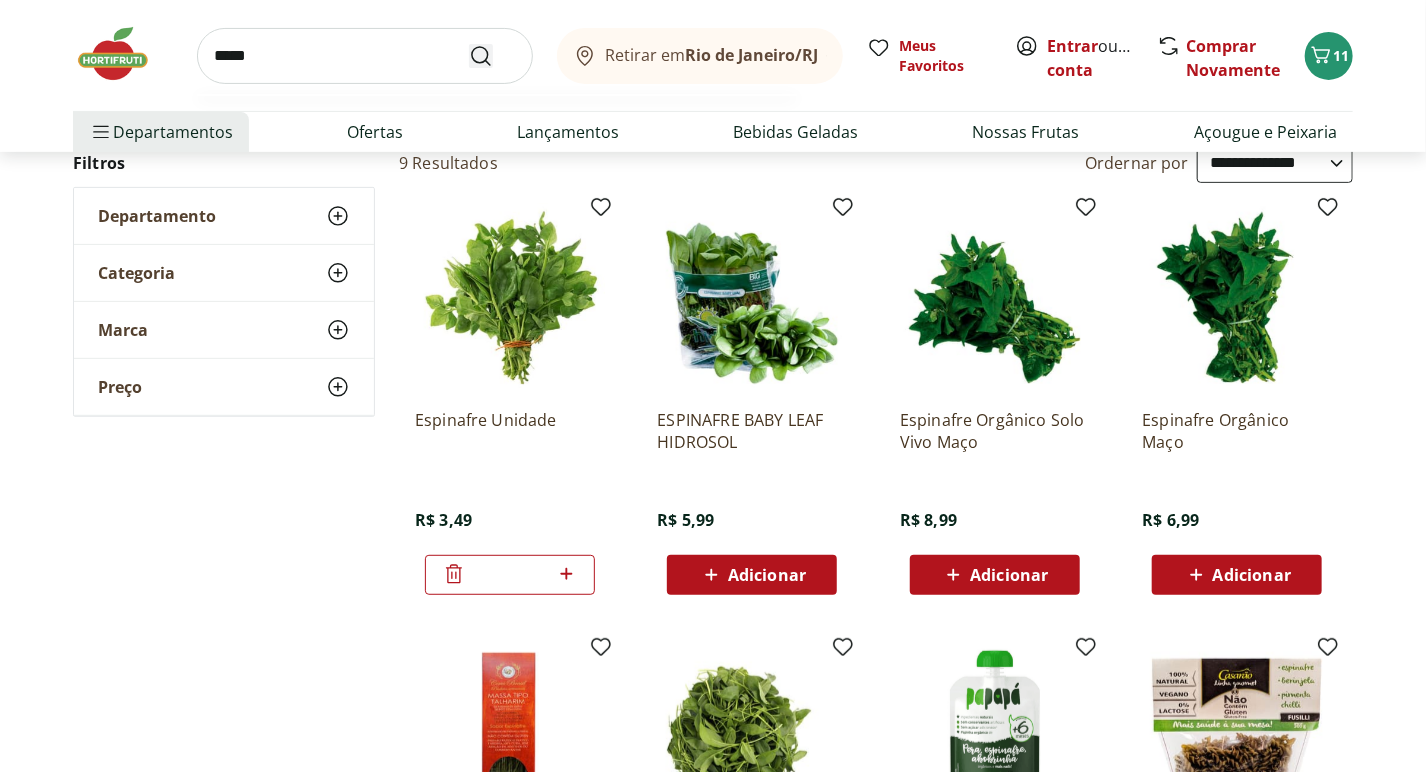 type on "*****" 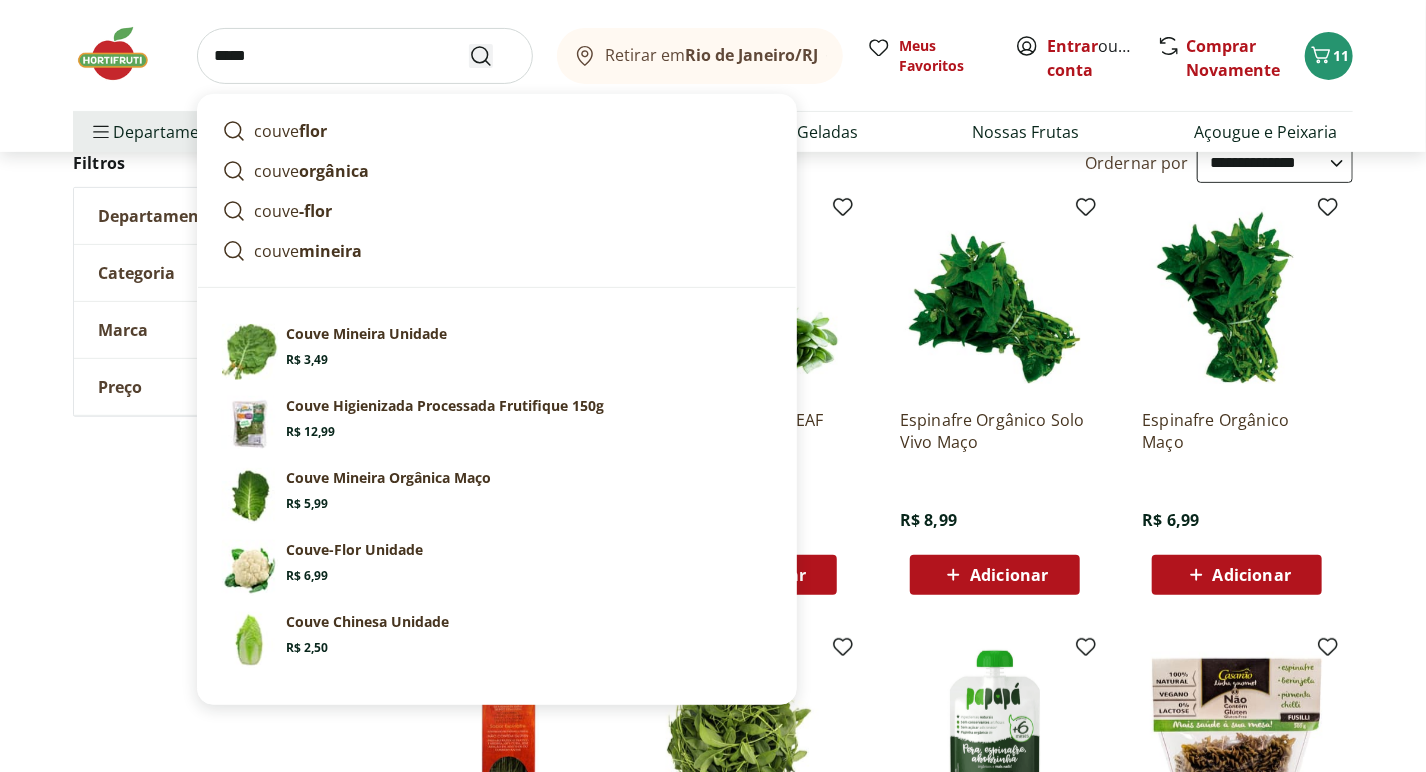 click 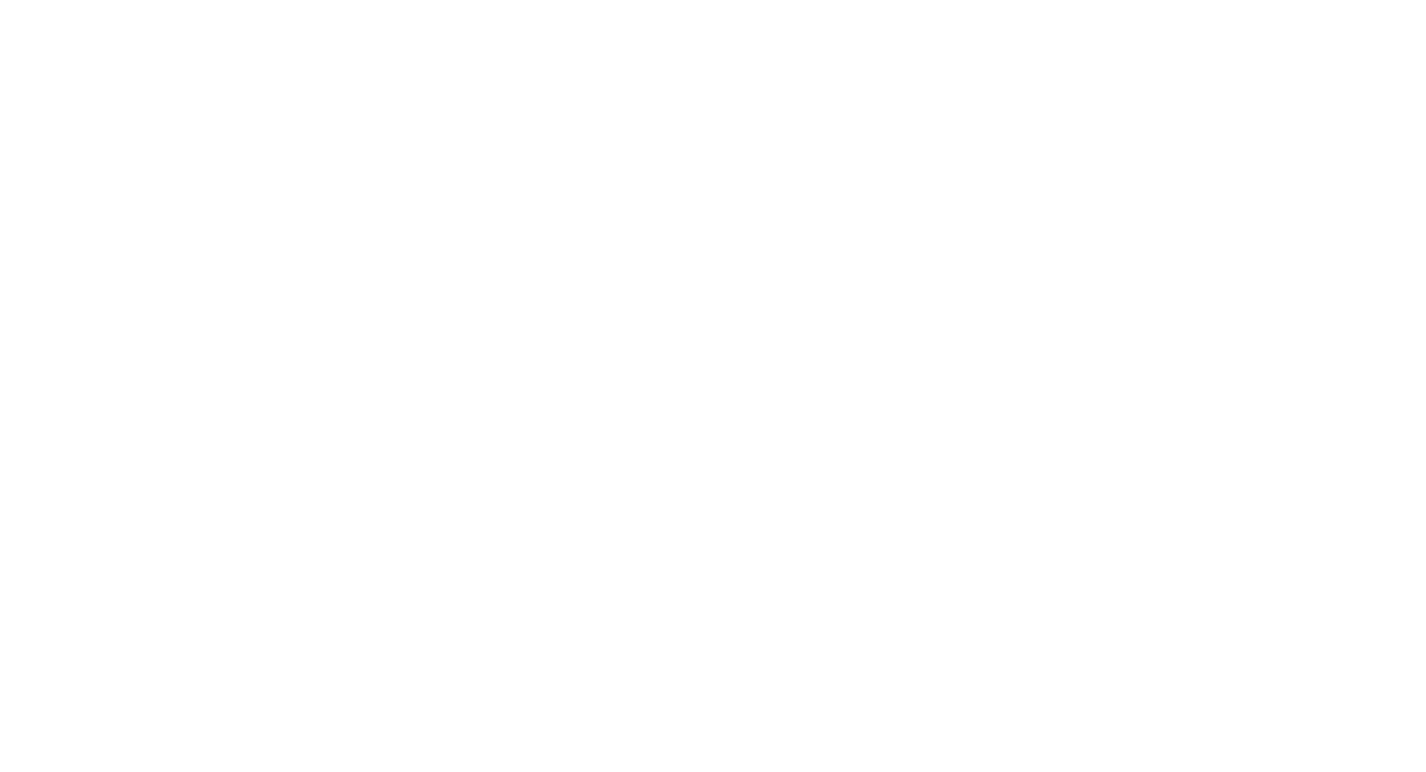 scroll, scrollTop: 0, scrollLeft: 0, axis: both 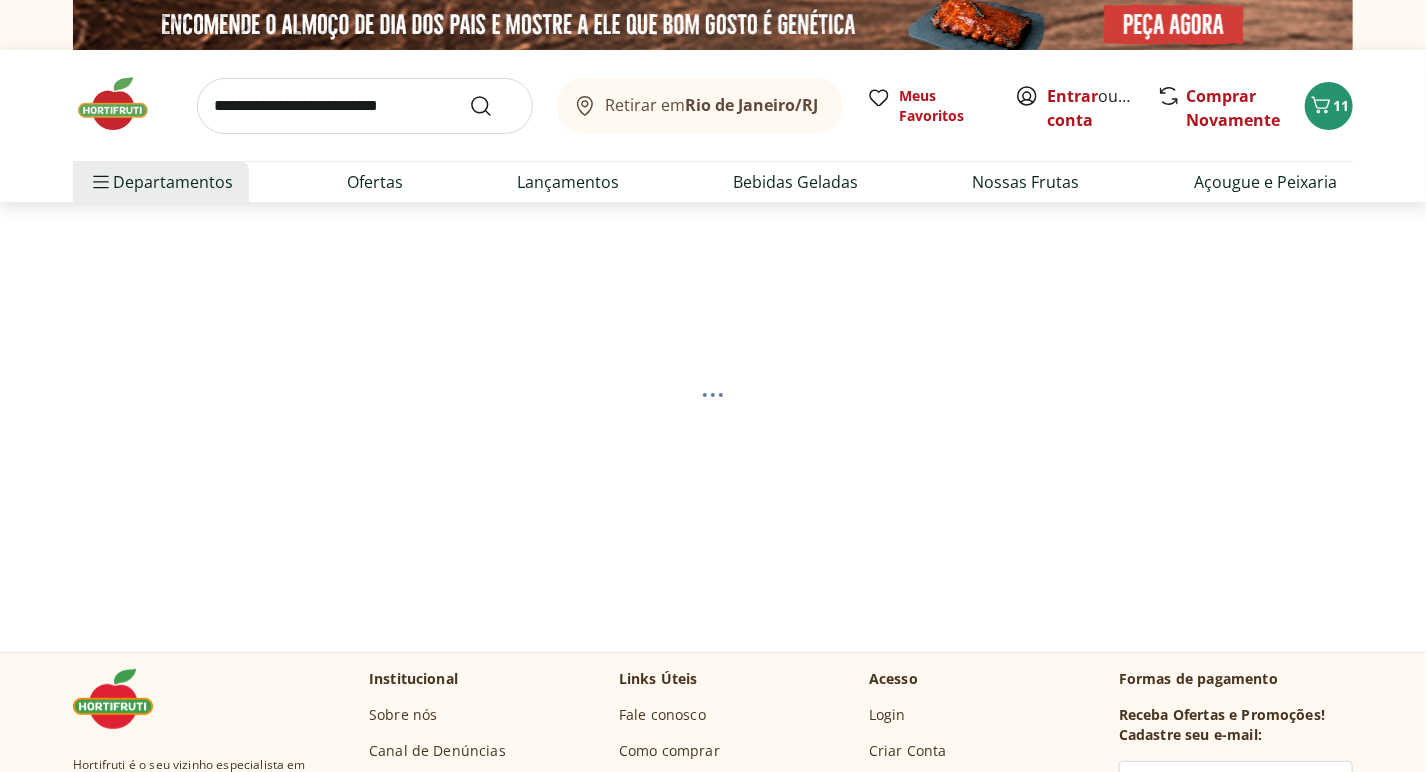 select on "**********" 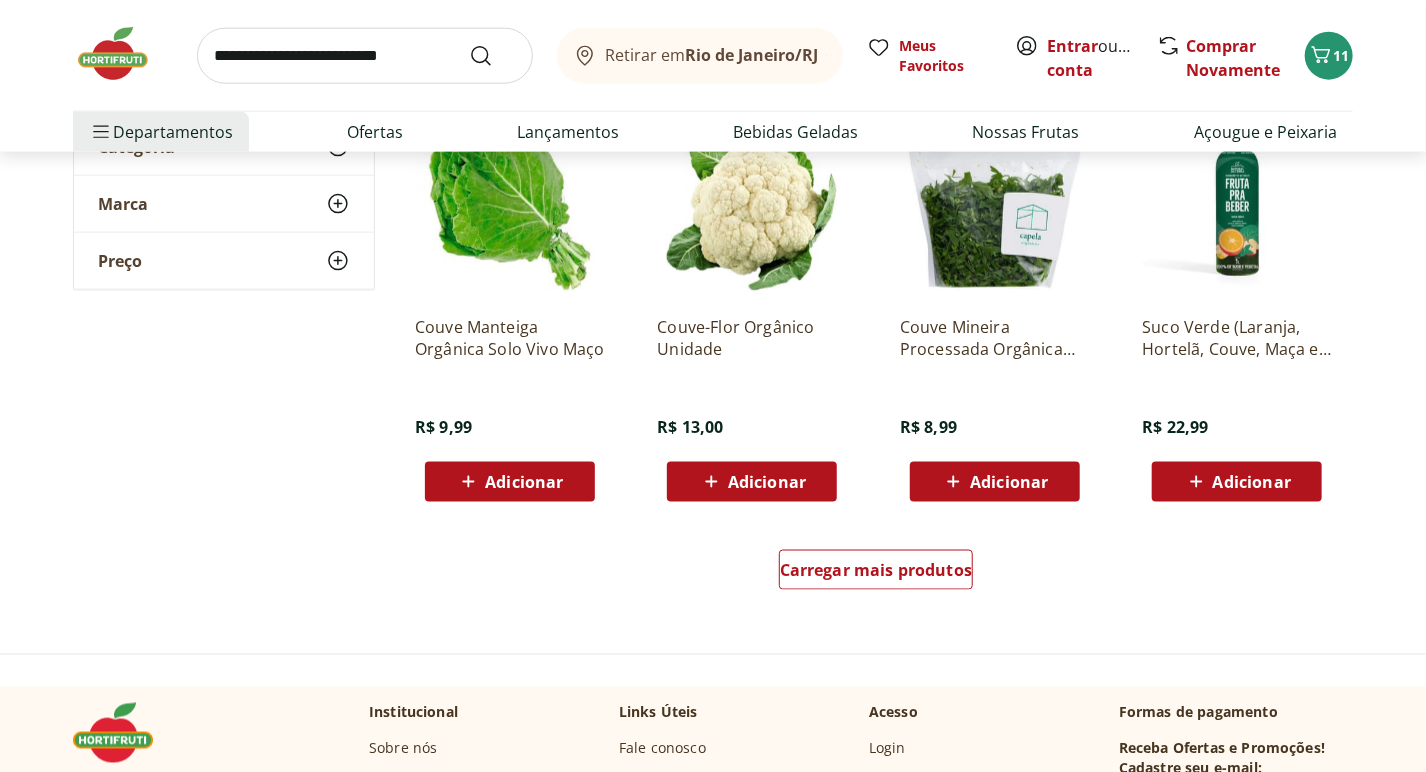 scroll, scrollTop: 1224, scrollLeft: 0, axis: vertical 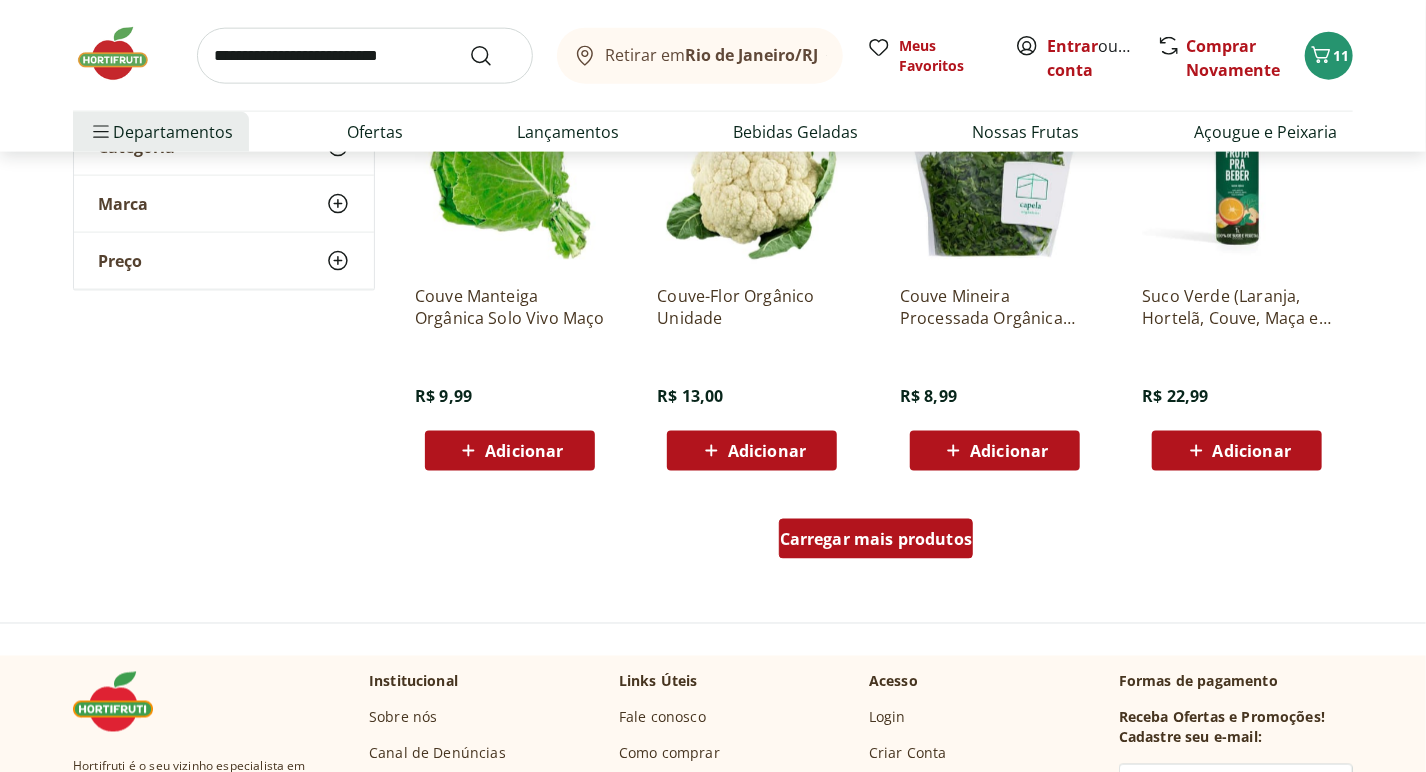 click on "Carregar mais produtos" at bounding box center (876, 539) 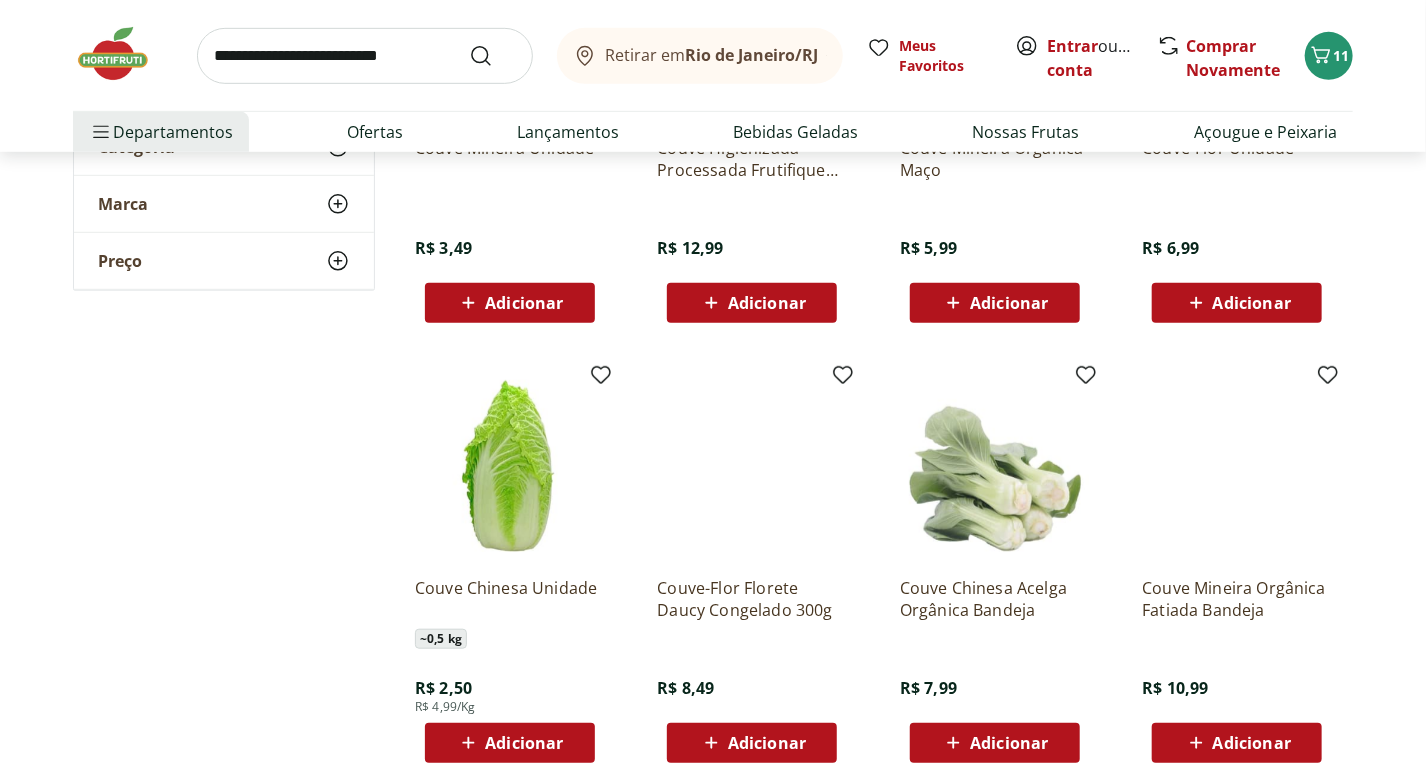 scroll, scrollTop: 0, scrollLeft: 0, axis: both 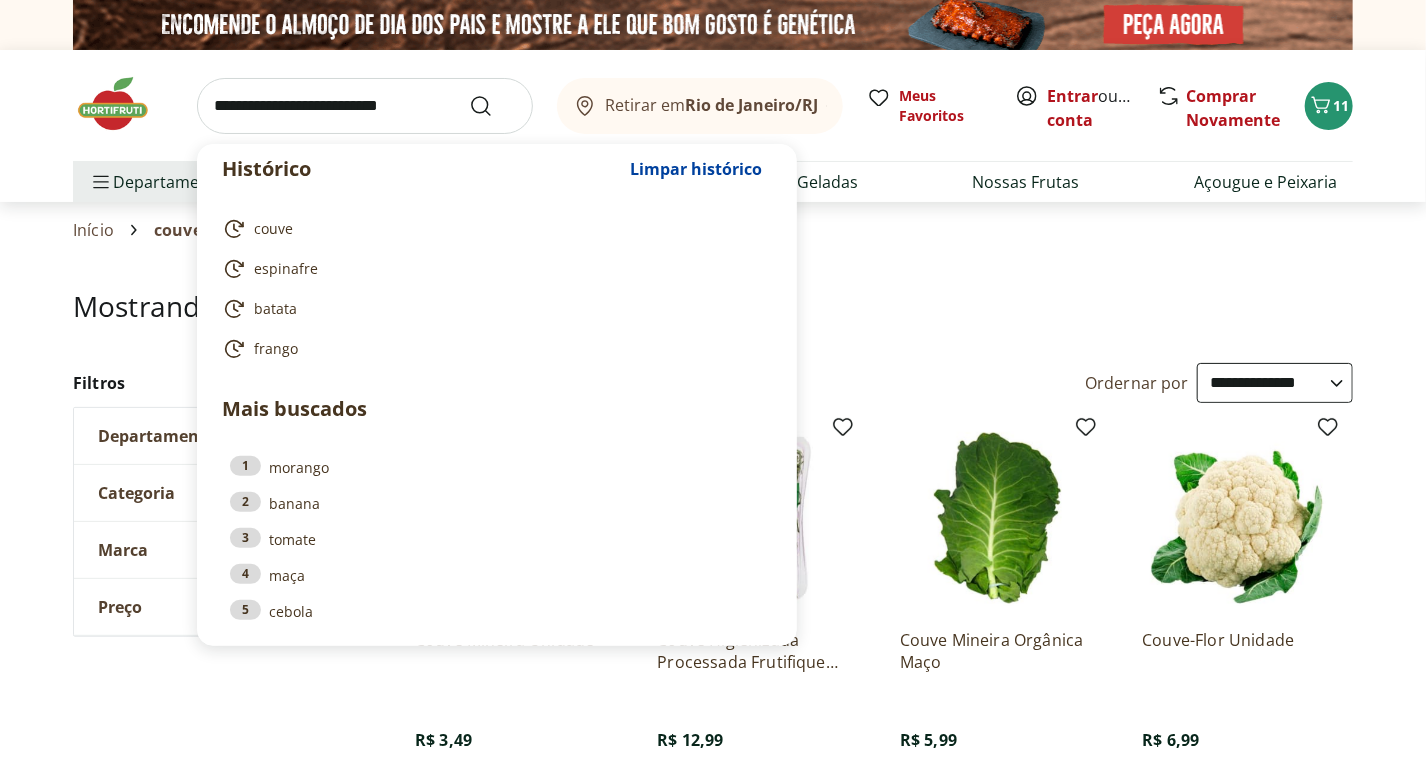 click at bounding box center (365, 106) 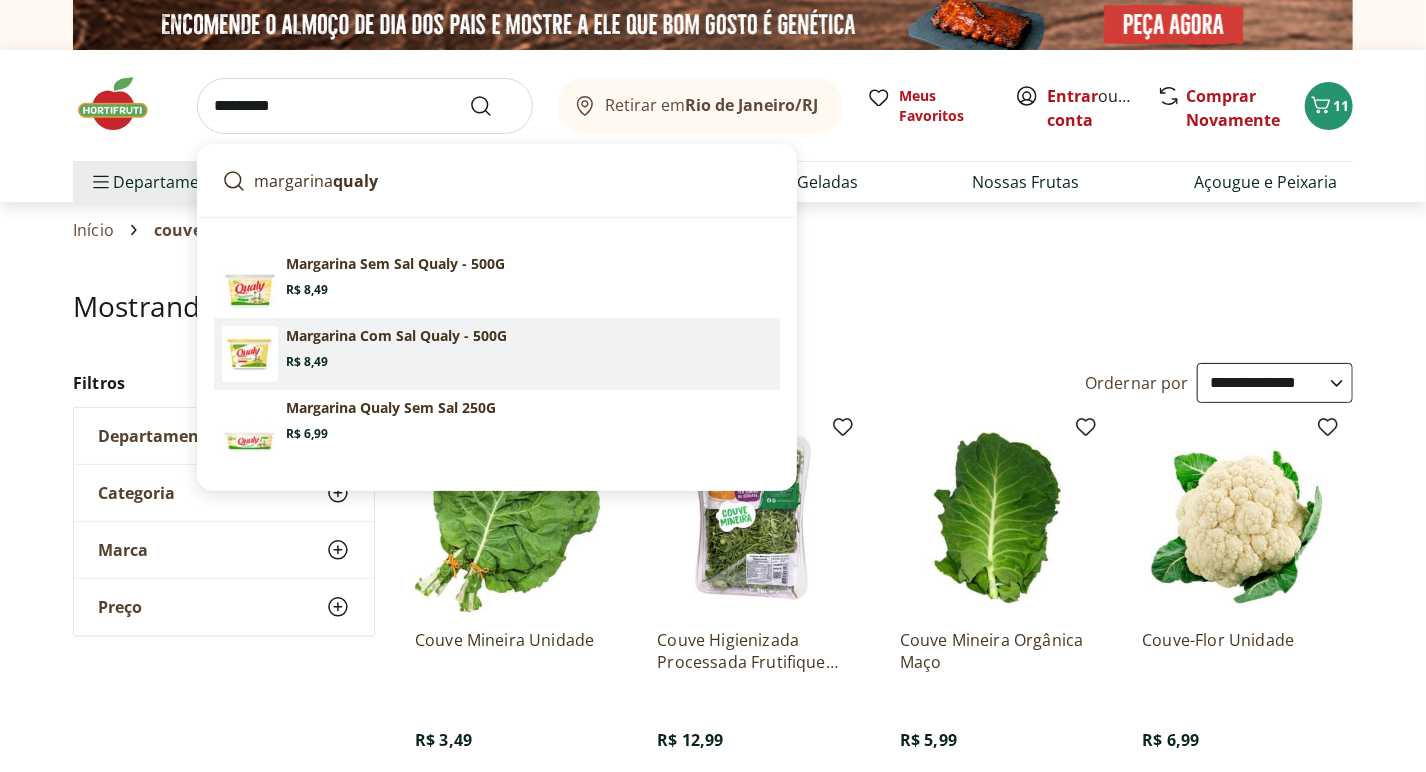 click on "Margarina Com Sal Qualy - 500G" at bounding box center [396, 336] 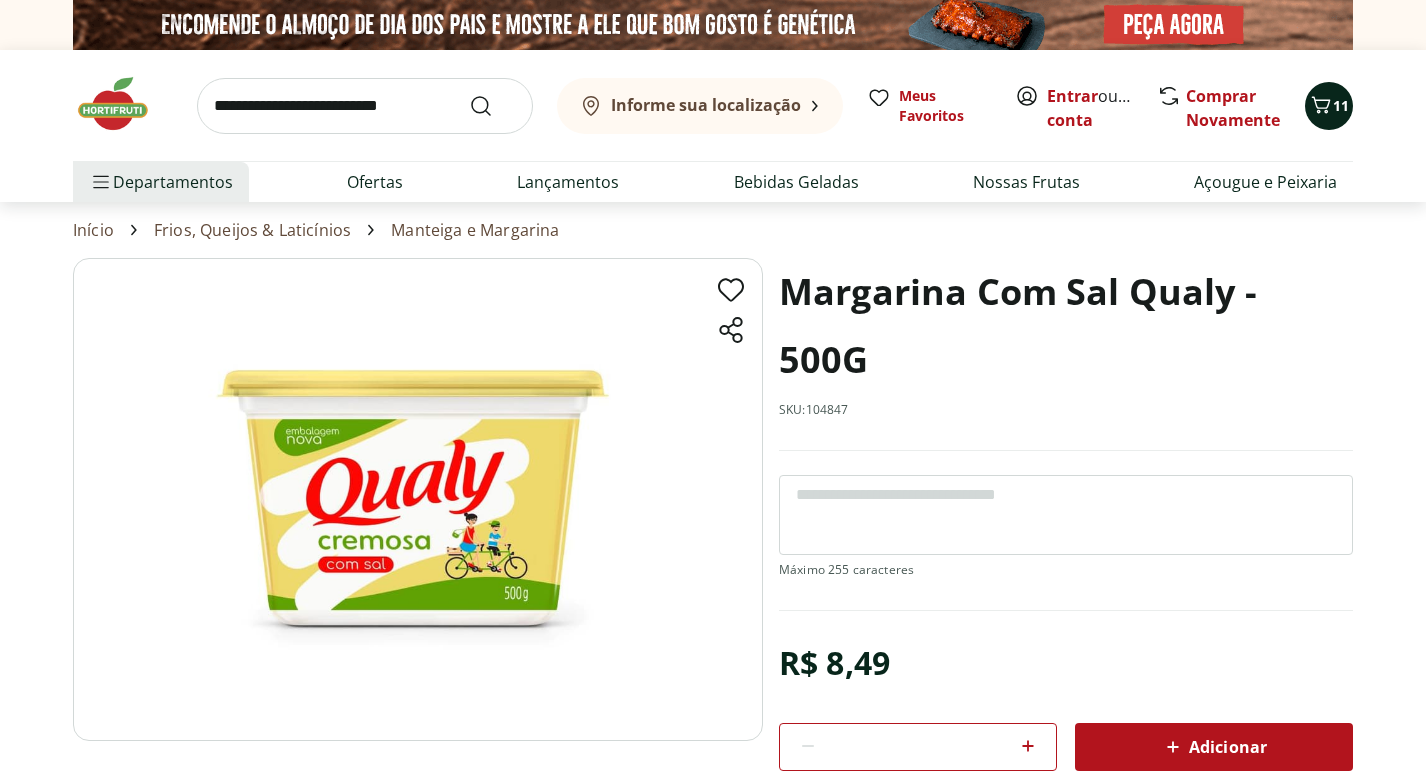 scroll, scrollTop: 0, scrollLeft: 0, axis: both 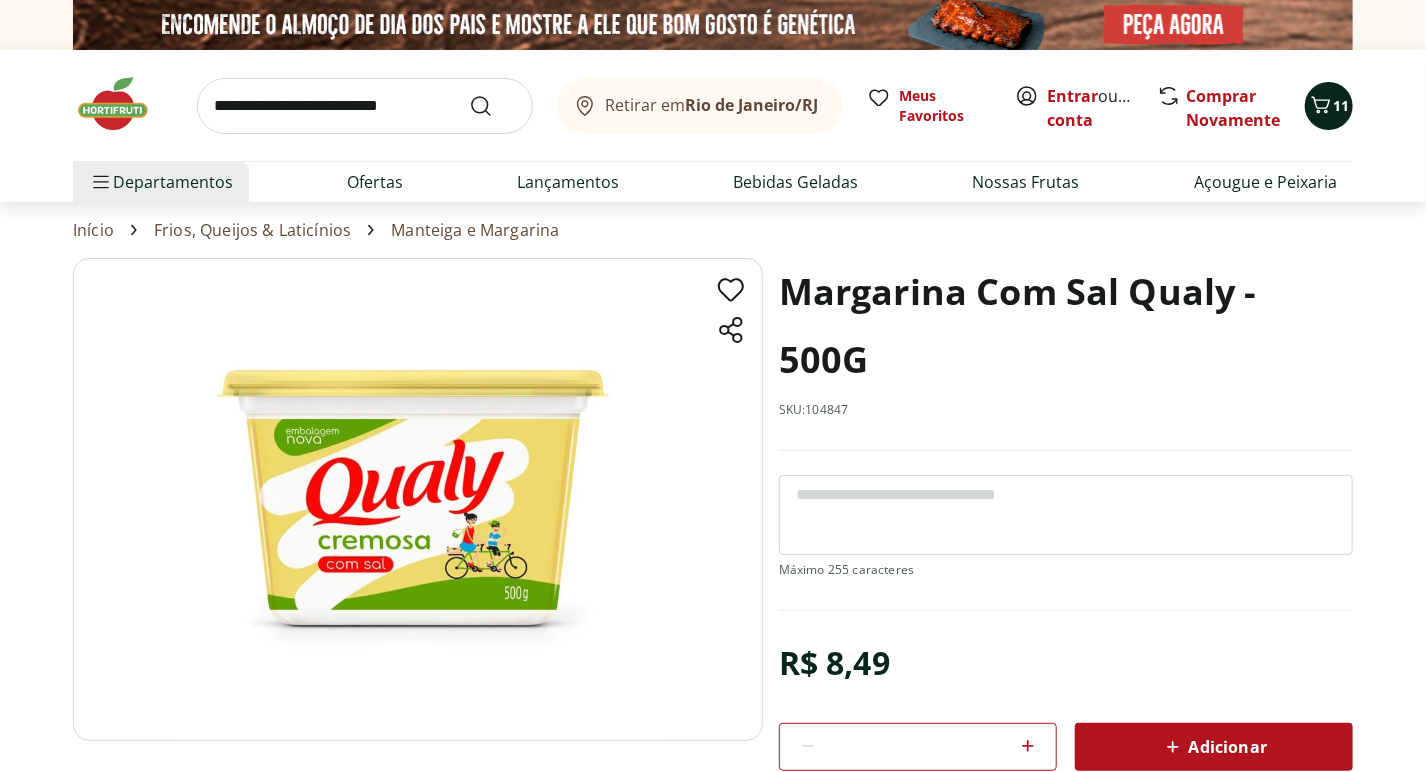 click 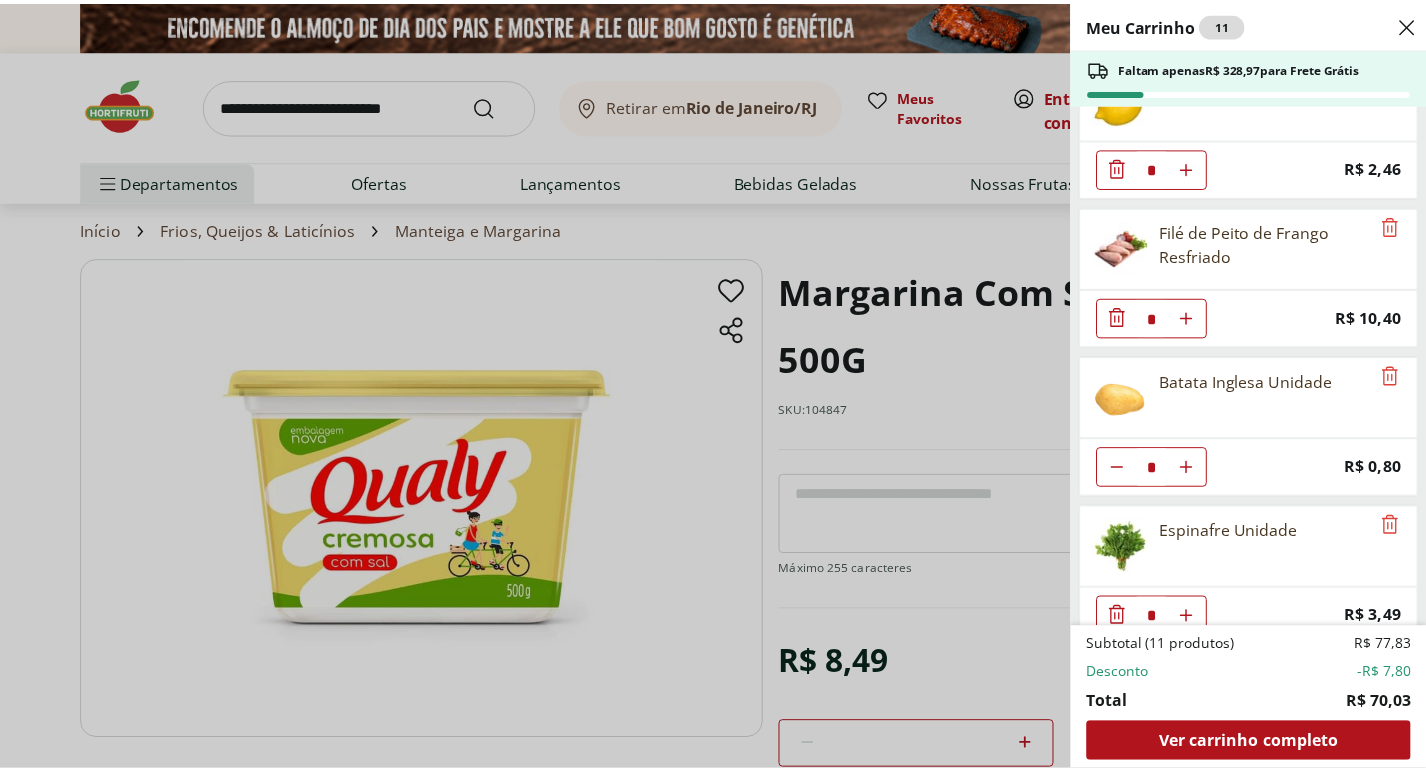 scroll, scrollTop: 525, scrollLeft: 0, axis: vertical 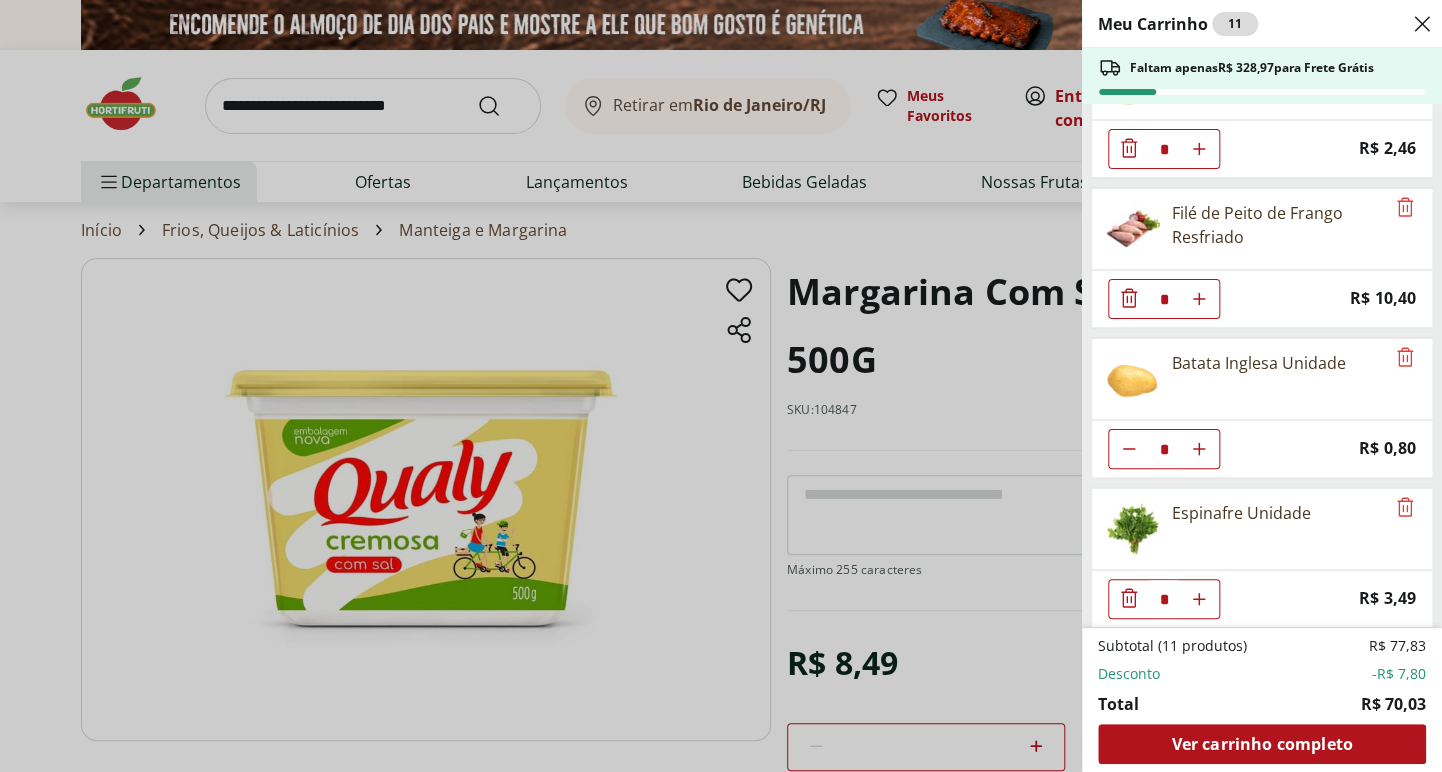 click on "Meu Carrinho 11 Faltam apenas  R$ [PRICE]  para Frete Grátis Linguiça Toscana Resfriada Sadia * Price: R$ [PRICE] Ovos Brancos Grandes com 12 unidades * Price: R$ [PRICE] Carne Moída Bovina Dianteiro Resfriada Natural da Terra 500g * Original price: R$ [PRICE] Price: R$ [PRICE] Limão Siciliano Unidade * Price: R$ [PRICE] Filé de Peito de Frango Resfriado * Price: R$ [PRICE] Batata Inglesa Unidade * Price: R$ [PRICE] Espinafre Unidade * Price: R$ [PRICE] Subtotal (11 produtos) R$ [PRICE] Desconto -R$ [PRICE] Total R$ [PRICE] Ver carrinho completo" at bounding box center [721, 386] 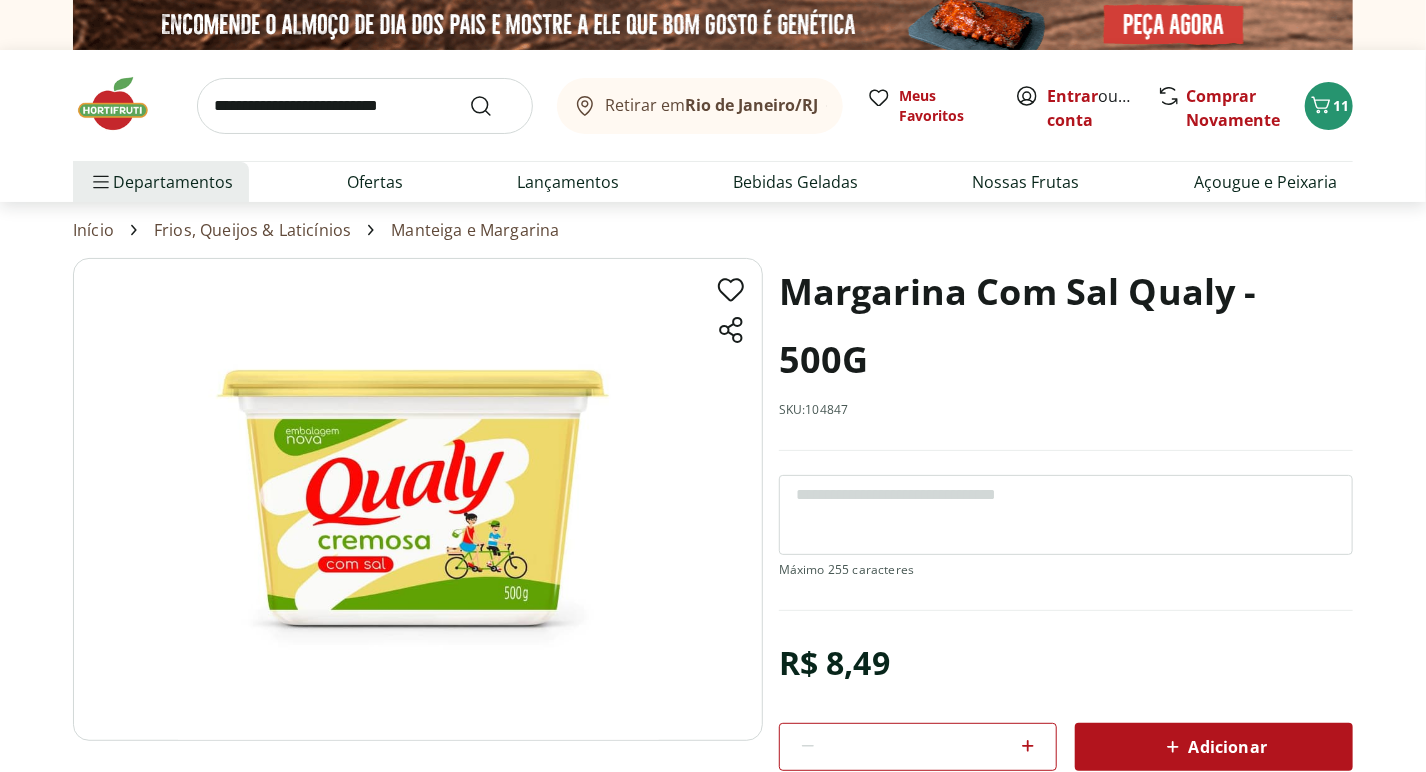 drag, startPoint x: 213, startPoint y: 100, endPoint x: 240, endPoint y: 102, distance: 27.073973 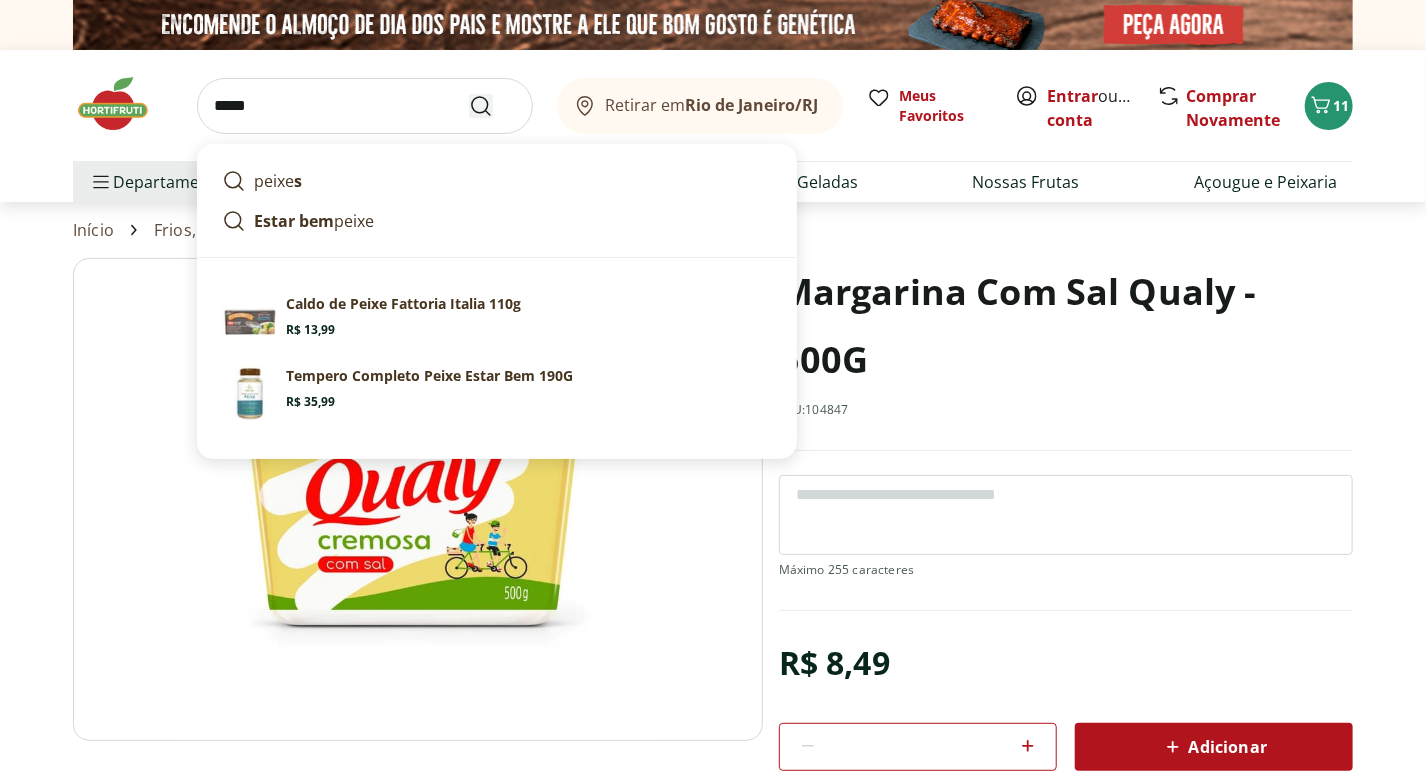 type on "*****" 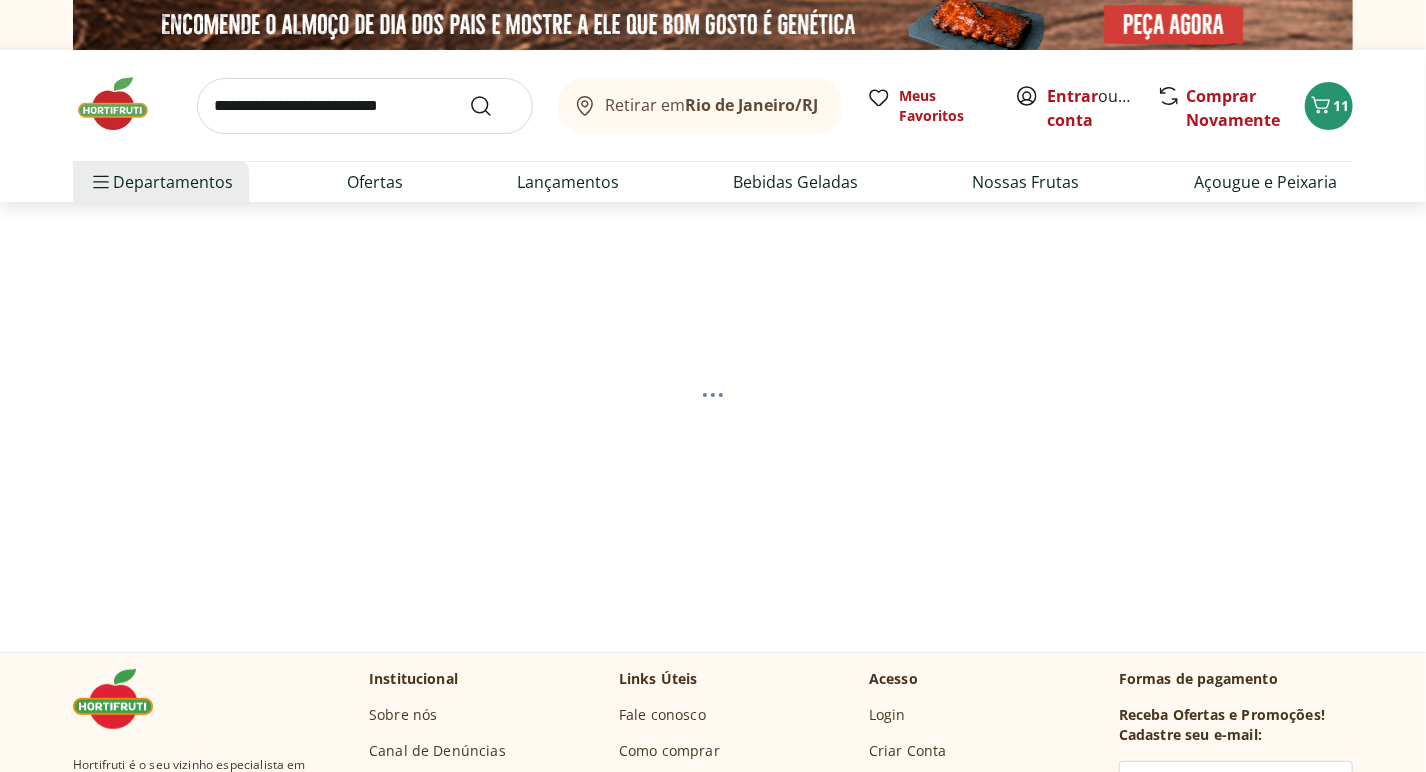 select on "**********" 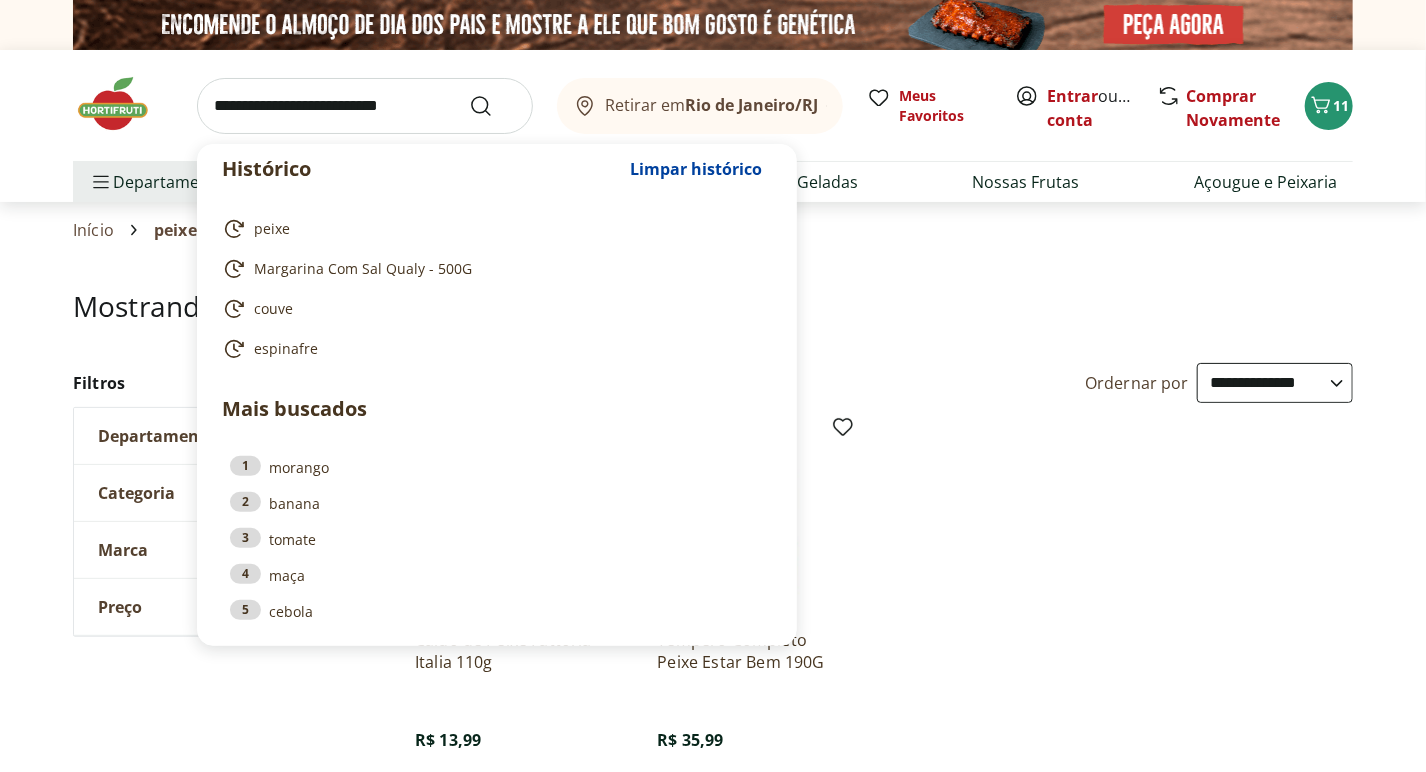 click at bounding box center [365, 106] 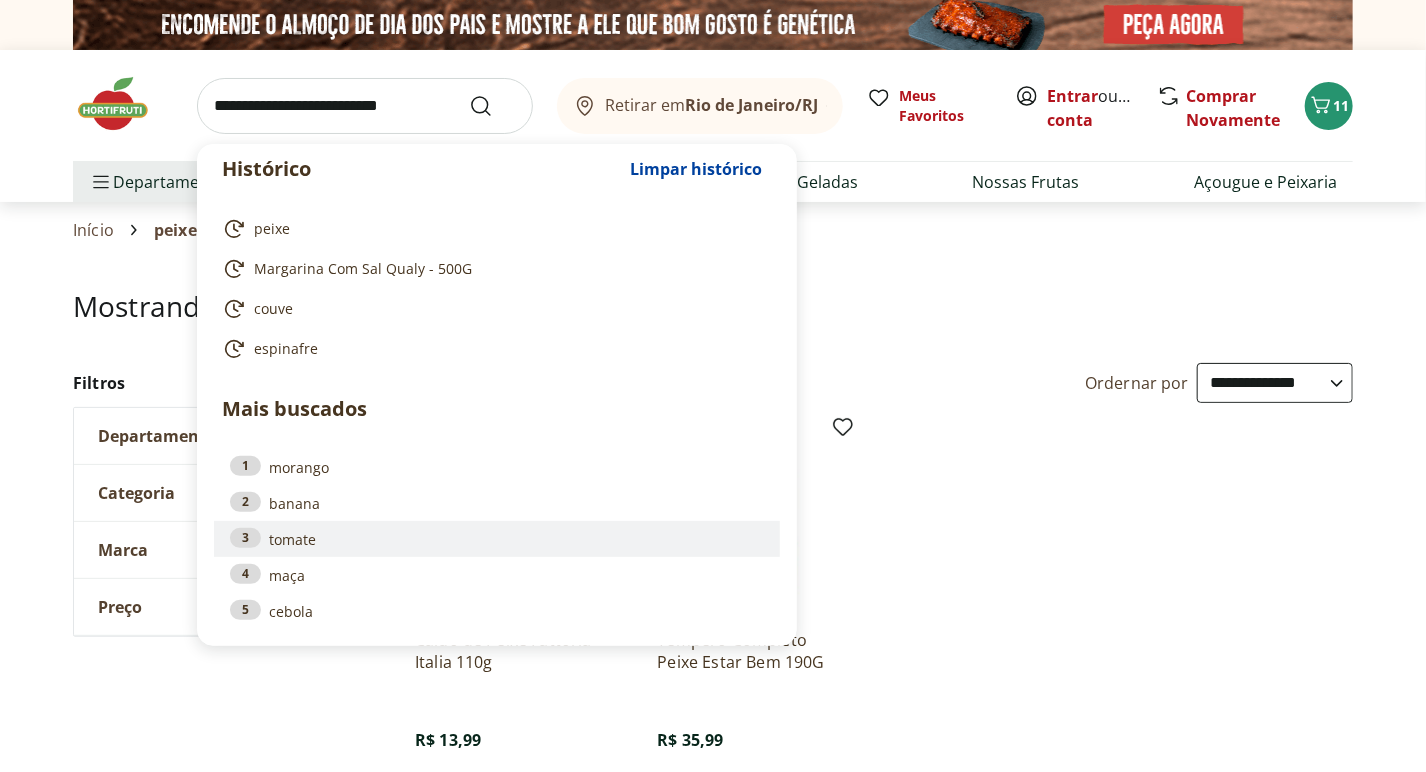 click on "3 tomate" at bounding box center (497, 539) 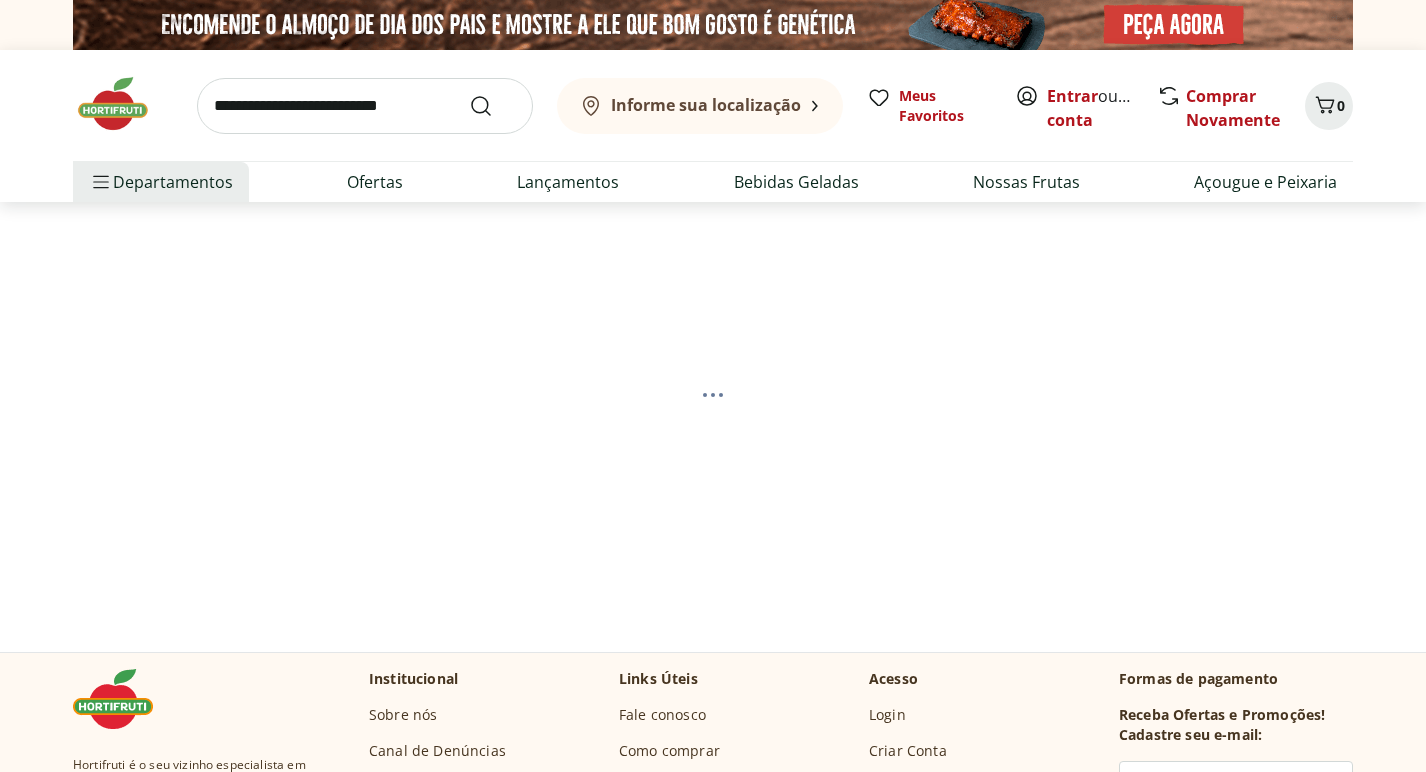 scroll, scrollTop: 0, scrollLeft: 0, axis: both 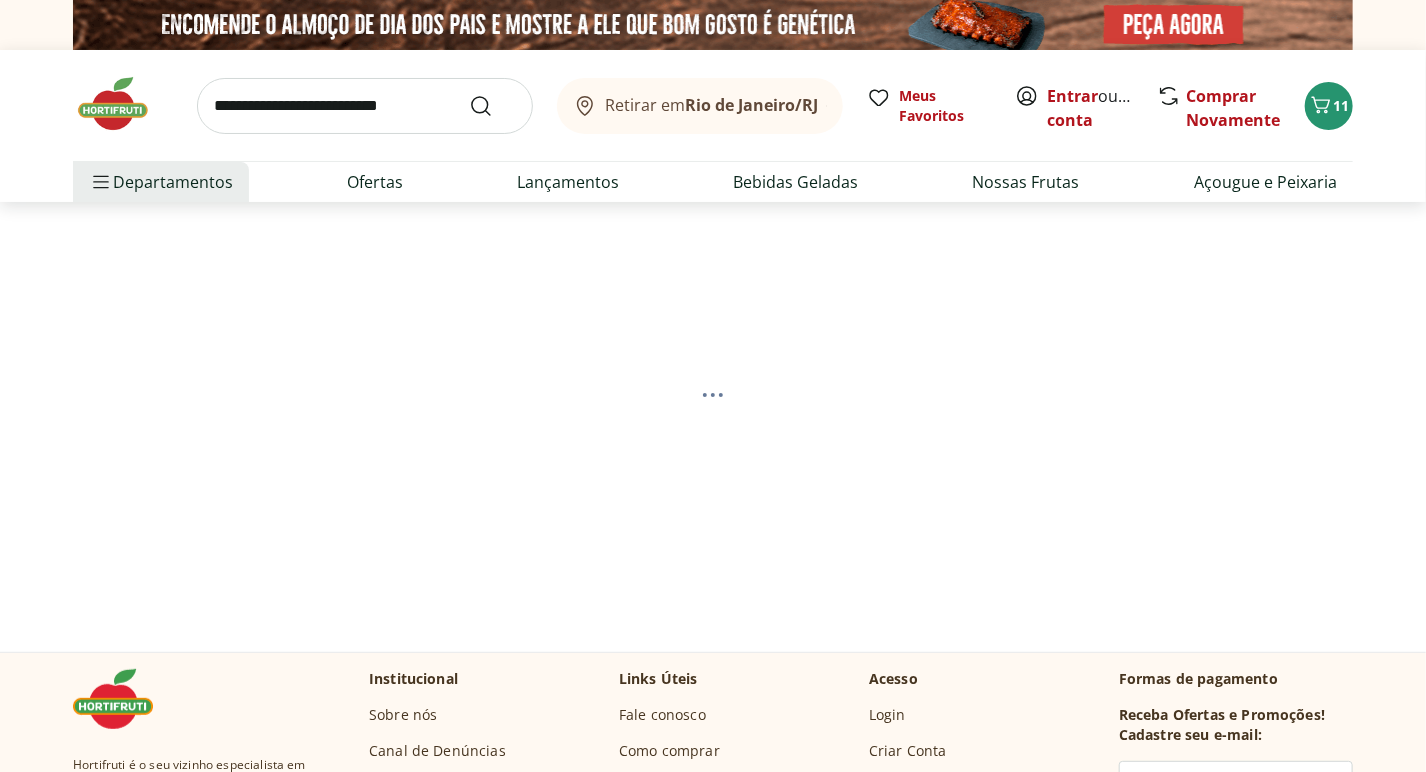 select on "**********" 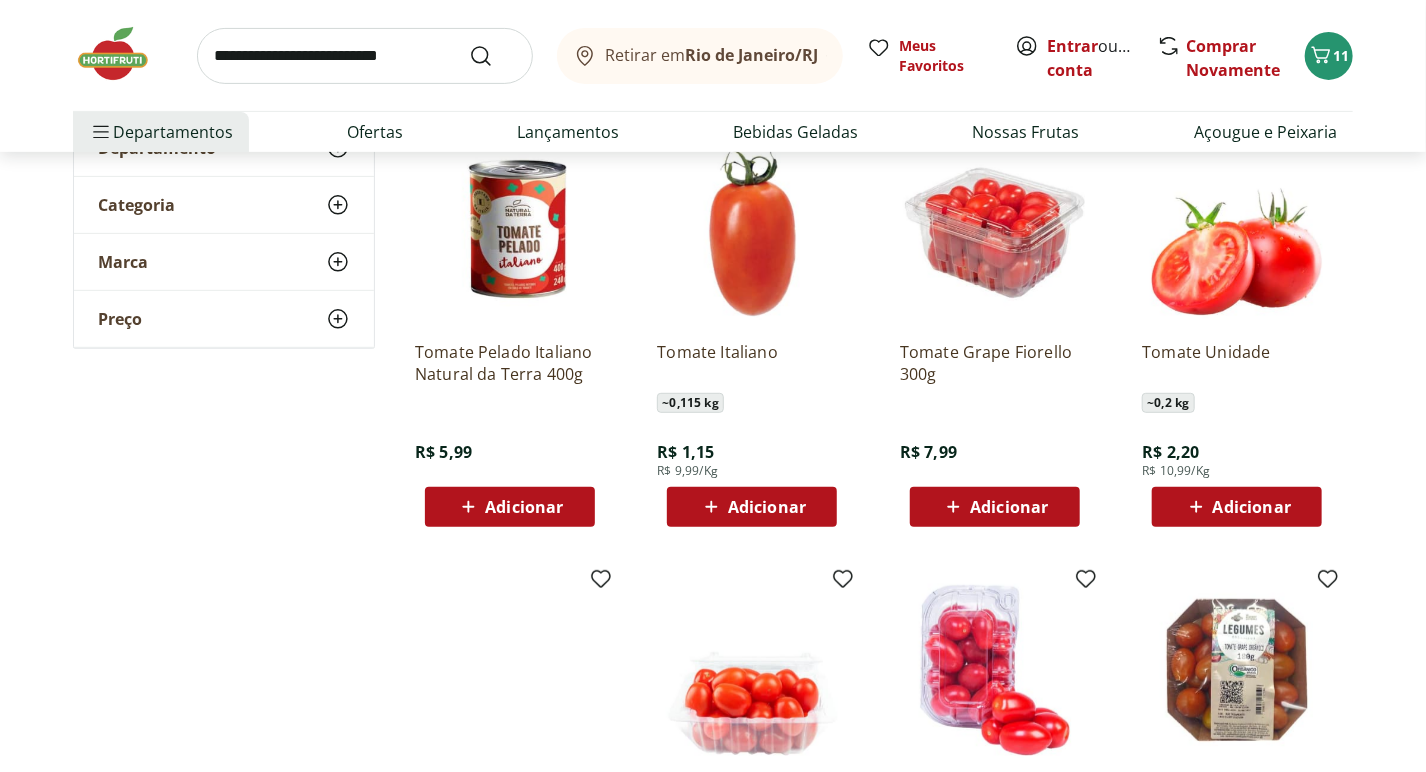 scroll, scrollTop: 332, scrollLeft: 0, axis: vertical 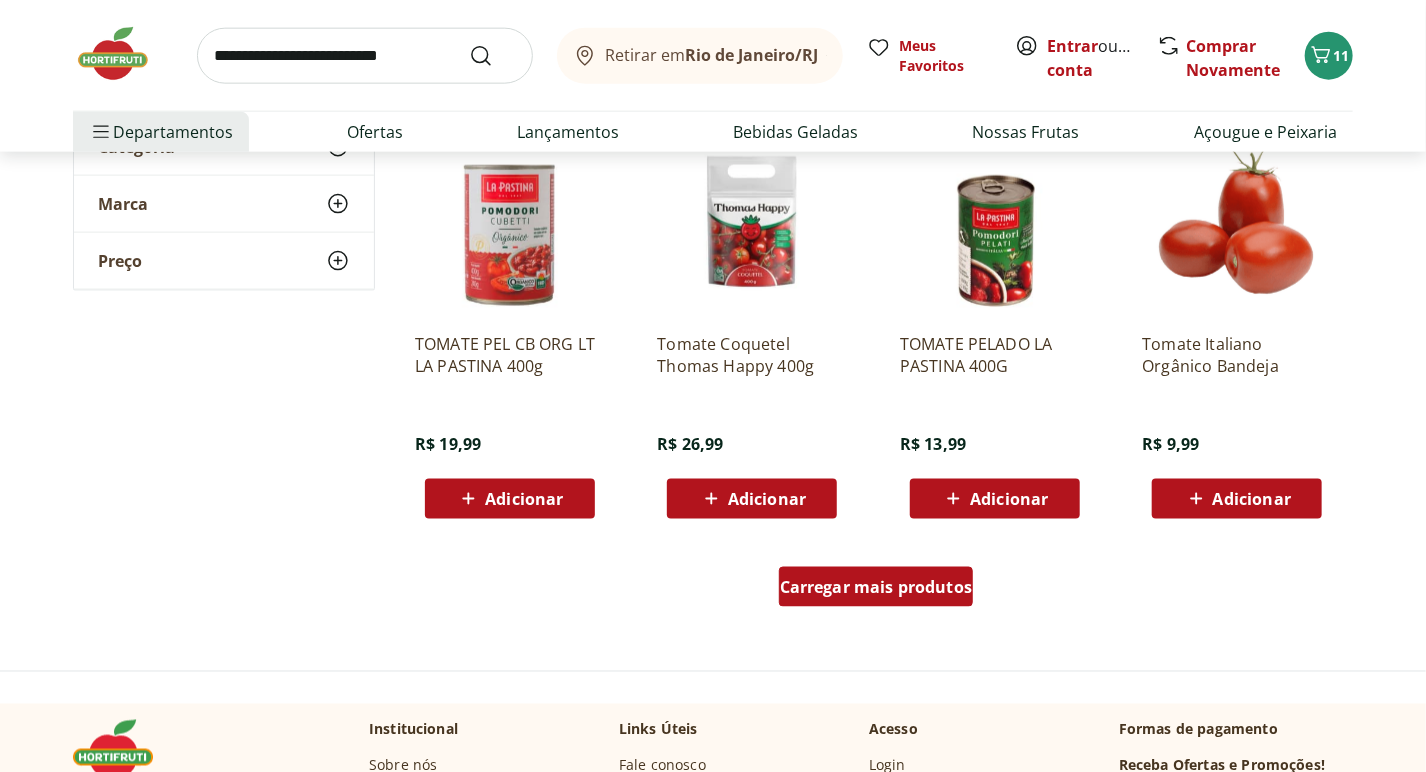 click on "Carregar mais produtos" at bounding box center (876, 587) 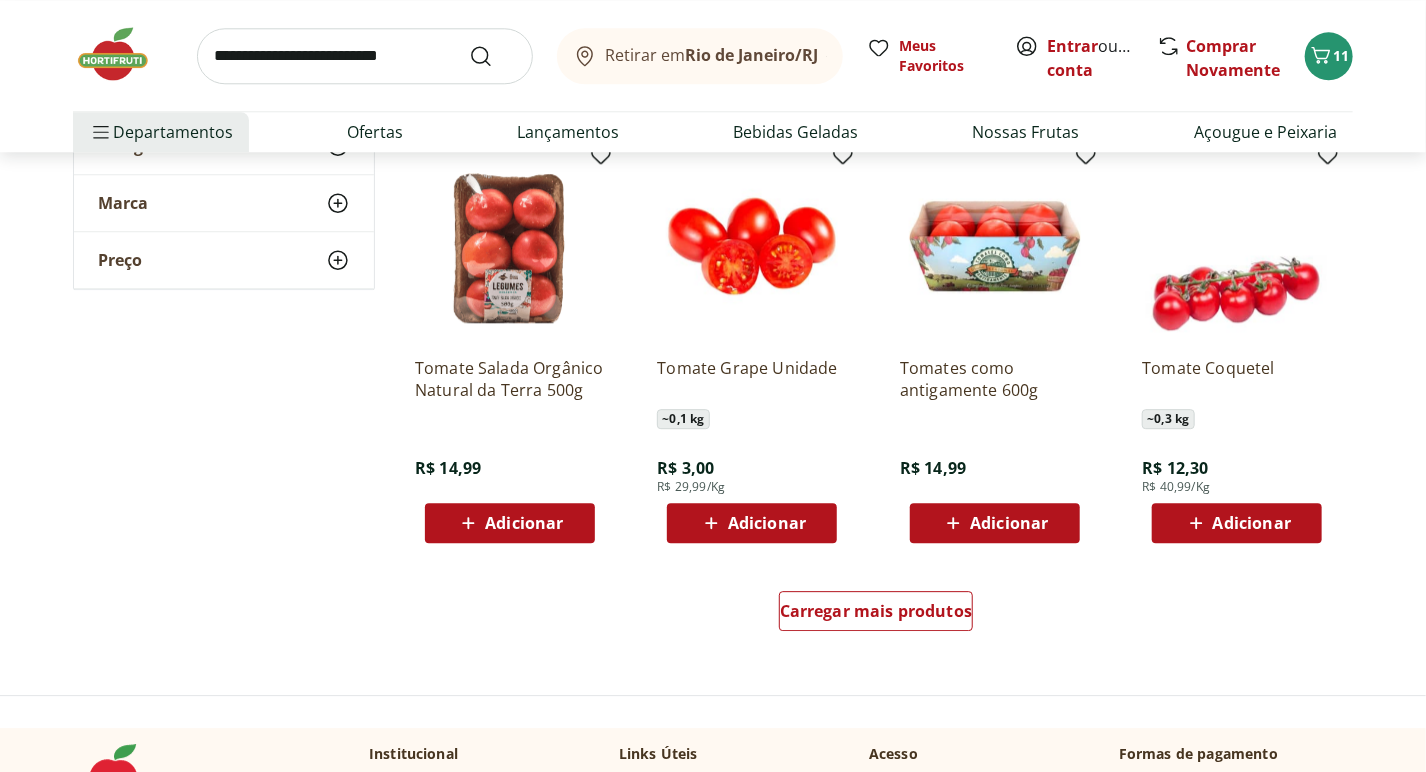 scroll, scrollTop: 2461, scrollLeft: 0, axis: vertical 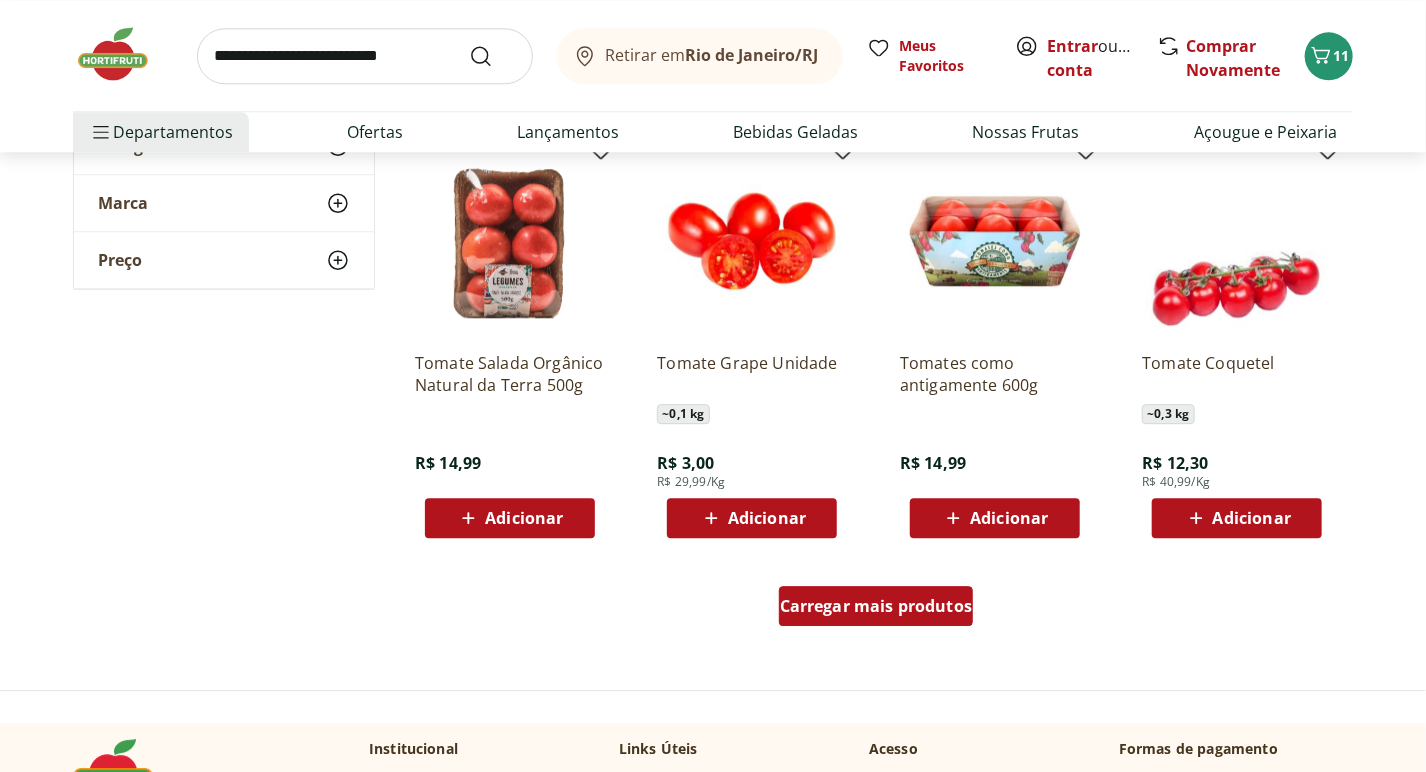click on "Carregar mais produtos" at bounding box center (876, 606) 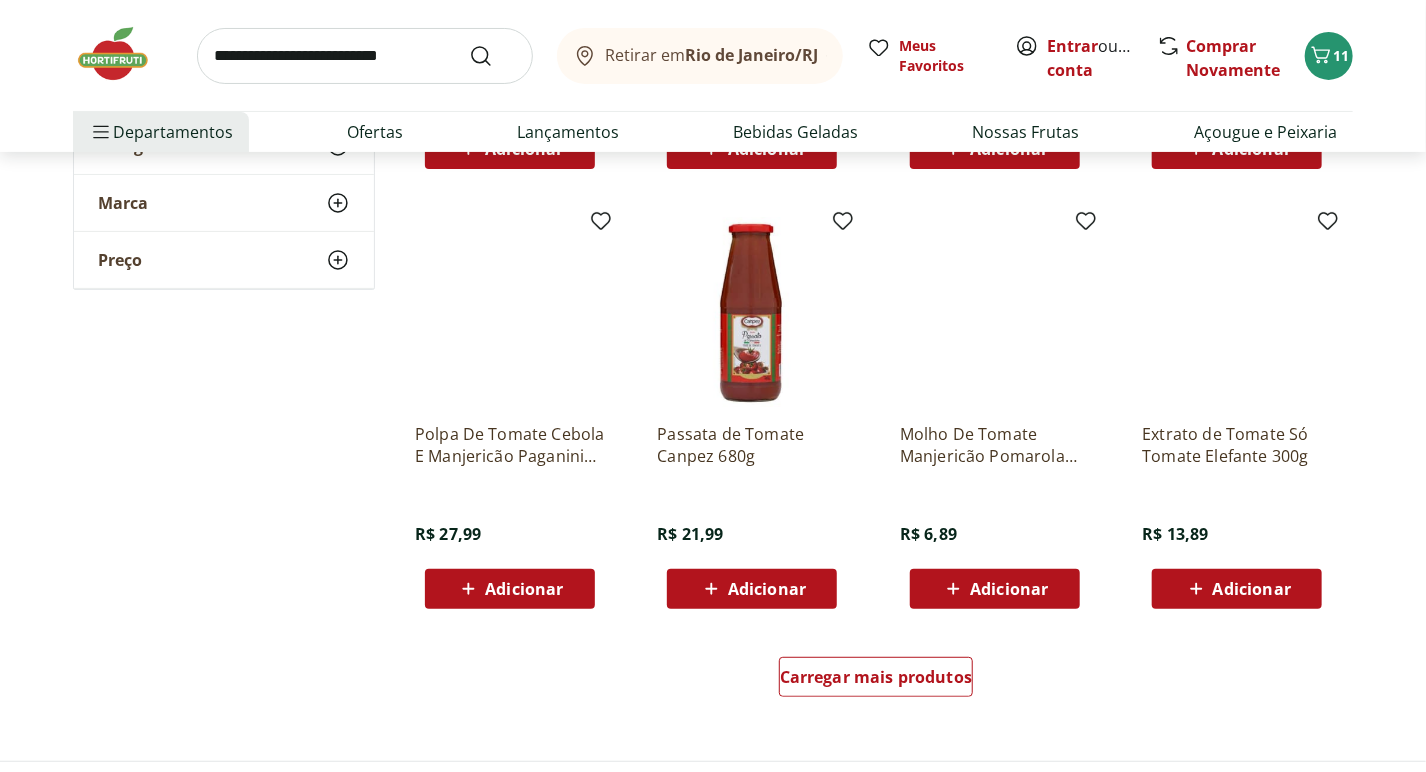 scroll, scrollTop: 3708, scrollLeft: 0, axis: vertical 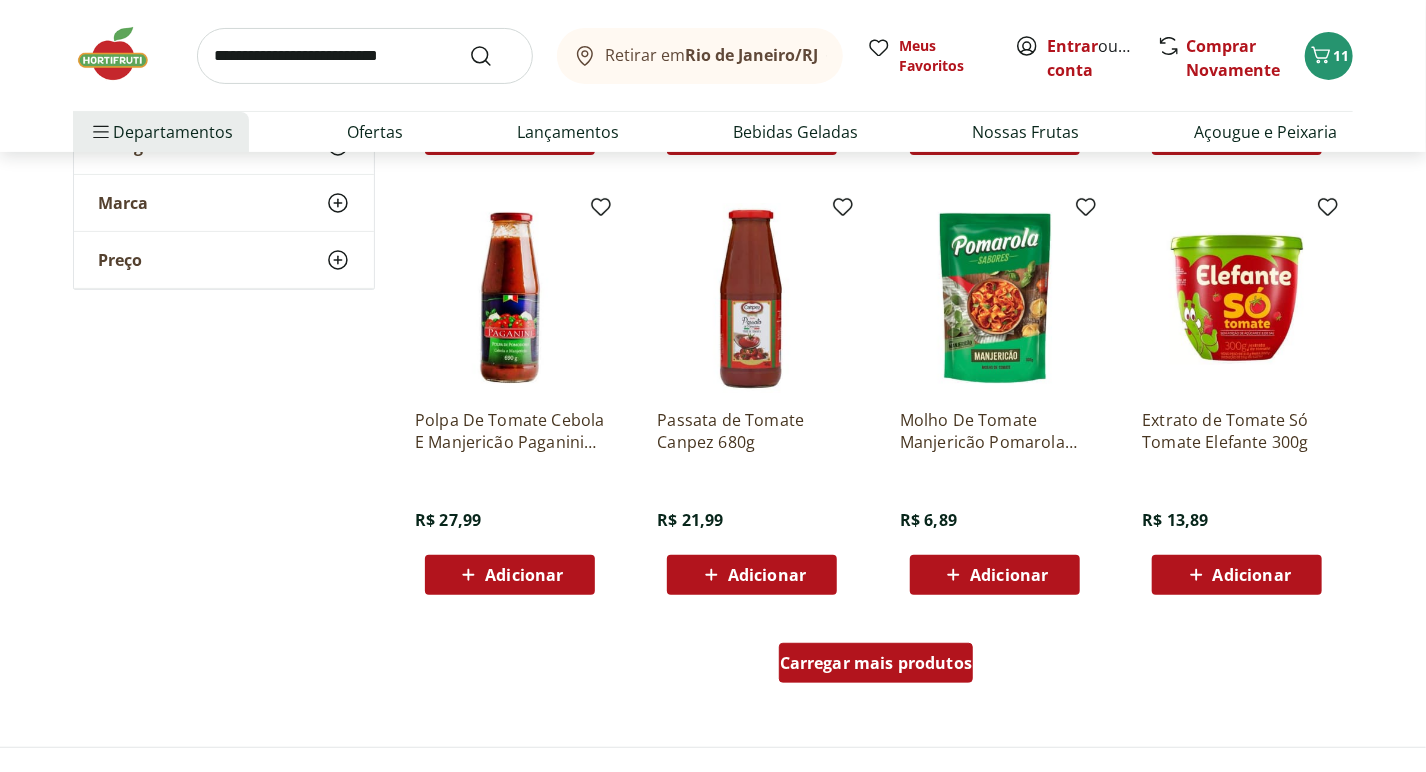 click on "Carregar mais produtos" at bounding box center (876, 663) 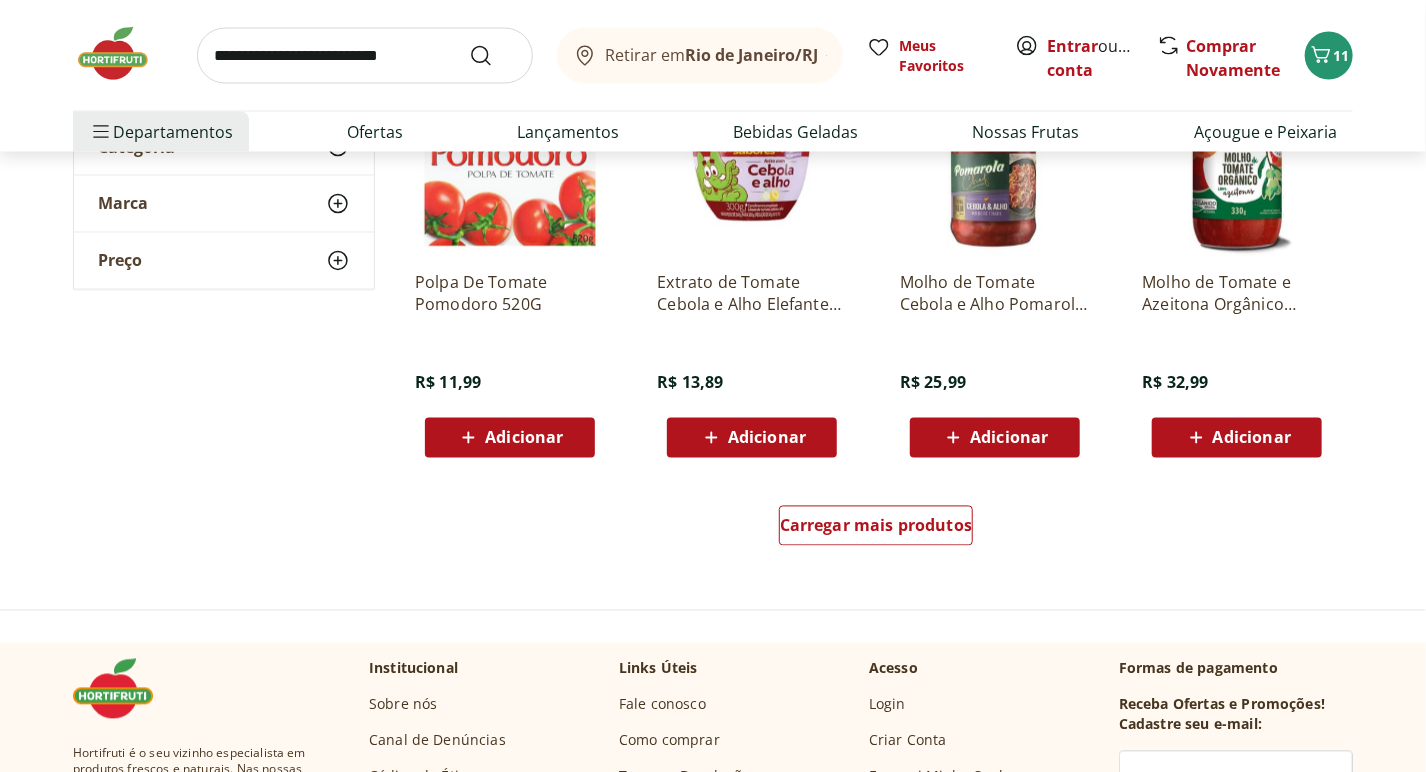 scroll, scrollTop: 5206, scrollLeft: 0, axis: vertical 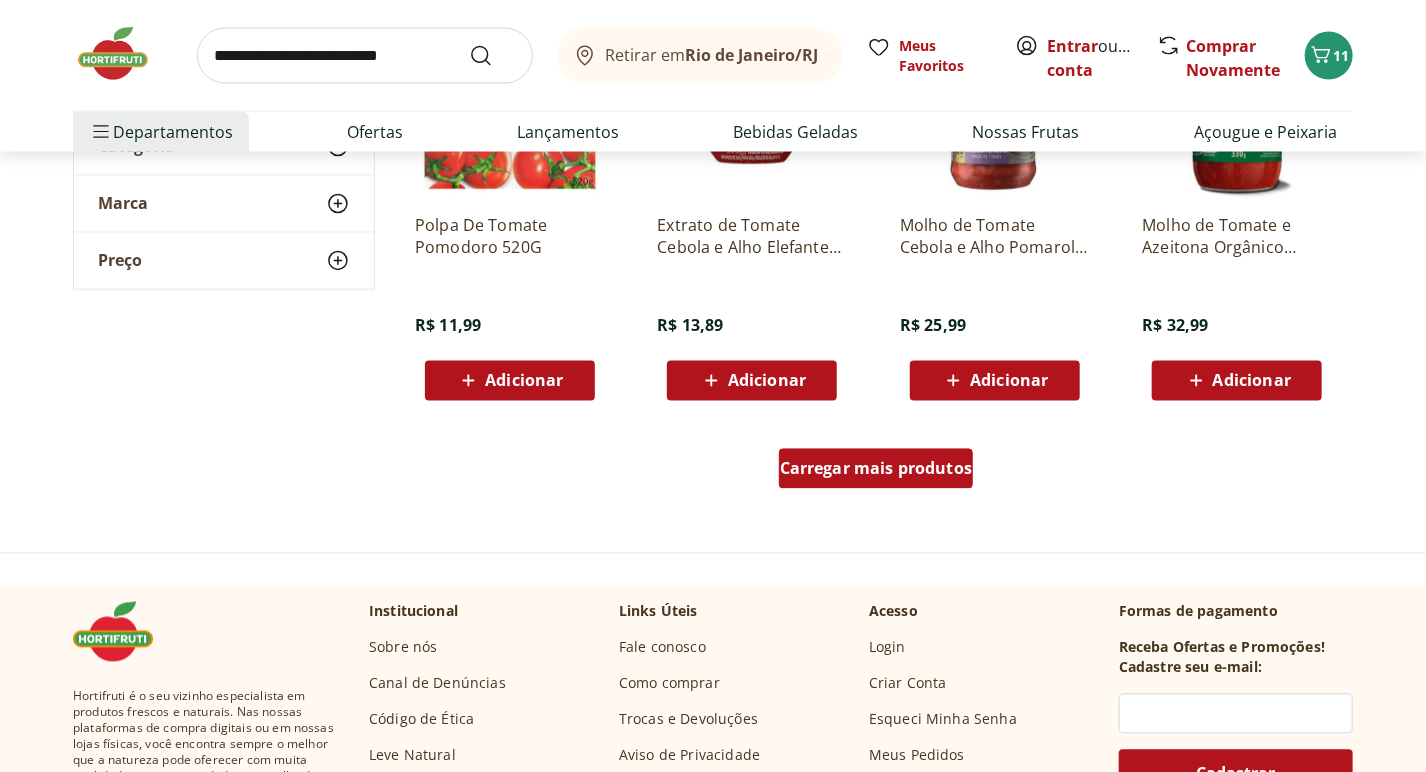 click on "Carregar mais produtos" at bounding box center [876, 469] 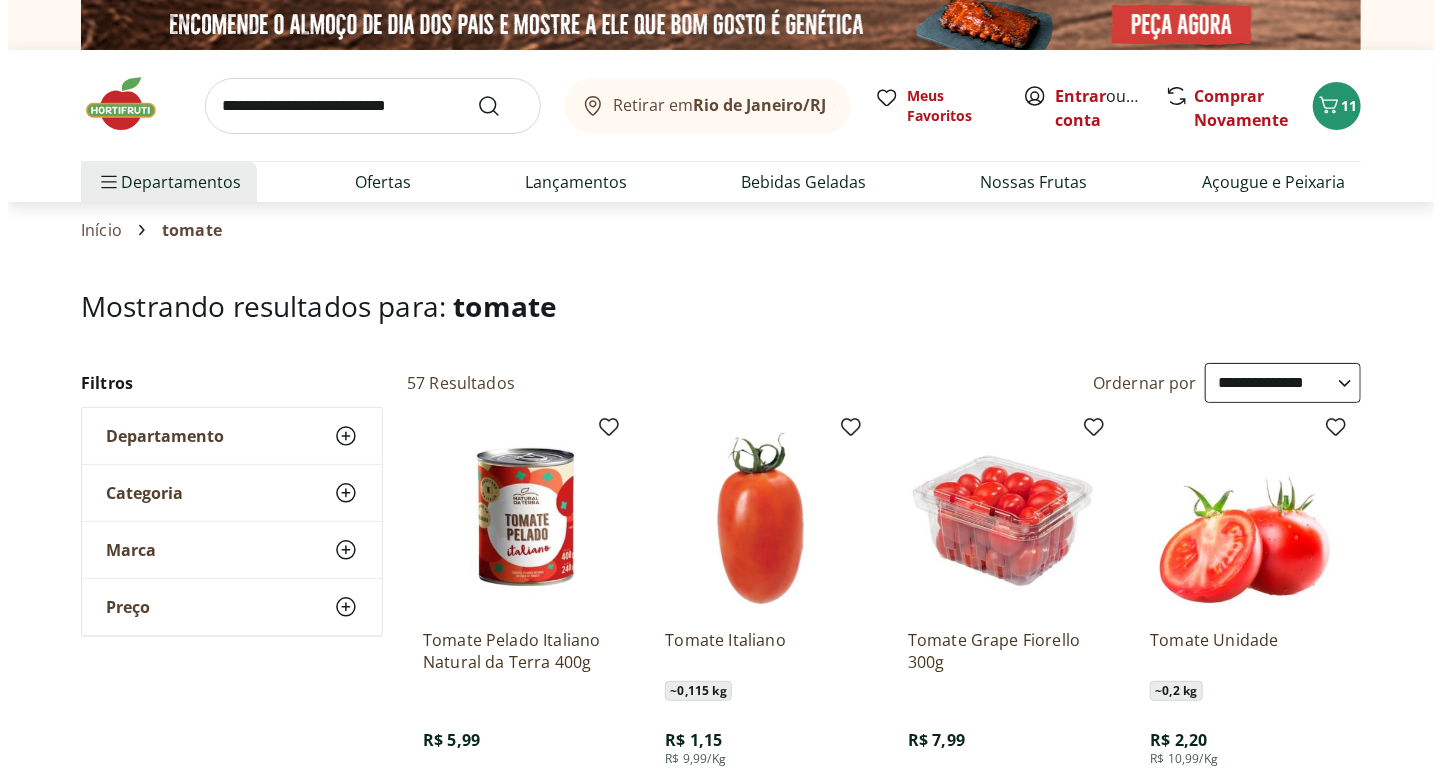 scroll, scrollTop: 263, scrollLeft: 0, axis: vertical 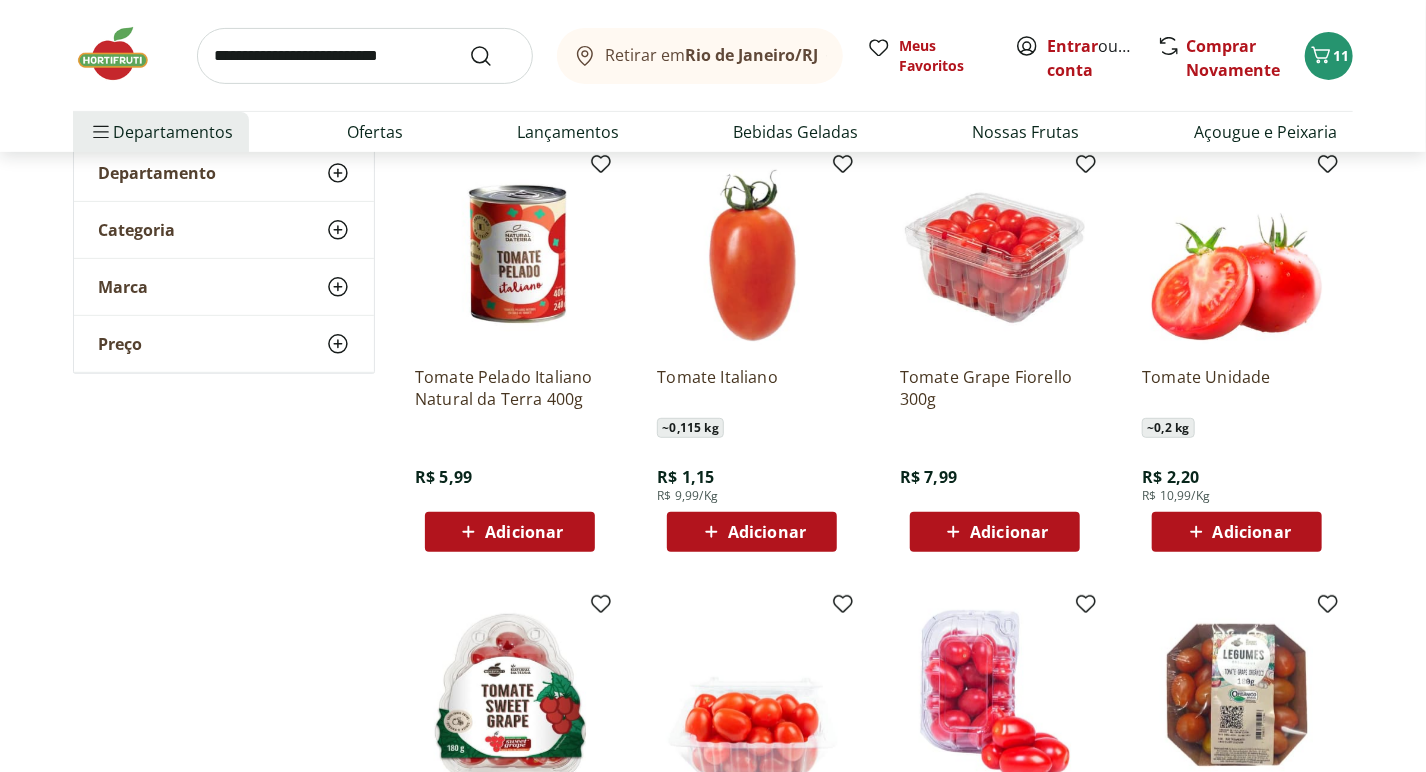 click on "Adicionar" at bounding box center [767, 532] 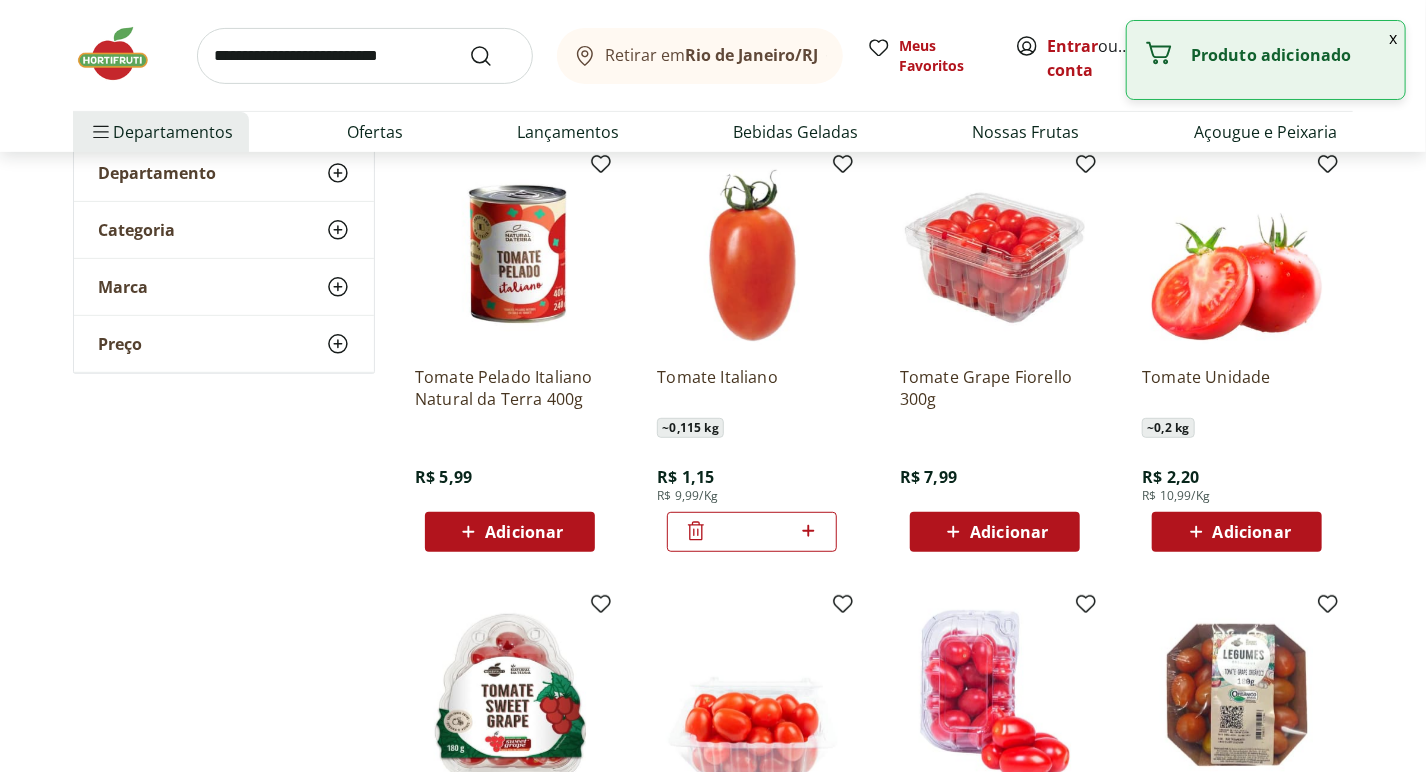 click 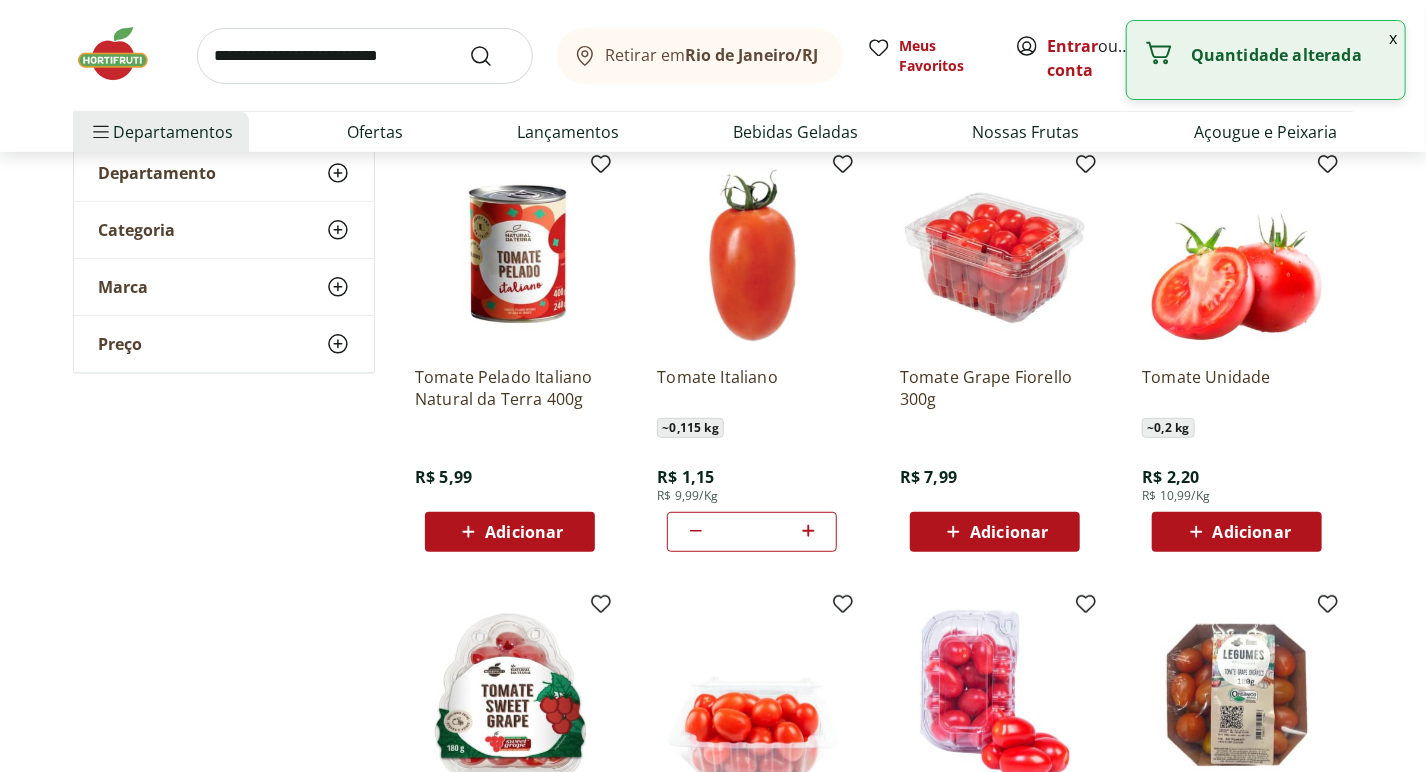 click 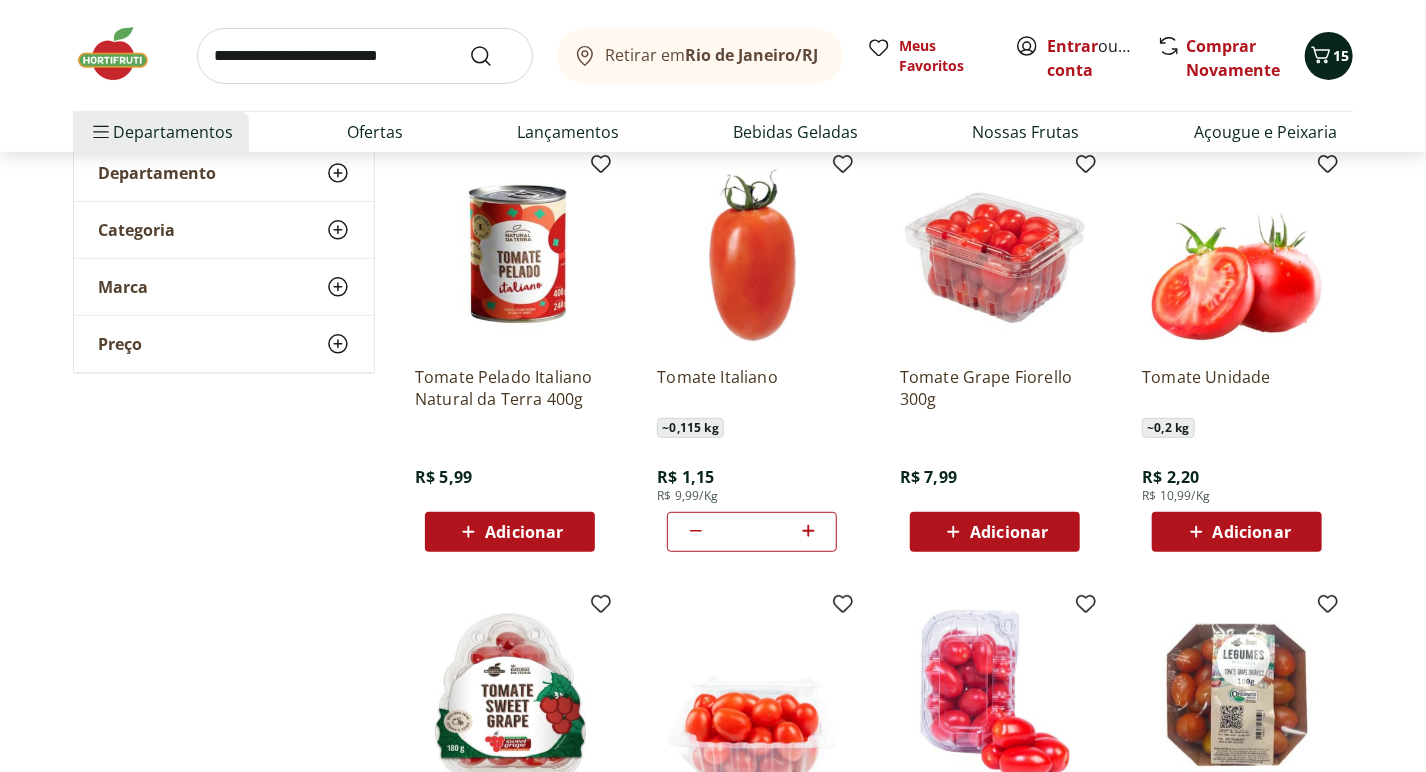 click 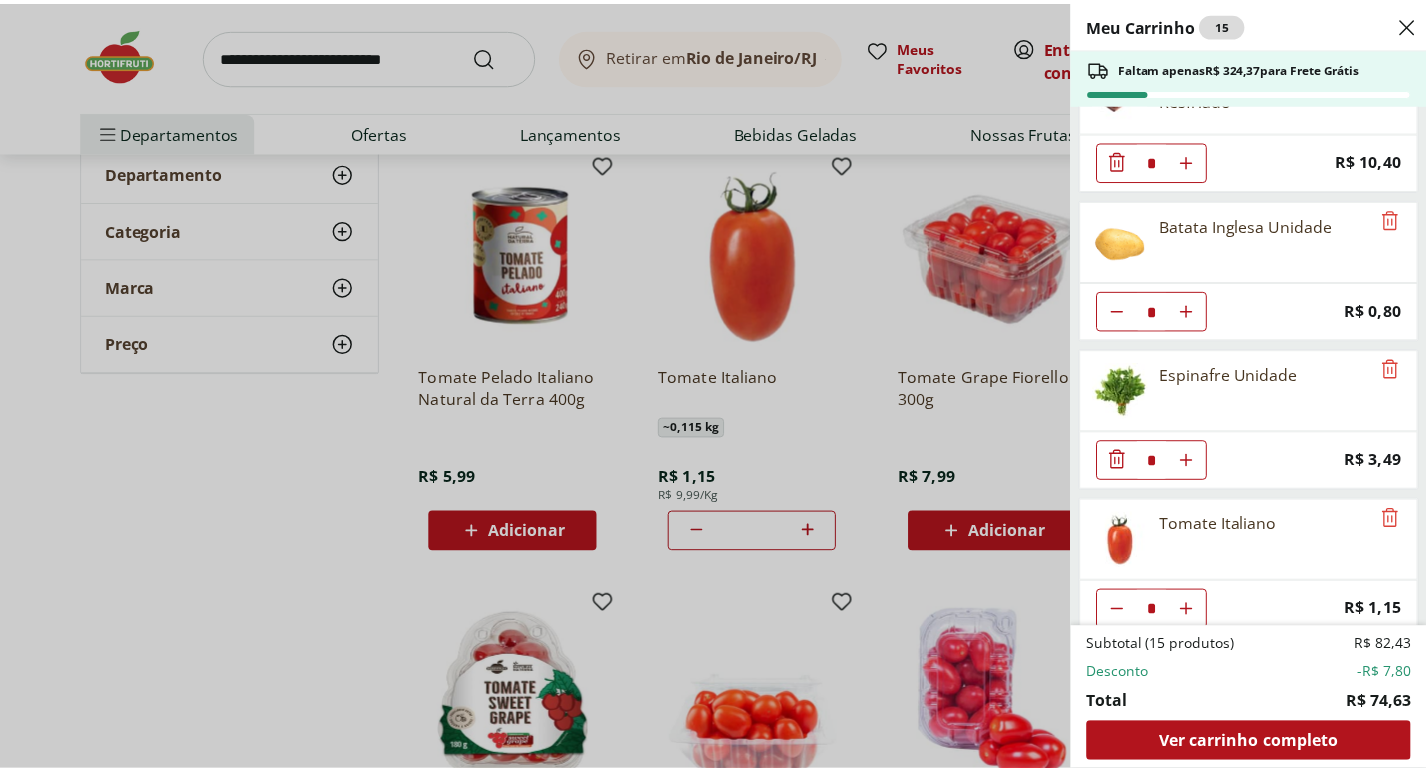 scroll, scrollTop: 674, scrollLeft: 0, axis: vertical 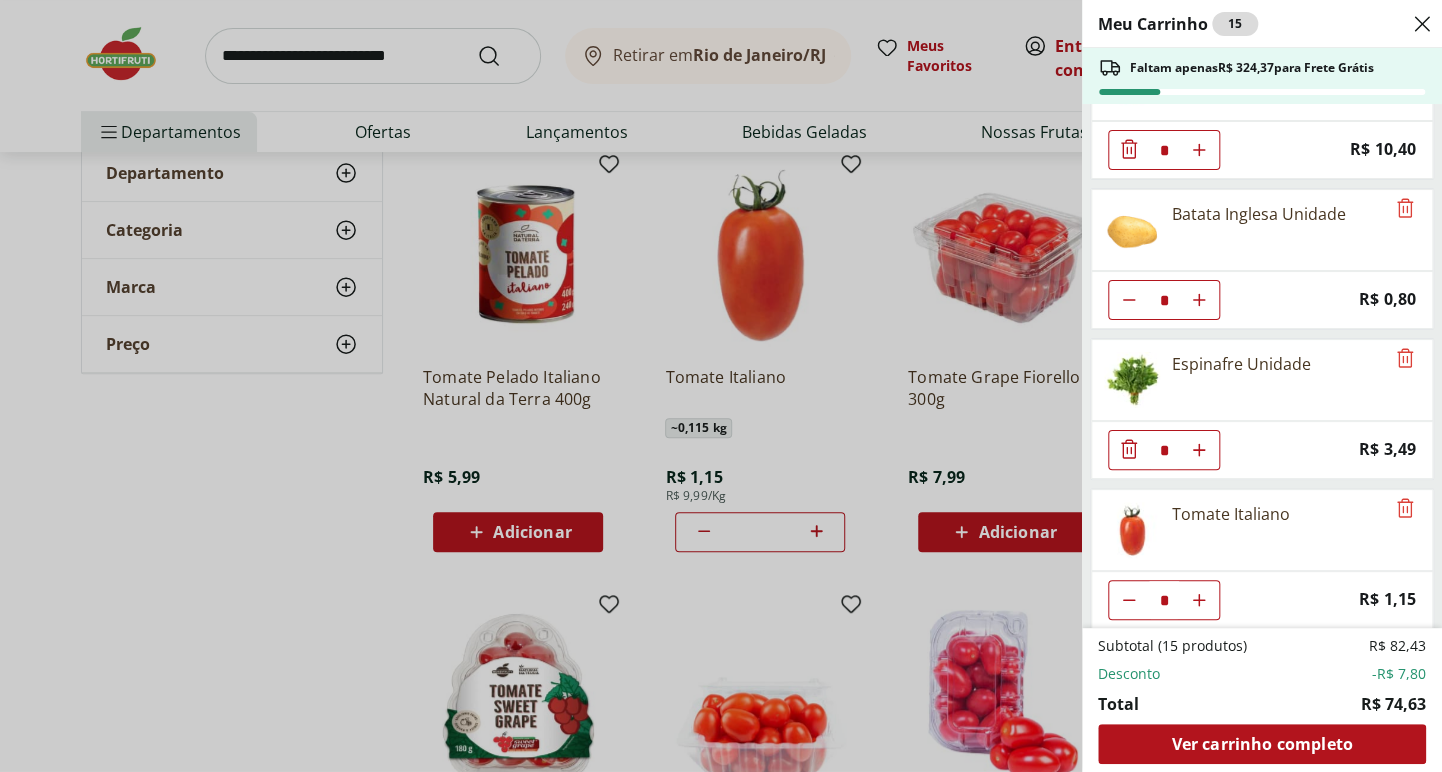 click on "Meu Carrinho 15 Faltam apenas R$ 324,37 para Frete Grátis Linguiça Toscana Resfriada Sadia * Price: R$ 18,50 Ovos Brancos Grandes com 12 unidades * Price: R$ 12,99 Carne Moída Bovina Dianteiro Resfriada Natural da Terra 500g * Original price: R$ 25,99 Price: R$ 18,19 Limão Siciliano Unidade * Price: R$ 2,46 Filé de Peito de Frango Resfriado * Price: R$ 10,40 Batata Inglesa Unidade * Price: R$ 0,80 Espinafre Unidade * Price: R$ 3,49 Tomate Italiano * Price: R$ 1,15 Subtotal (15 produtos) R$ 82,43 Desconto -R$ 7,80 Total R$ 74,63 Ver carrinho completo" at bounding box center [721, 386] 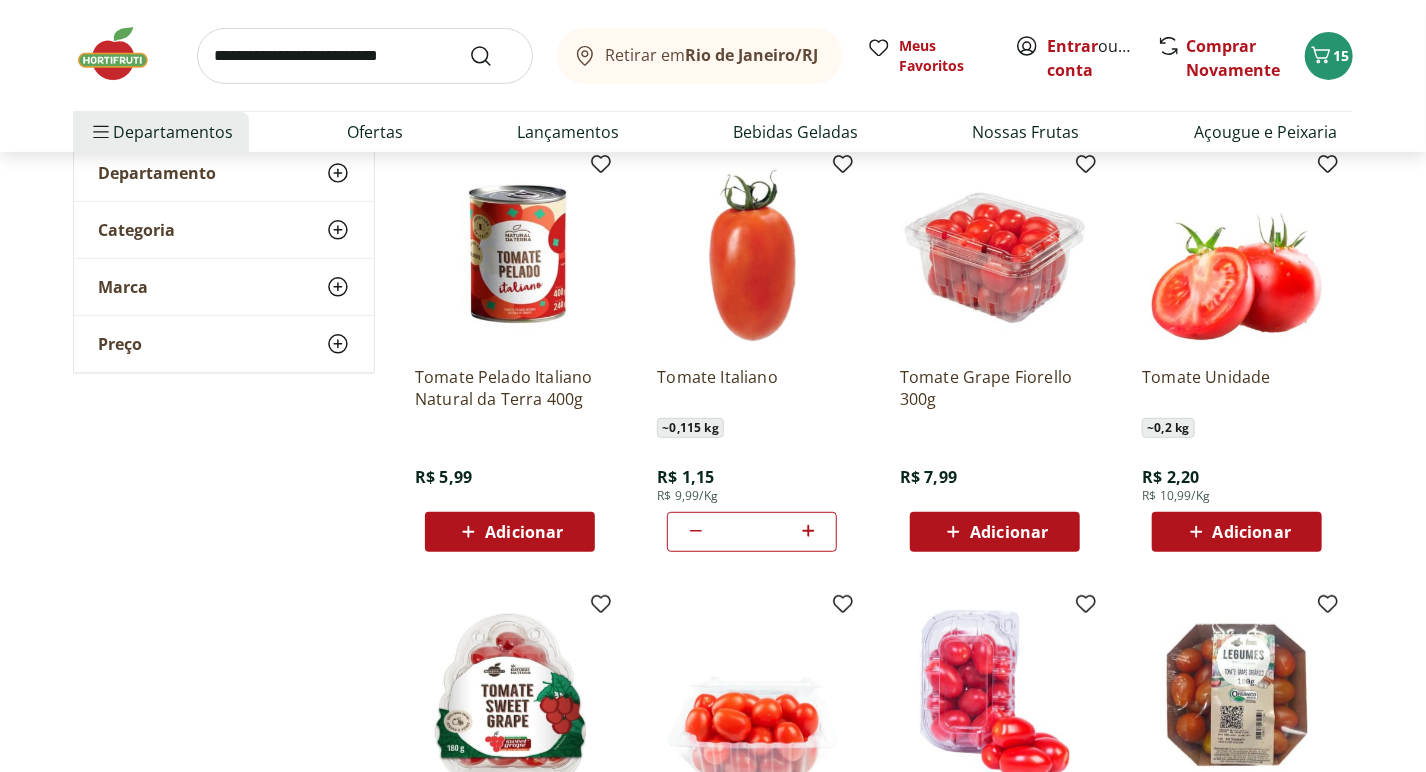 click at bounding box center (365, 56) 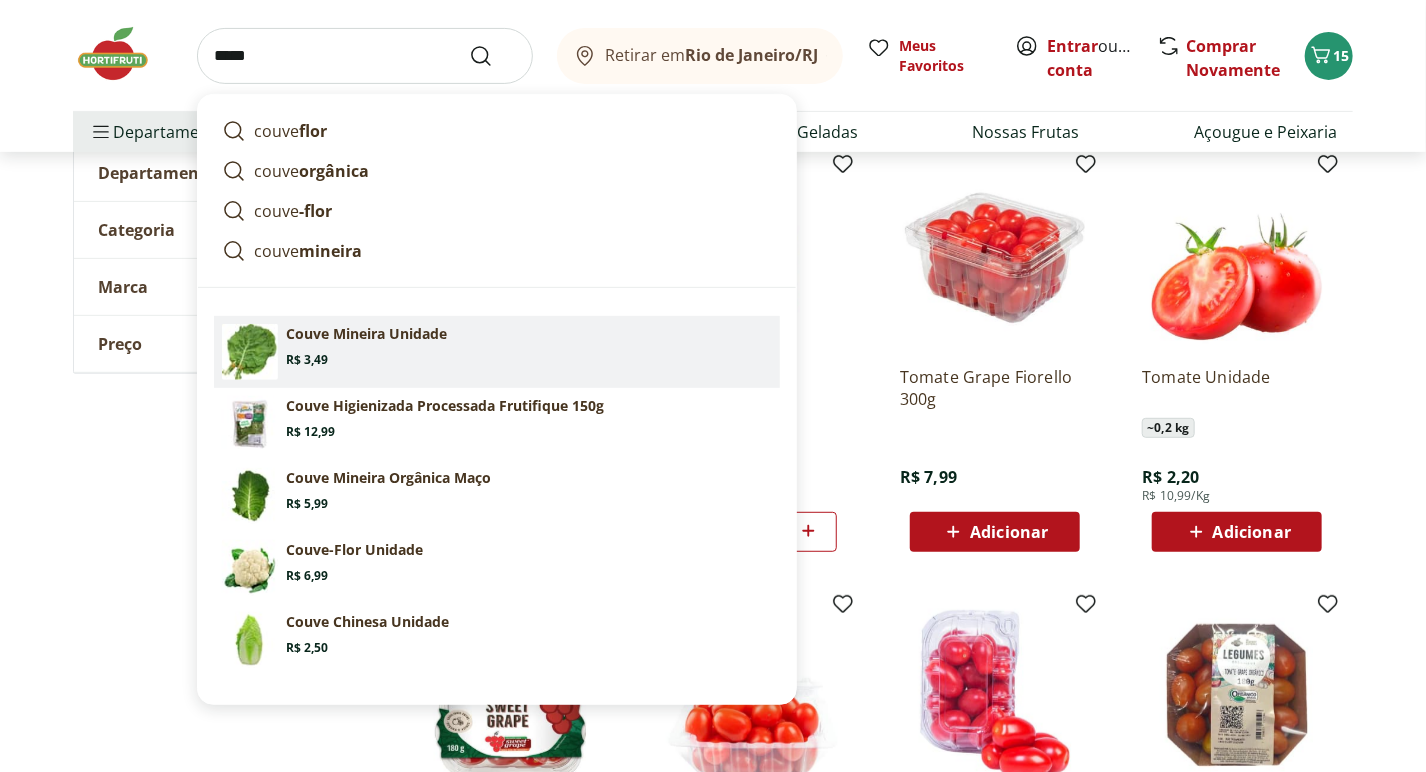 click on "Couve Mineira Unidade" at bounding box center (366, 334) 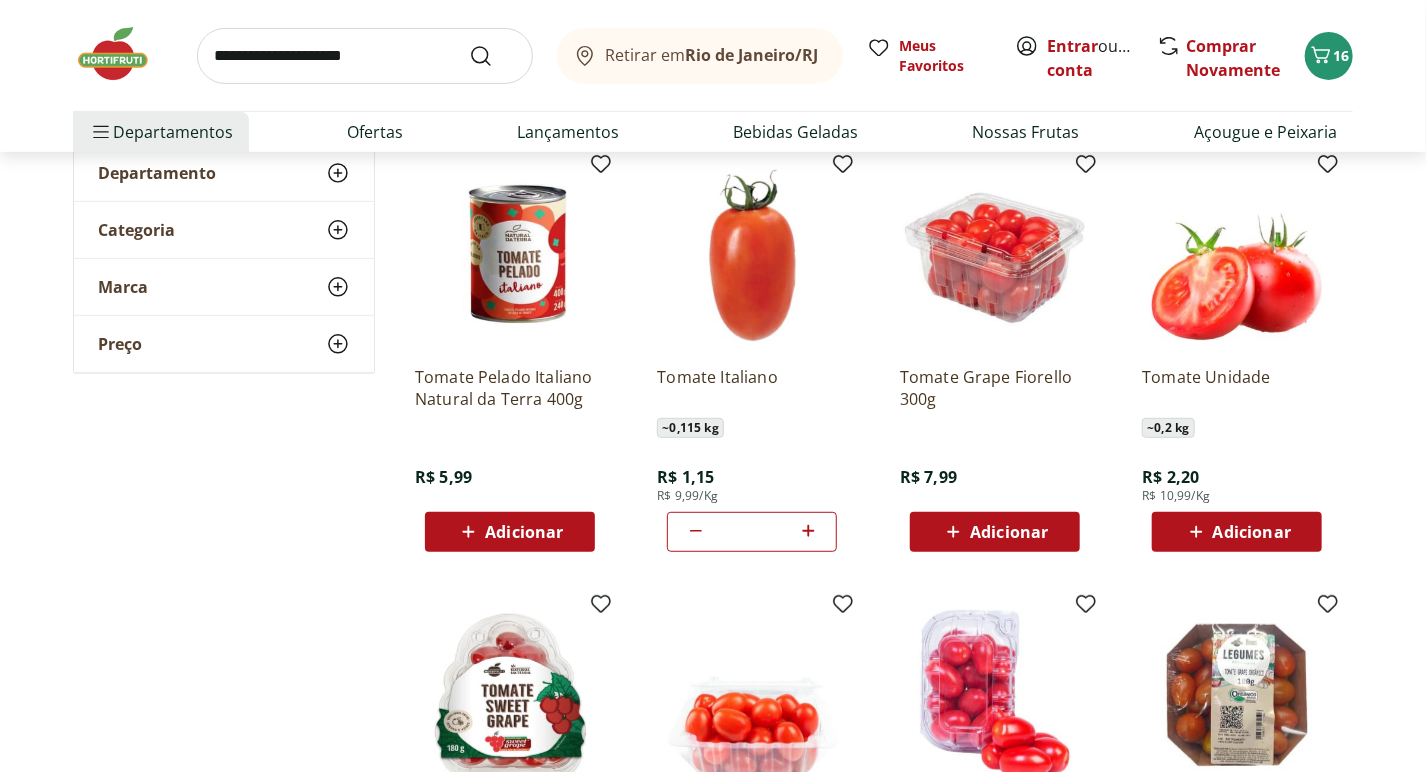click on "Adicionar" at bounding box center [524, 532] 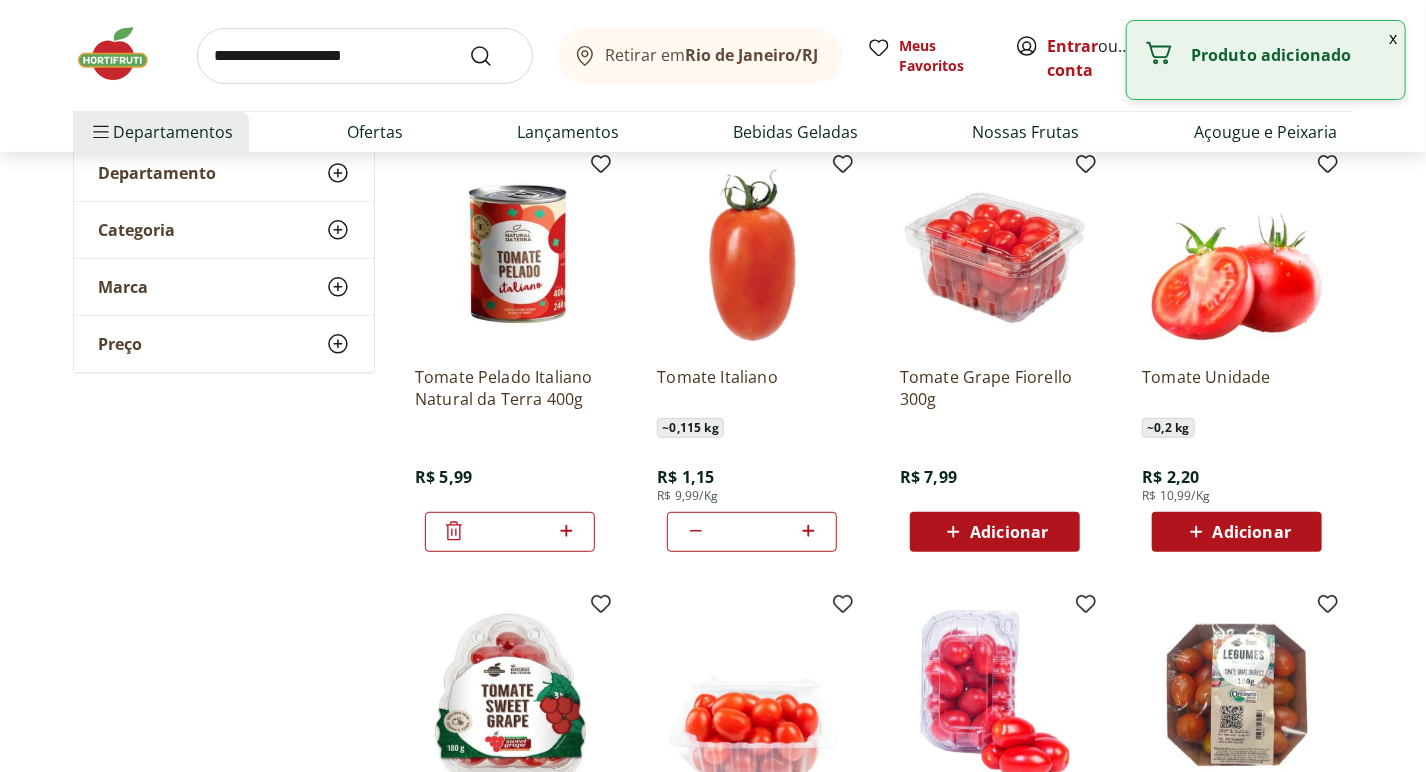 click on "**********" at bounding box center (713, 3345) 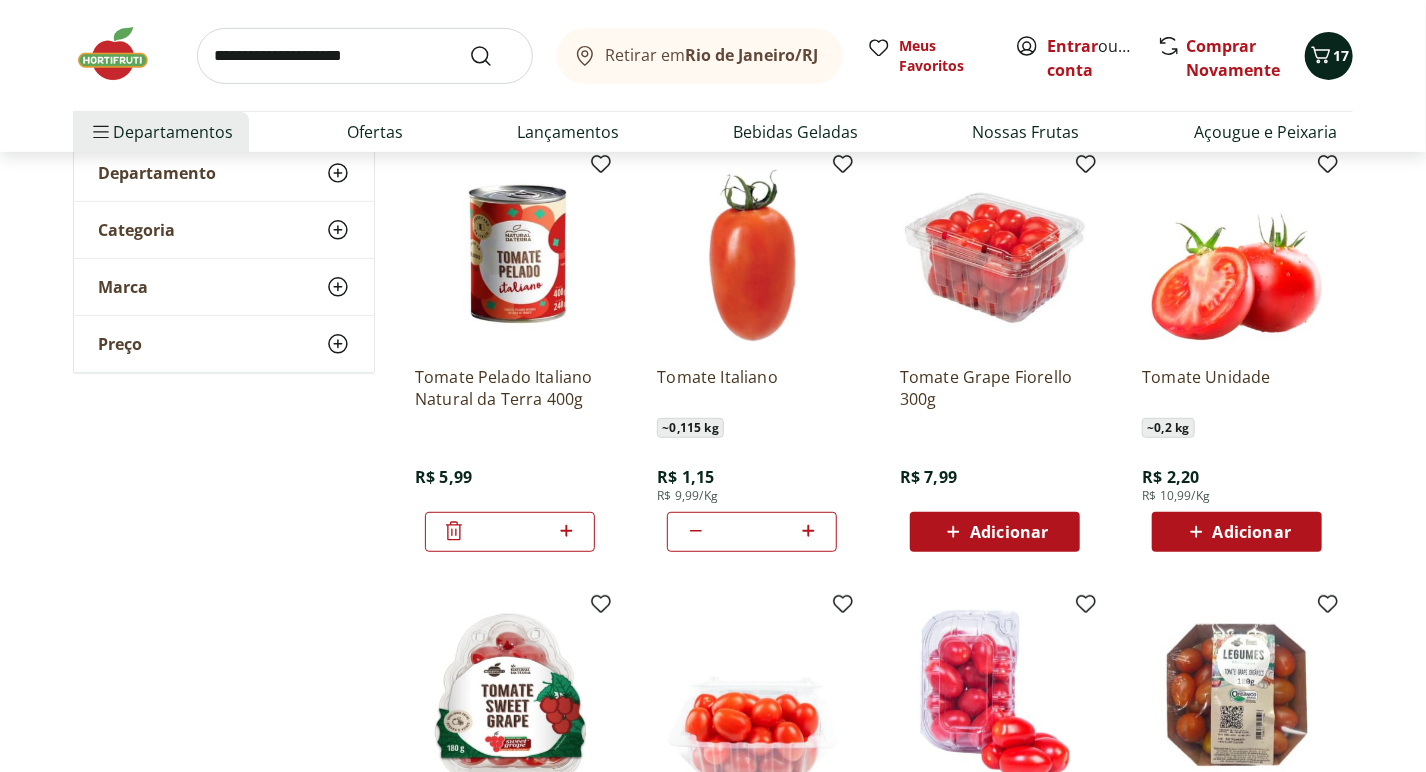 click 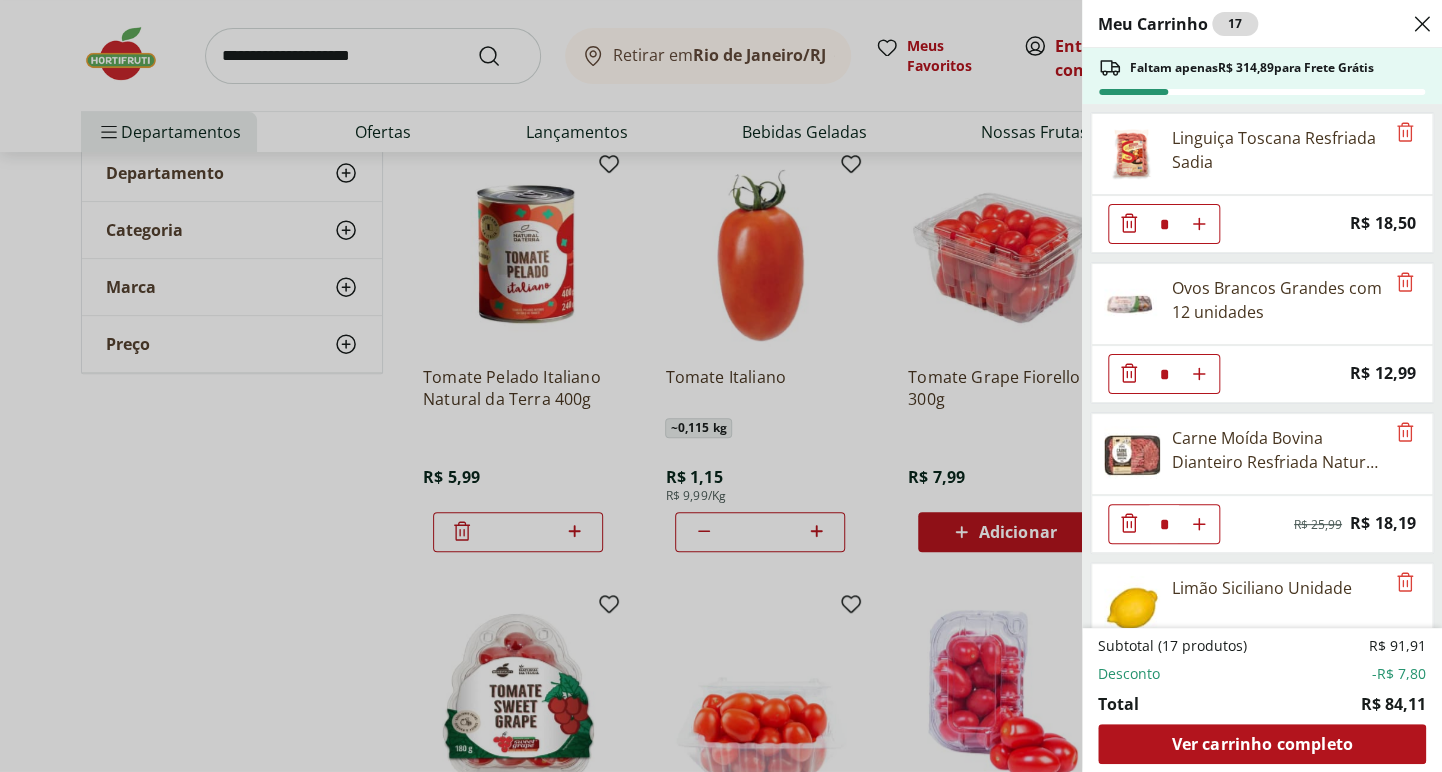 drag, startPoint x: 849, startPoint y: 227, endPoint x: 888, endPoint y: 209, distance: 42.953465 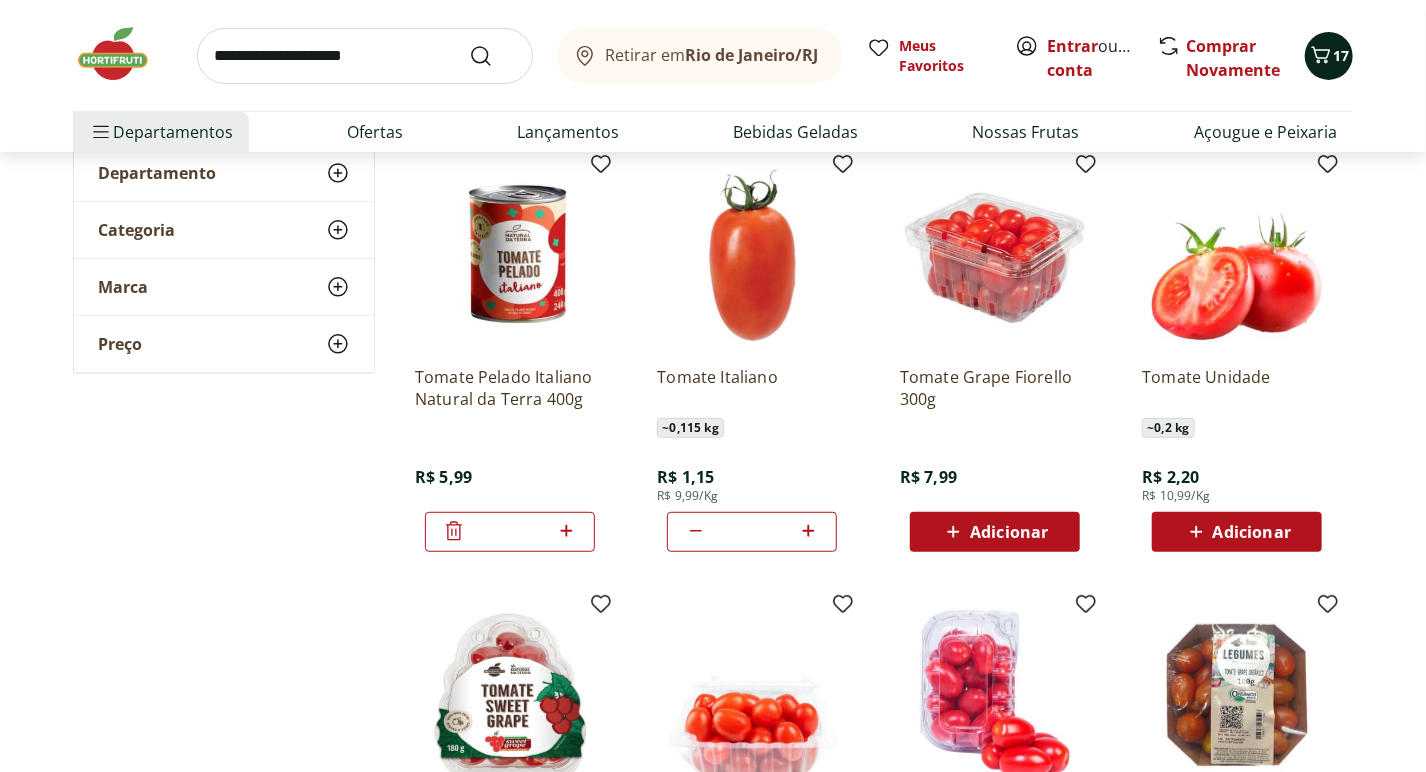 click 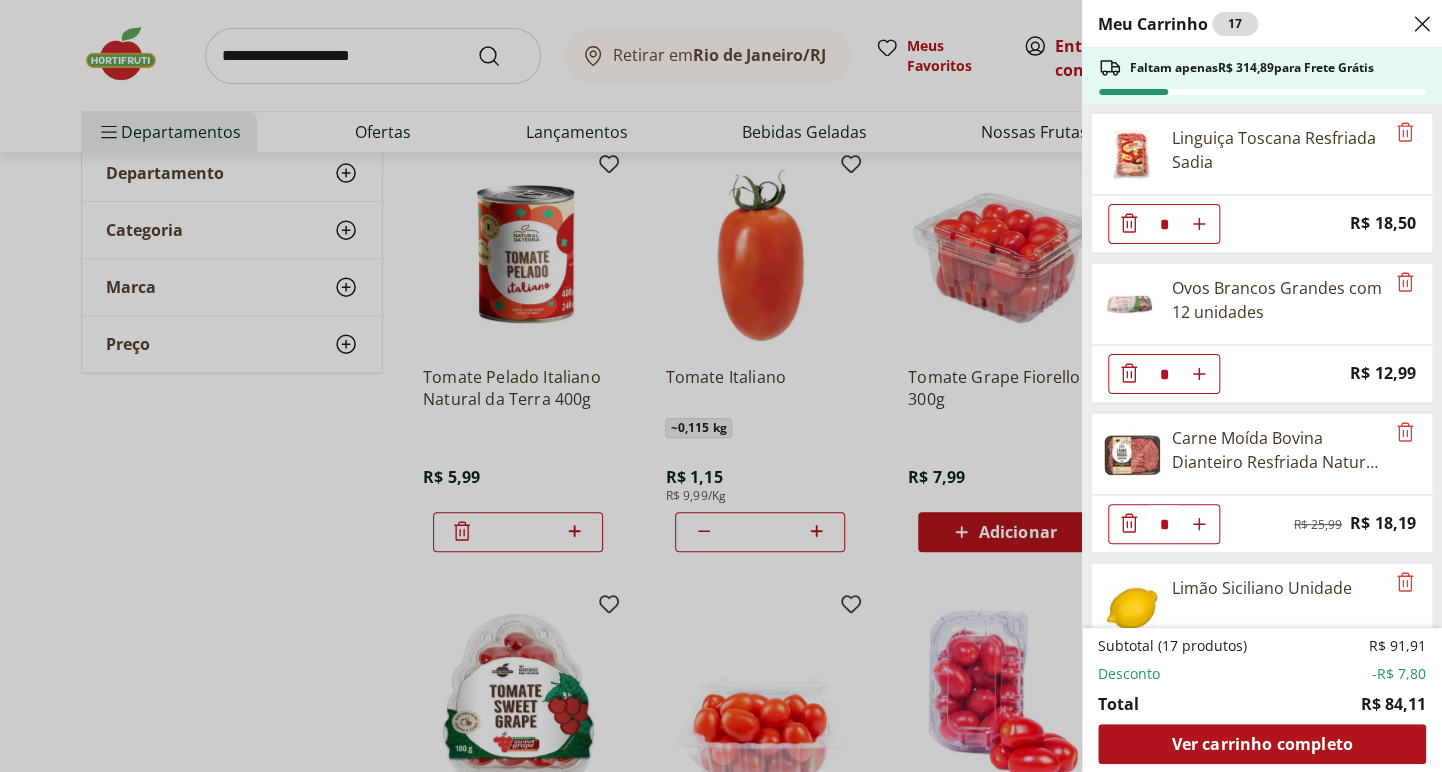 click on "Meu Carrinho 17 Faltam apenas  R$ 314,89  para Frete Grátis Linguiça Toscana Resfriada Sadia * Price: R$ 18,50 Ovos Brancos Grandes com 12 unidades * Price: R$ 12,99 Carne Moída Bovina Dianteiro Resfriada Natural da Terra 500g * Original price: R$ 25,99 Price: R$ 18,19 Limão Siciliano Unidade * Price: R$ 2,46 Filé de Peito de Frango Resfriado * Price: R$ 10,40 Batata Inglesa Unidade * Price: R$ 0,80 Espinafre Unidade * Price: R$ 3,49 Tomate Italiano * Price: R$ 1,15 Couve Mineira Unidade * Price: R$ 3,49 Tomate Pelado Italiano Natural da Terra 400g * Price: R$ 5,99 Subtotal (17 produtos) R$ 91,91 Desconto -R$ 7,80 Total R$ 84,11 Ver carrinho completo" at bounding box center (721, 386) 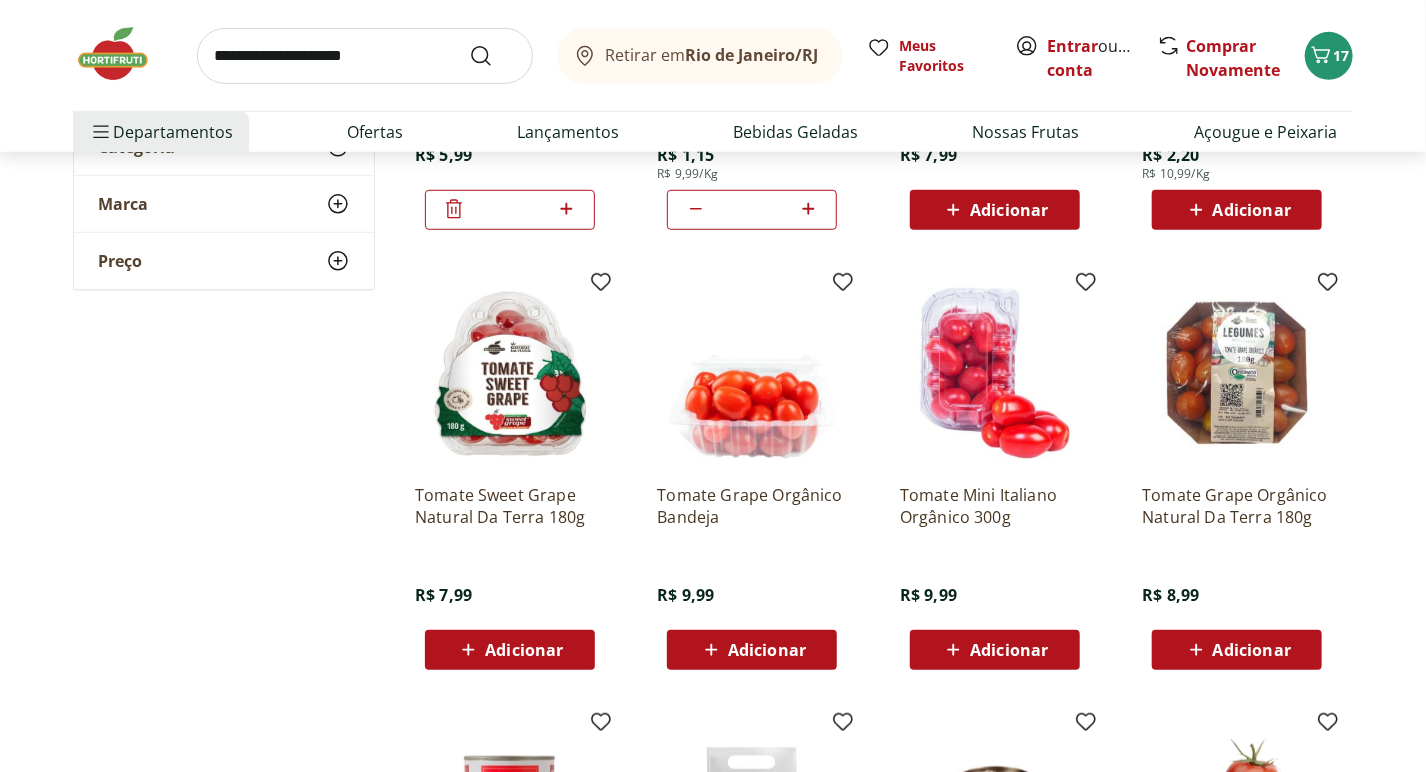 scroll, scrollTop: 708, scrollLeft: 0, axis: vertical 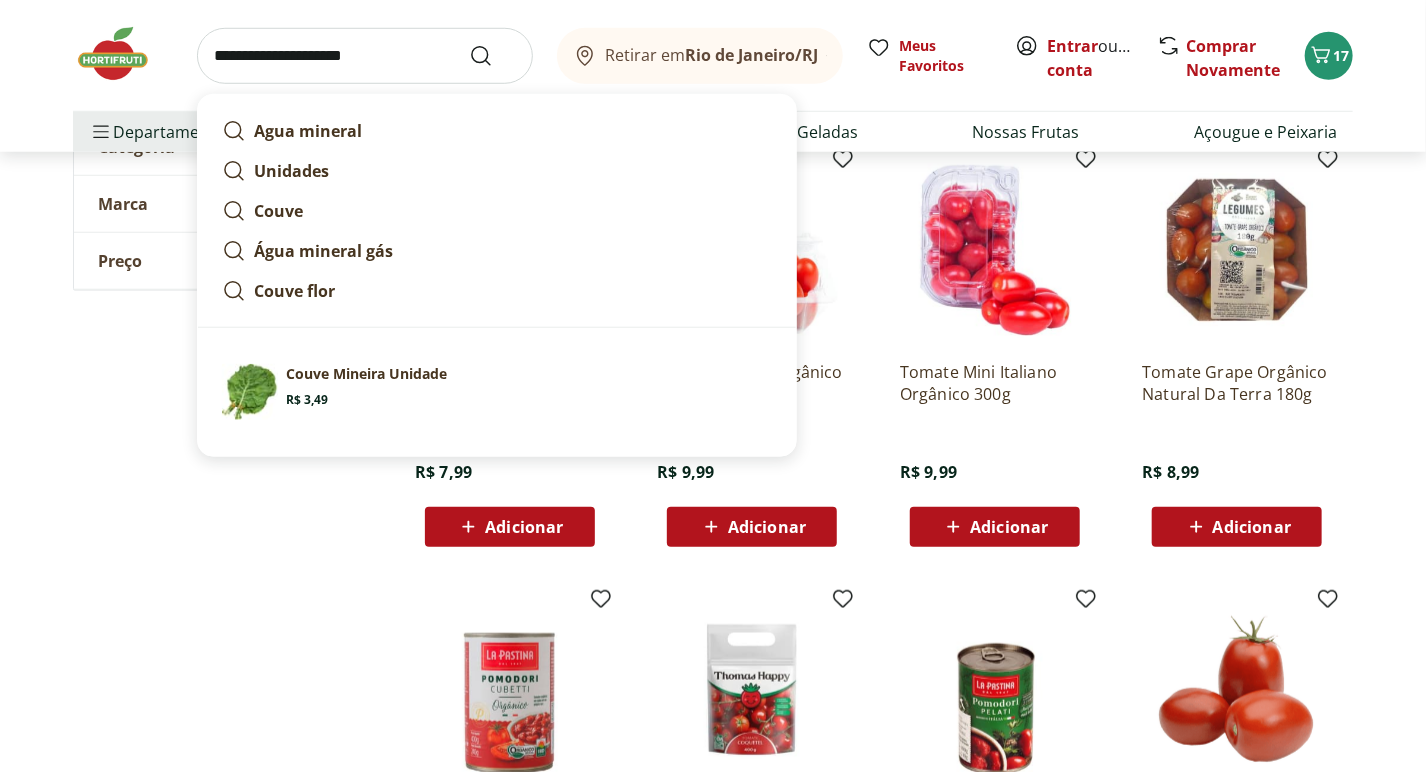 drag, startPoint x: 208, startPoint y: 59, endPoint x: 425, endPoint y: 59, distance: 217 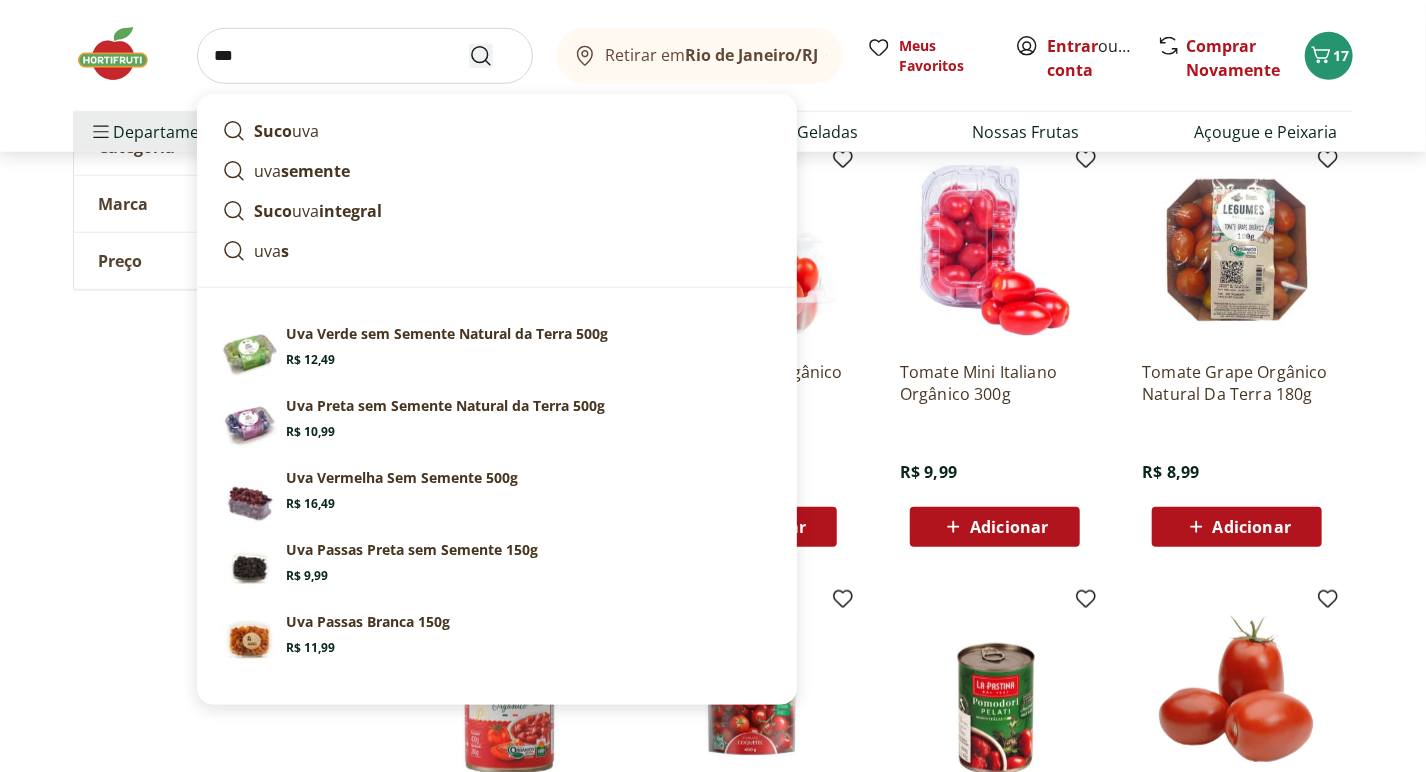 type on "***" 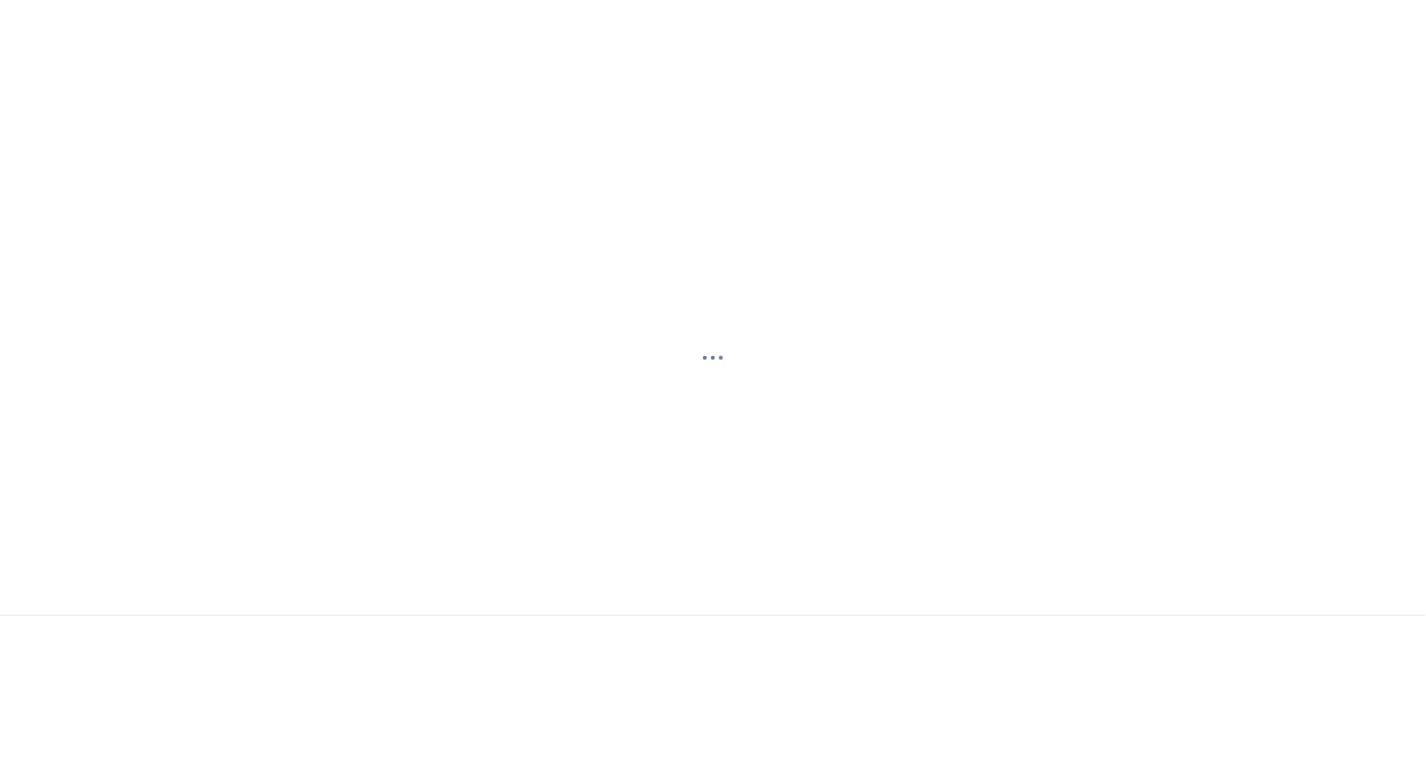 scroll, scrollTop: 0, scrollLeft: 0, axis: both 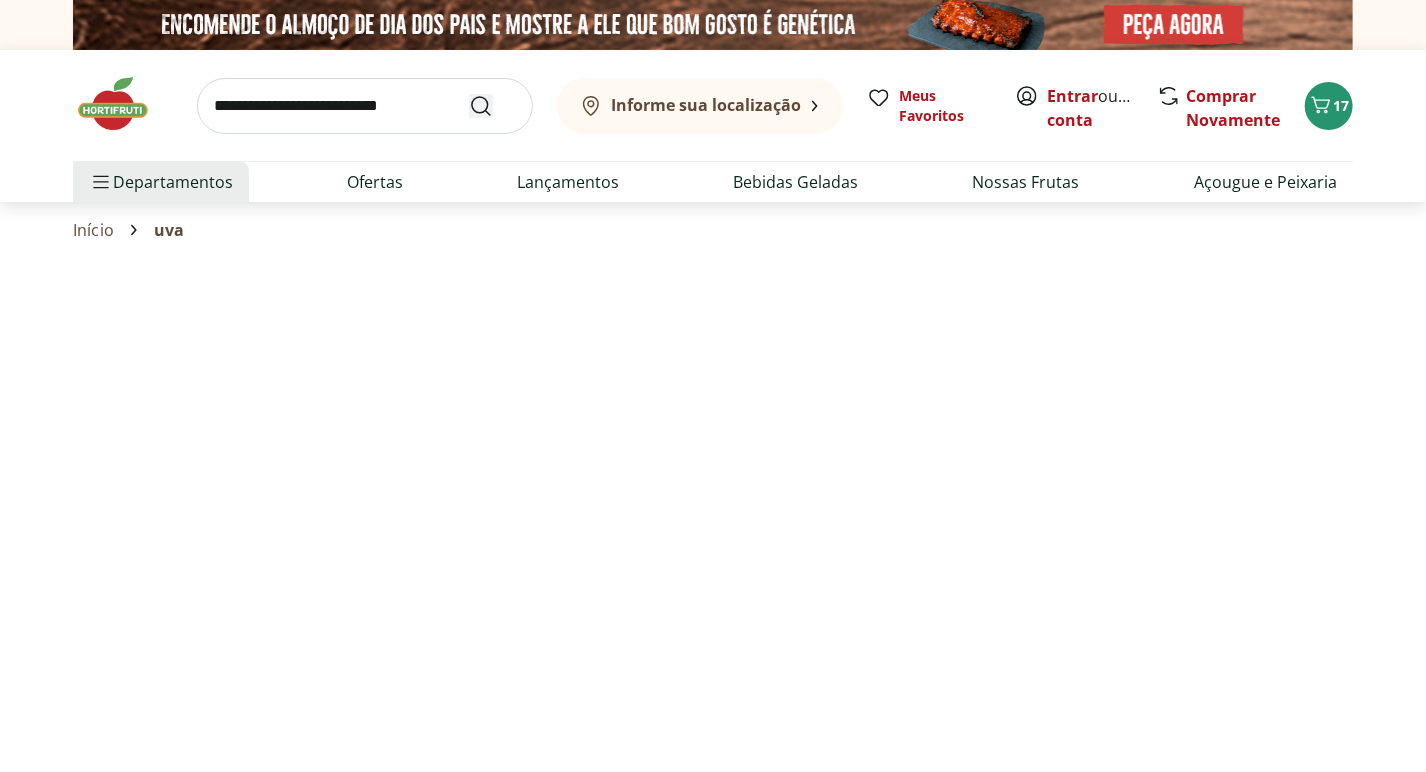 select on "**********" 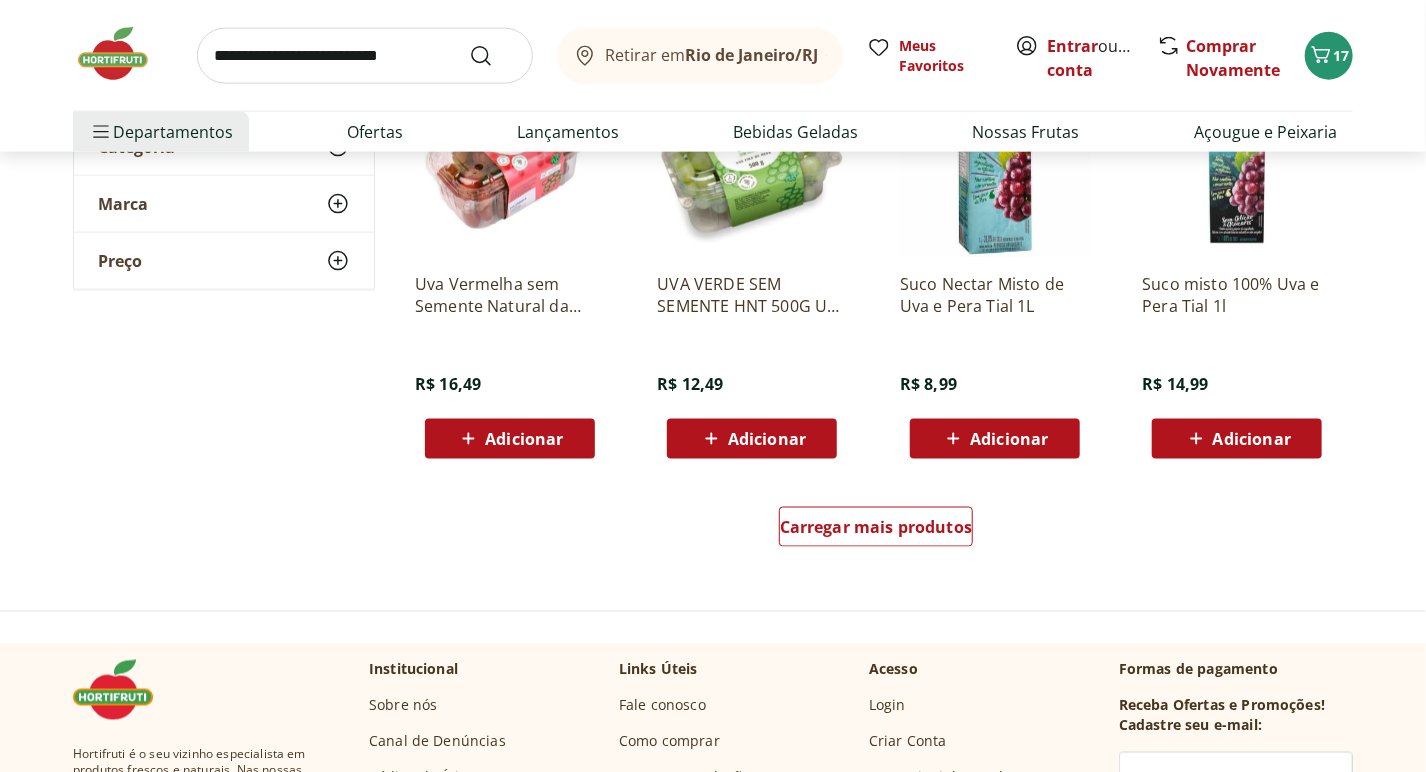 scroll, scrollTop: 1248, scrollLeft: 0, axis: vertical 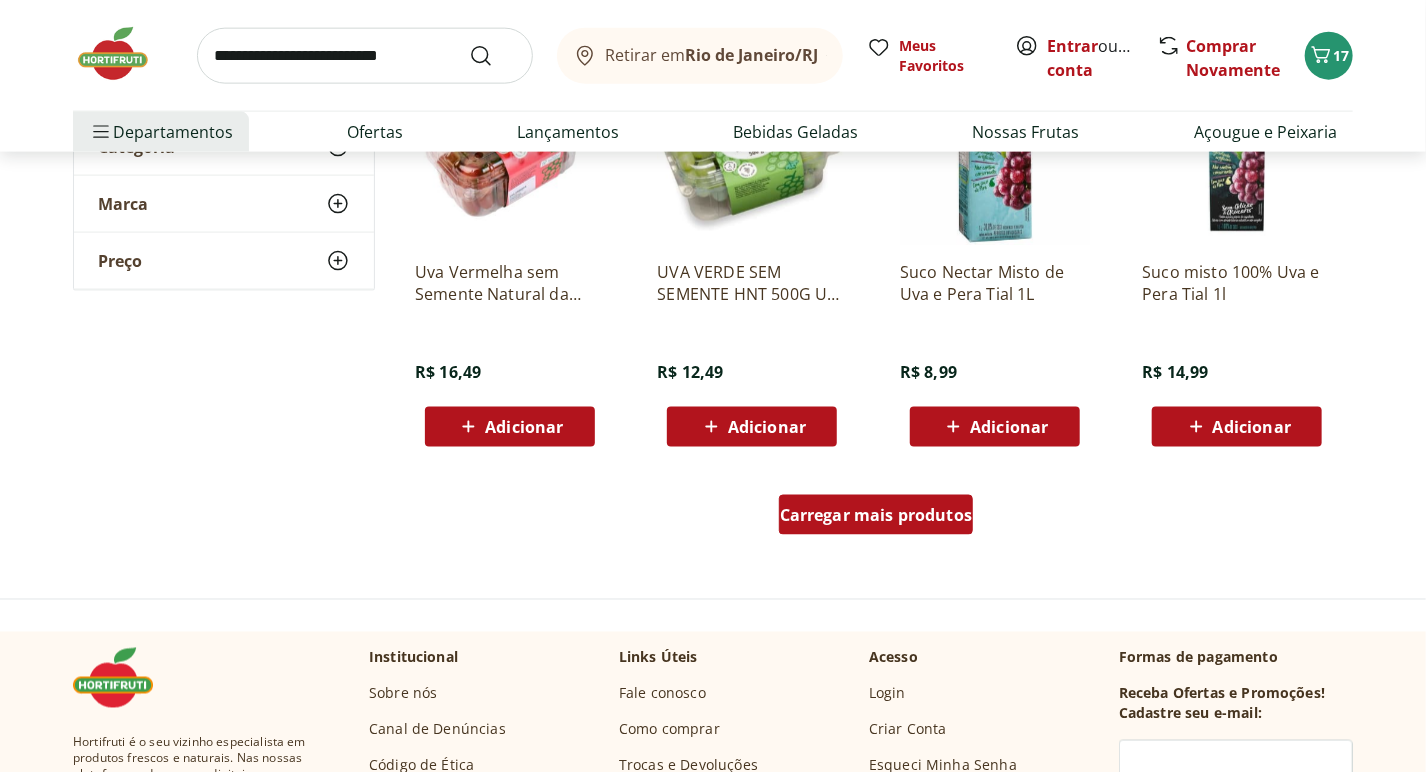 click on "Carregar mais produtos" at bounding box center (876, 515) 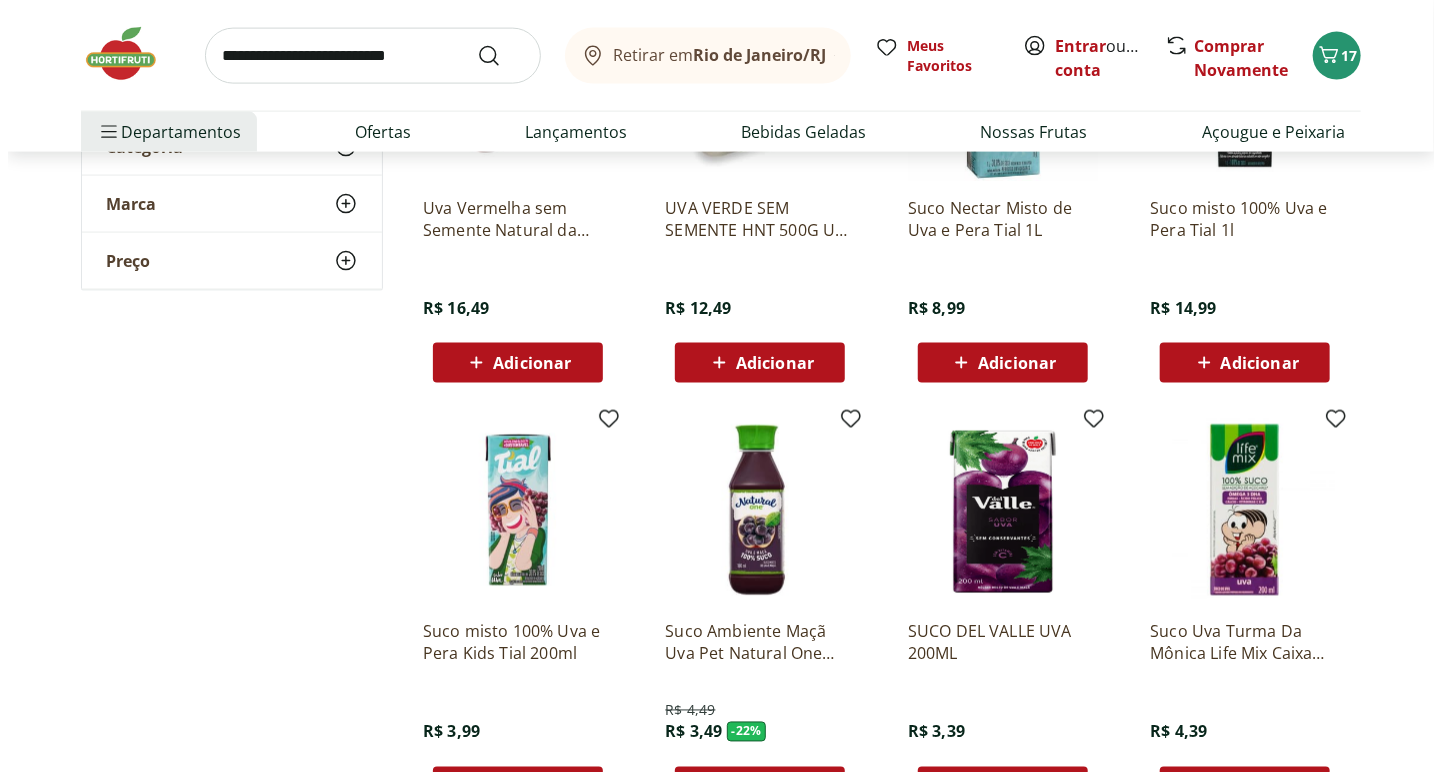 scroll, scrollTop: 0, scrollLeft: 0, axis: both 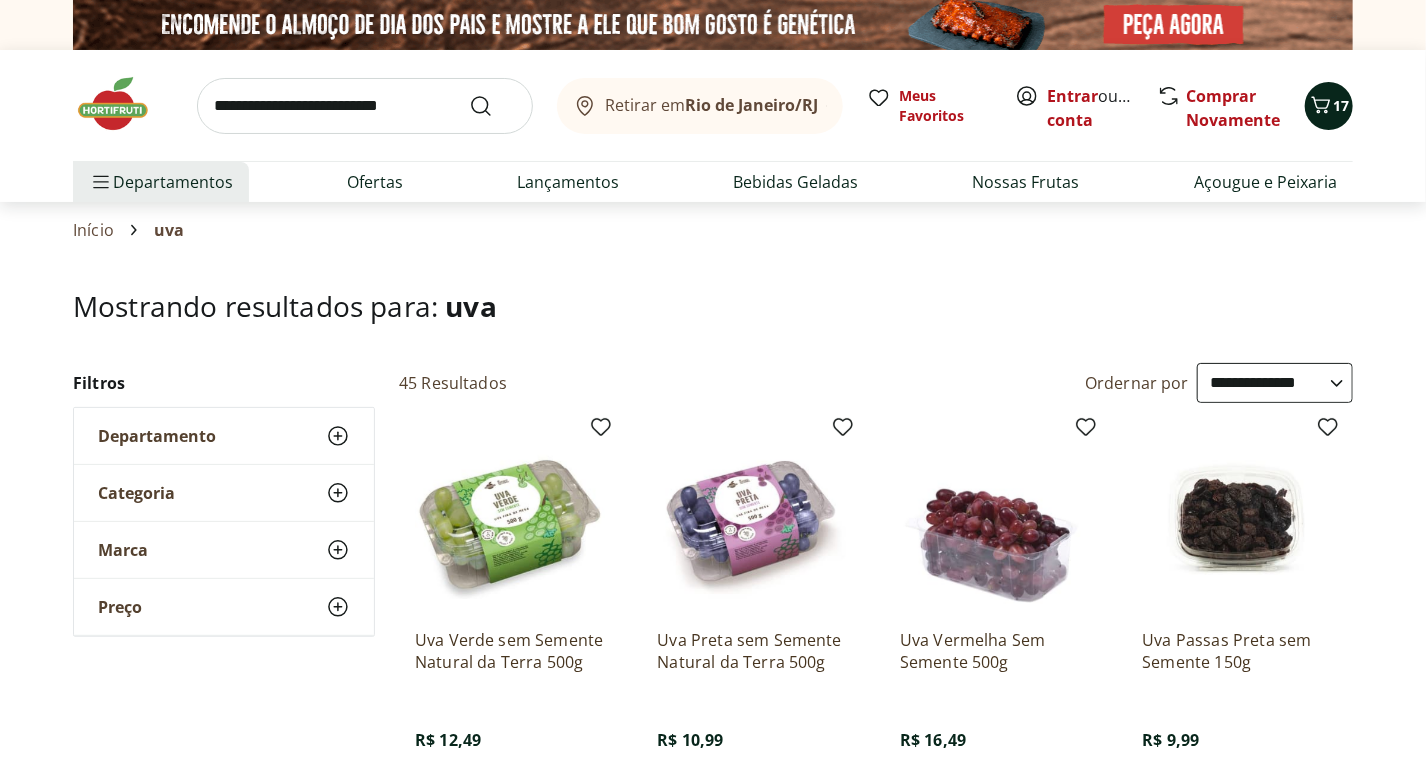 click 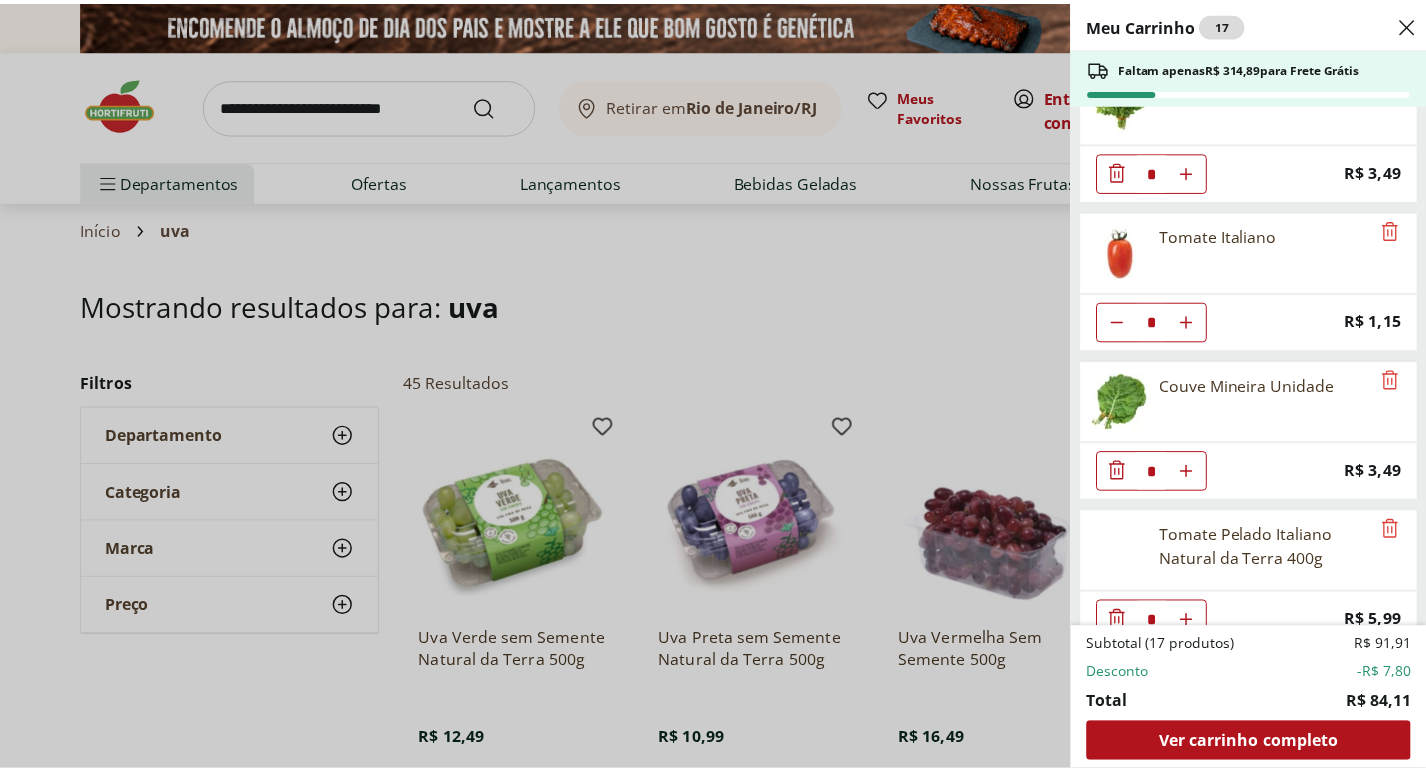 scroll, scrollTop: 972, scrollLeft: 0, axis: vertical 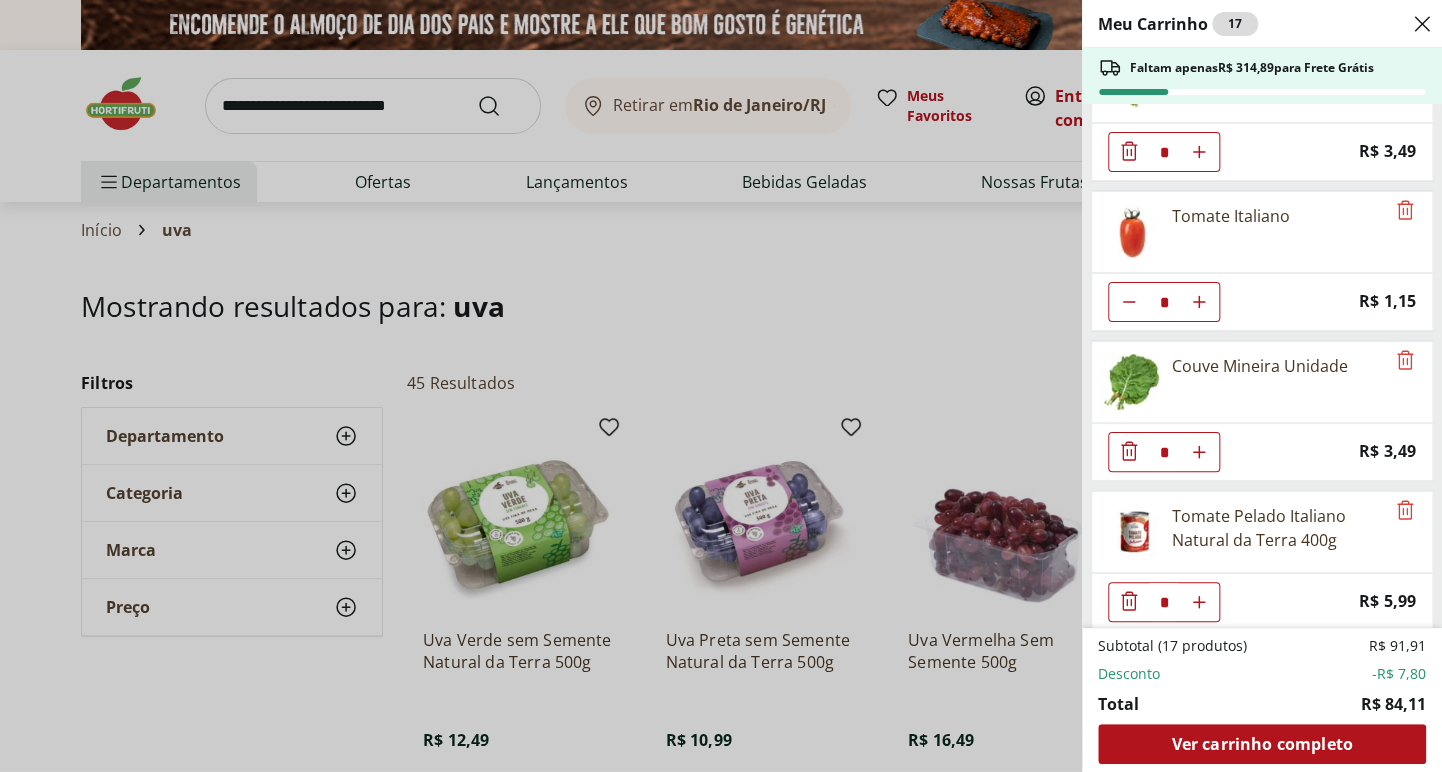 click on "Meu Carrinho 17 Faltam apenas  R$ 314,89  para Frete Grátis Linguiça Toscana Resfriada Sadia * Price: R$ 18,50 Ovos Brancos Grandes com 12 unidades * Price: R$ 12,99 Carne Moída Bovina Dianteiro Resfriada Natural da Terra 500g * Original price: R$ 25,99 Price: R$ 18,19 Limão Siciliano Unidade * Price: R$ 2,46 Filé de Peito de Frango Resfriado * Price: R$ 10,40 Batata Inglesa Unidade * Price: R$ 0,80 Espinafre Unidade * Price: R$ 3,49 Tomate Italiano * Price: R$ 1,15 Couve Mineira Unidade * Price: R$ 3,49 Tomate Pelado Italiano Natural da Terra 400g * Price: R$ 5,99 Subtotal (17 produtos) R$ 91,91 Desconto -R$ 7,80 Total R$ 84,11 Ver carrinho completo" at bounding box center [721, 386] 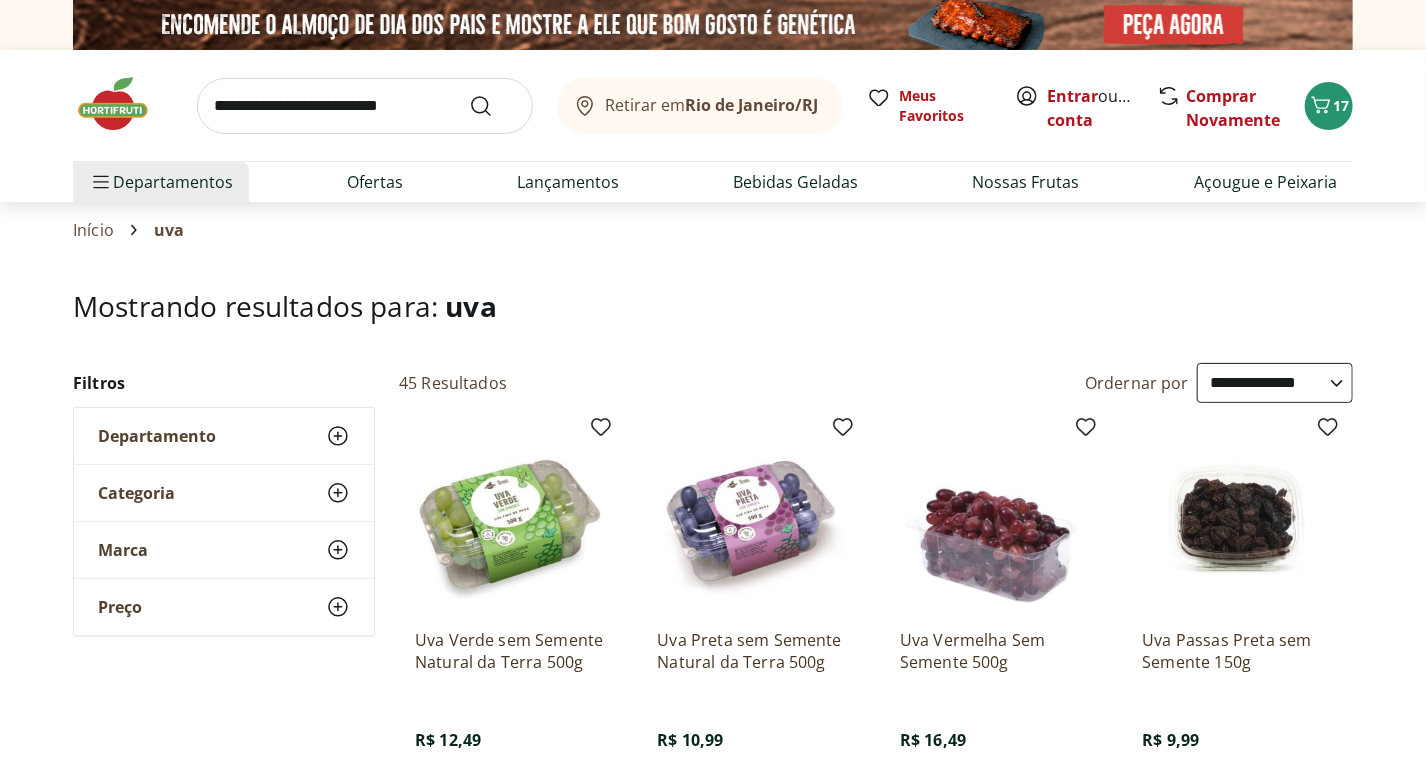 drag, startPoint x: 218, startPoint y: 104, endPoint x: 230, endPoint y: 104, distance: 12 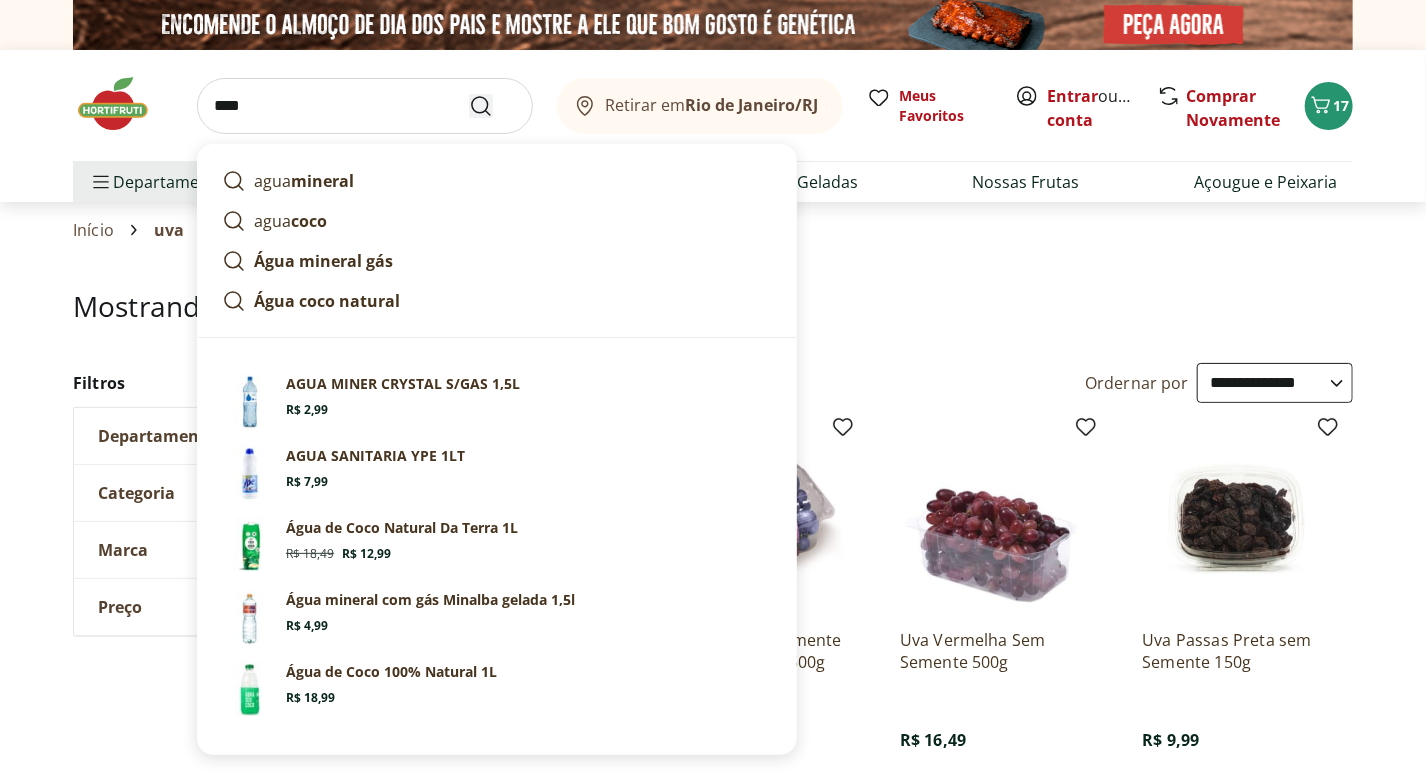 type on "****" 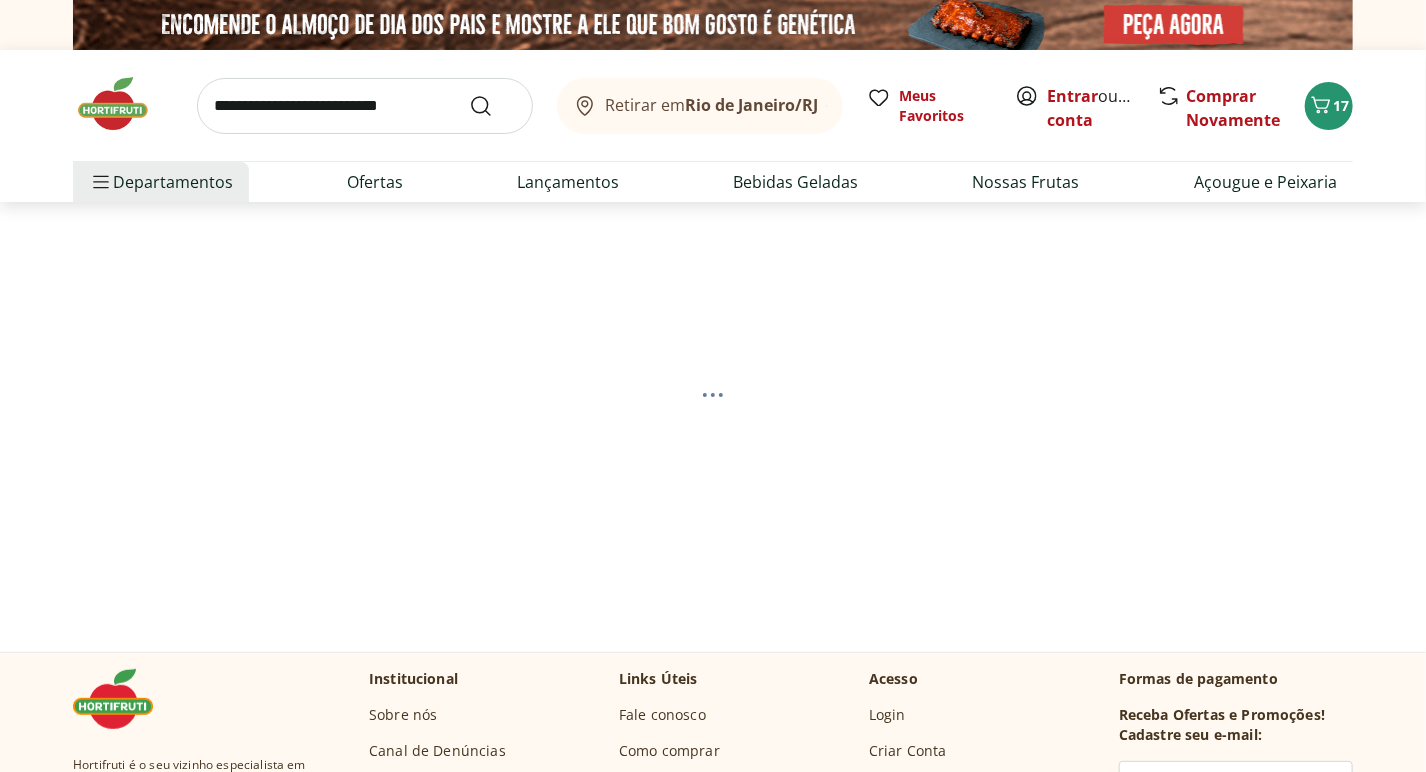 select on "**********" 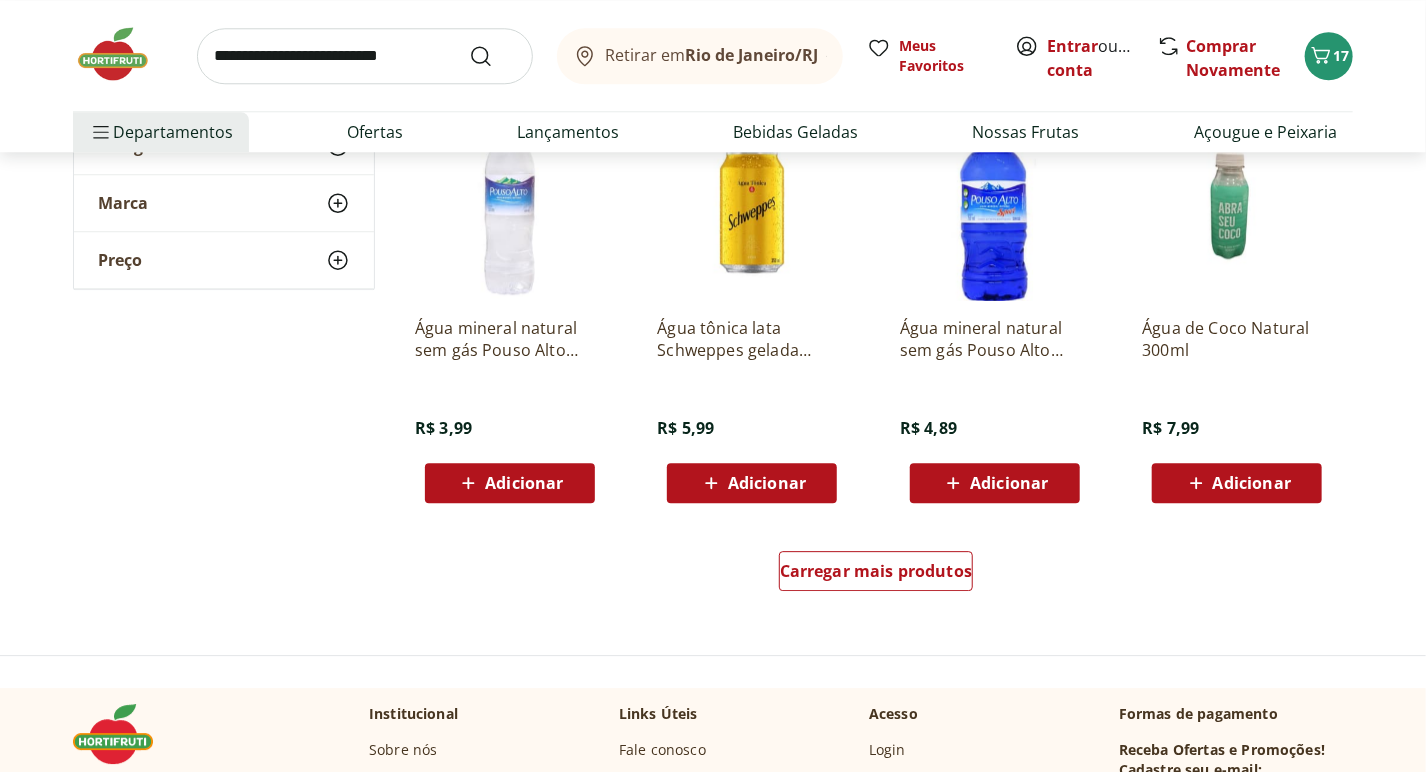 scroll, scrollTop: 2533, scrollLeft: 0, axis: vertical 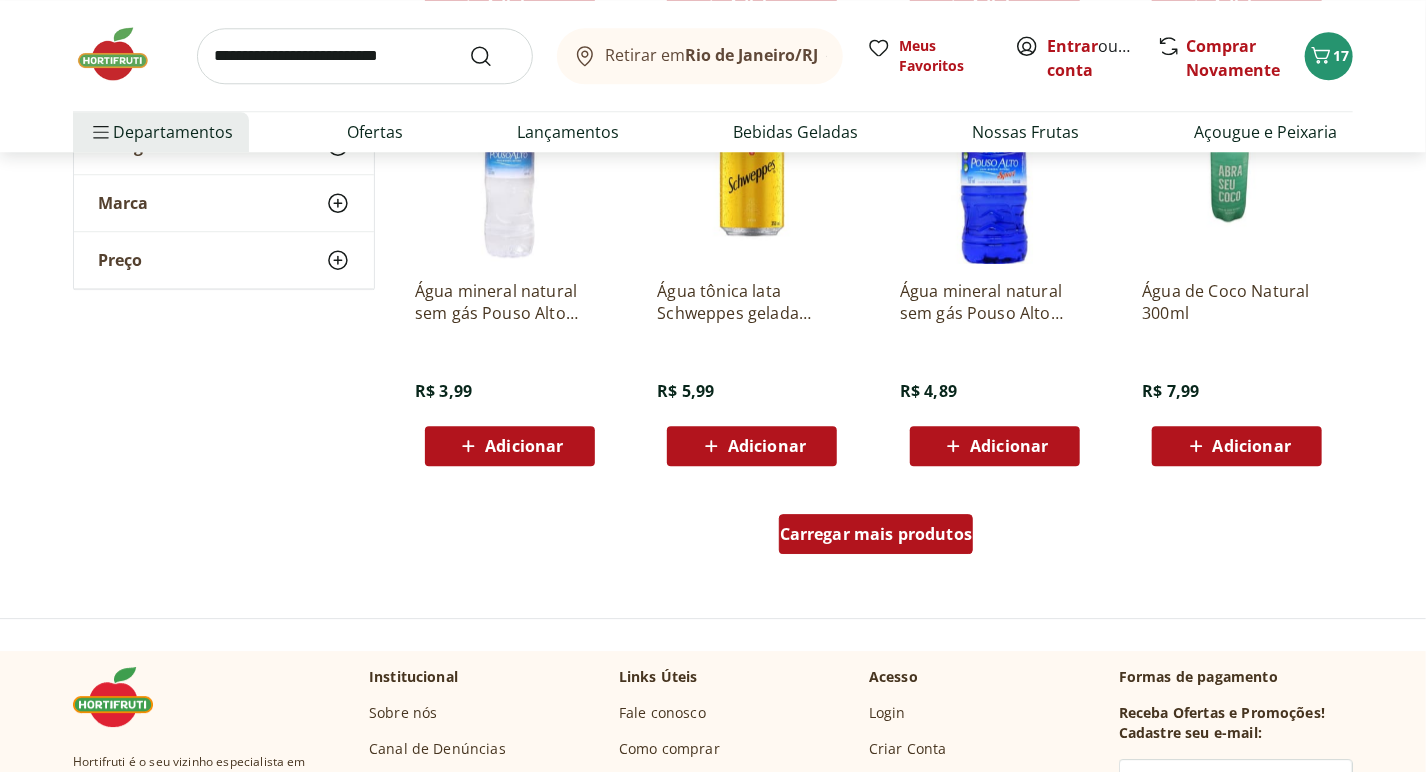 click on "Carregar mais produtos" at bounding box center [876, 534] 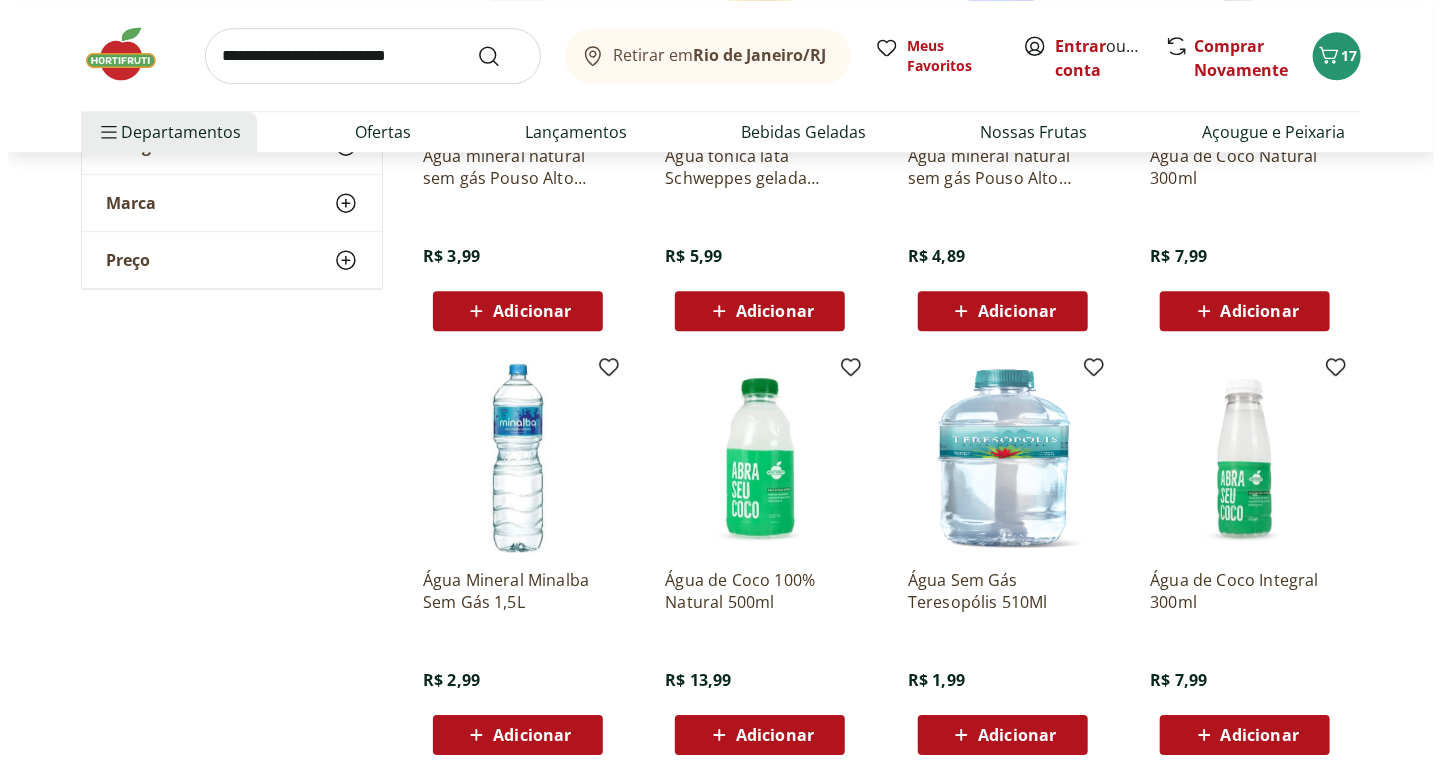 scroll, scrollTop: 2755, scrollLeft: 0, axis: vertical 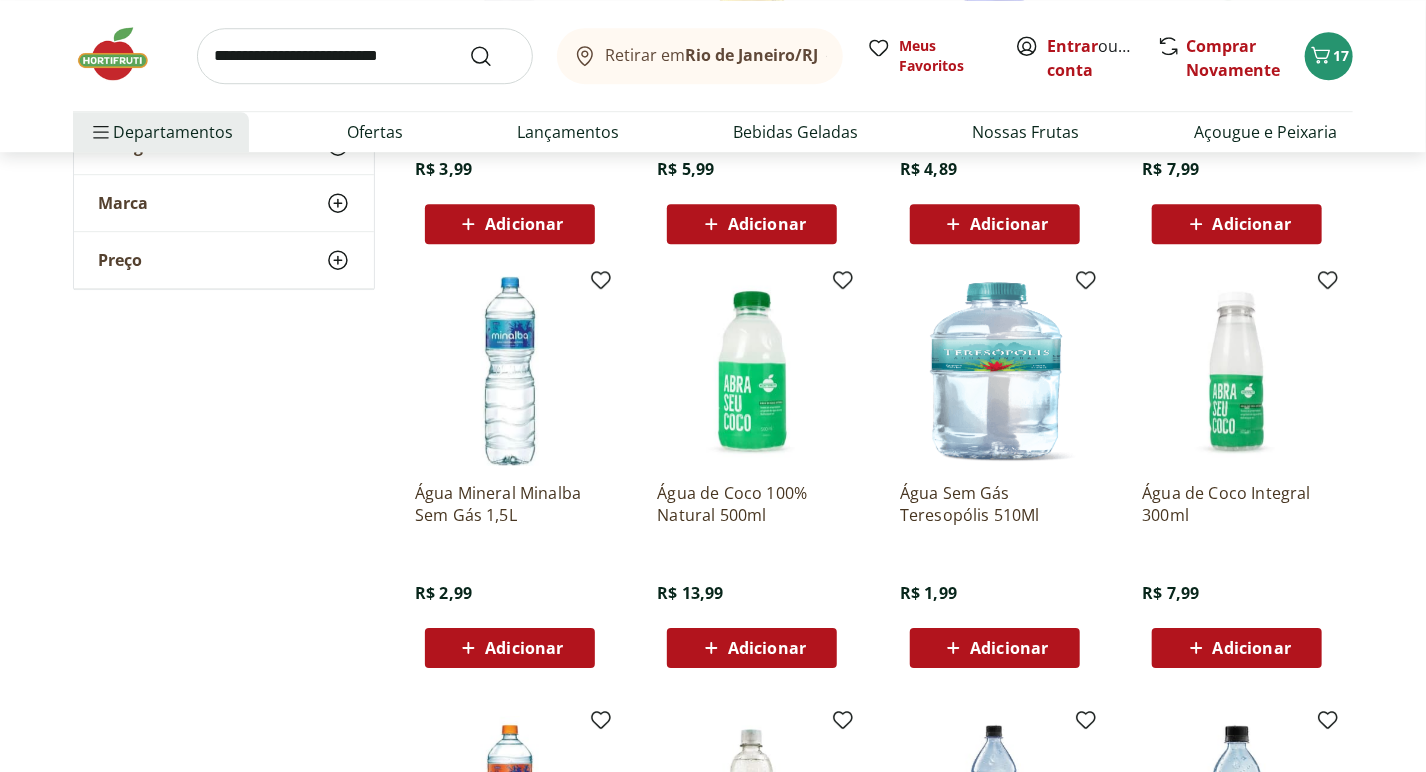 click on "Adicionar" at bounding box center [524, 648] 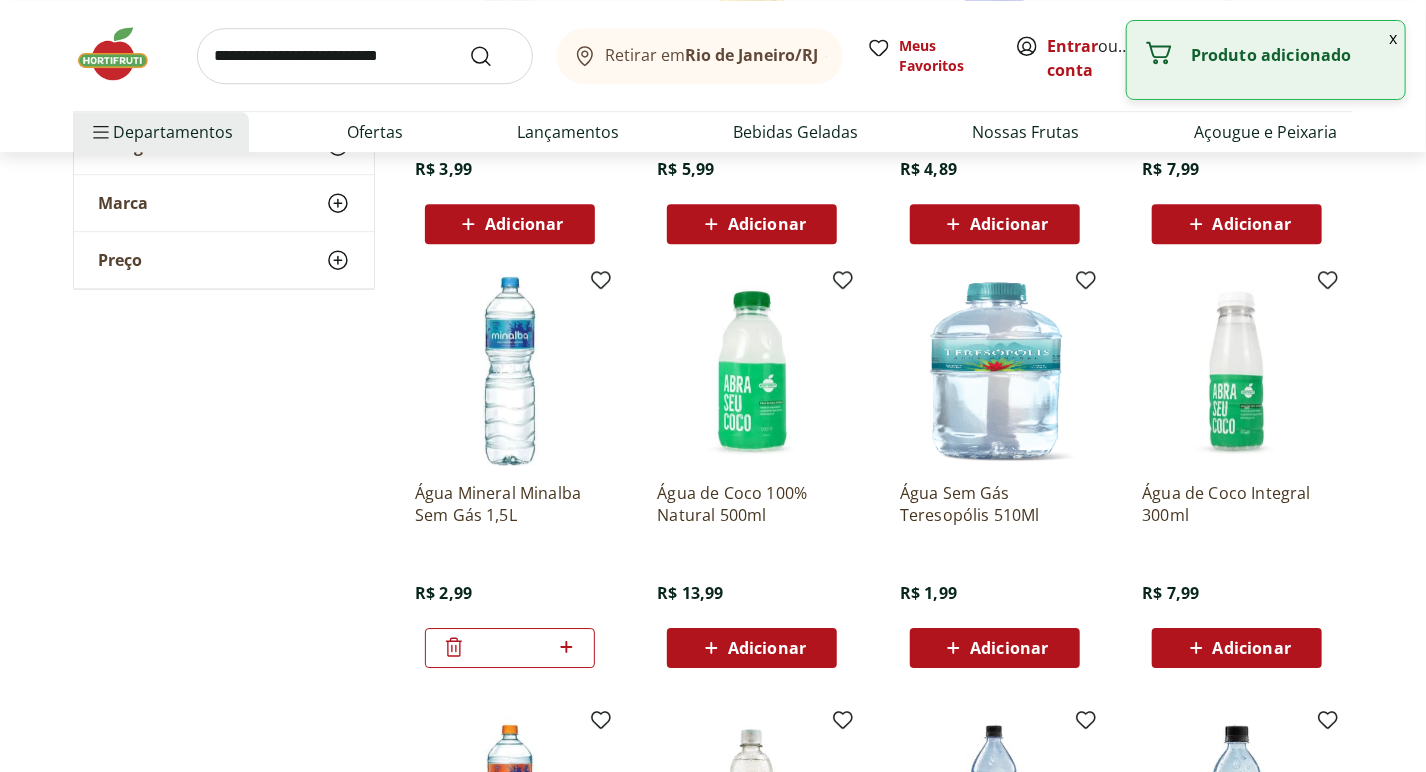 click 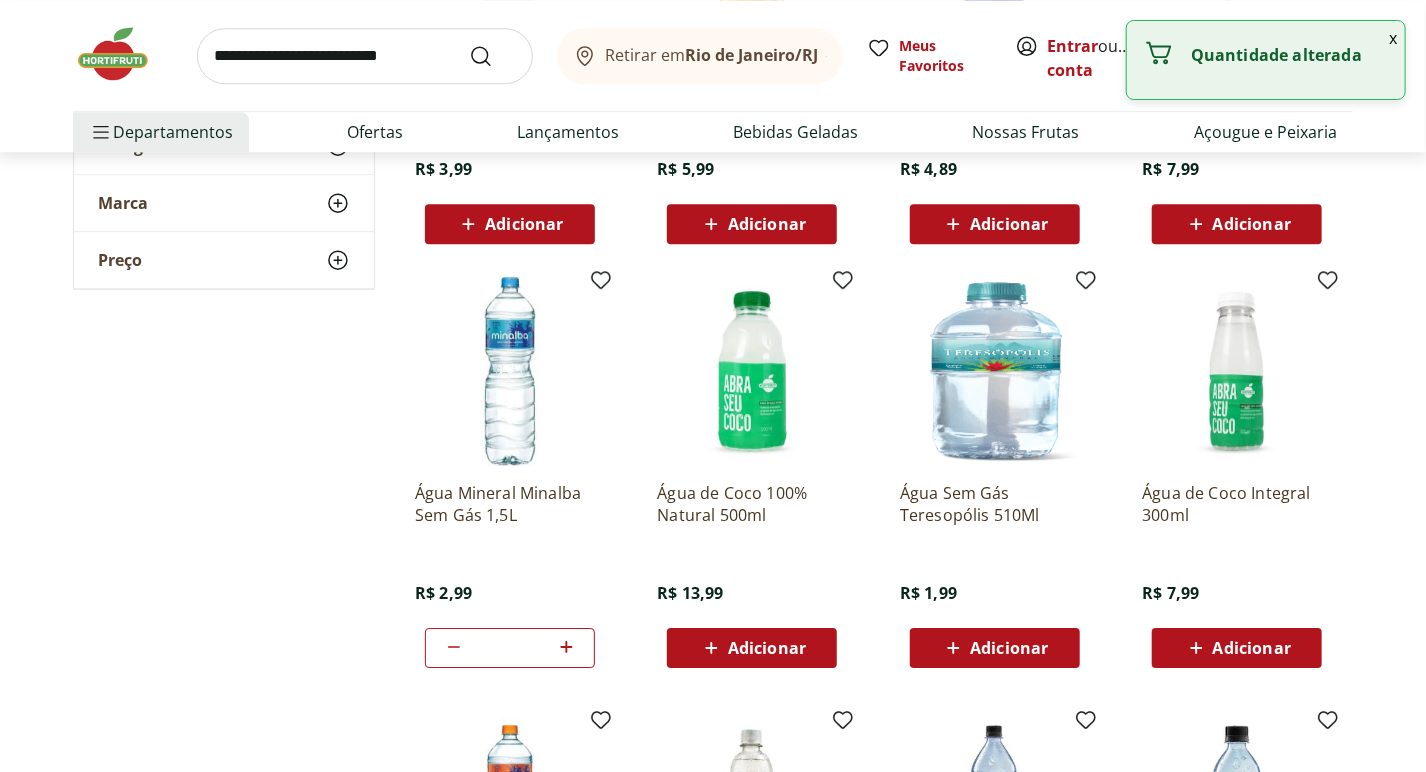 click 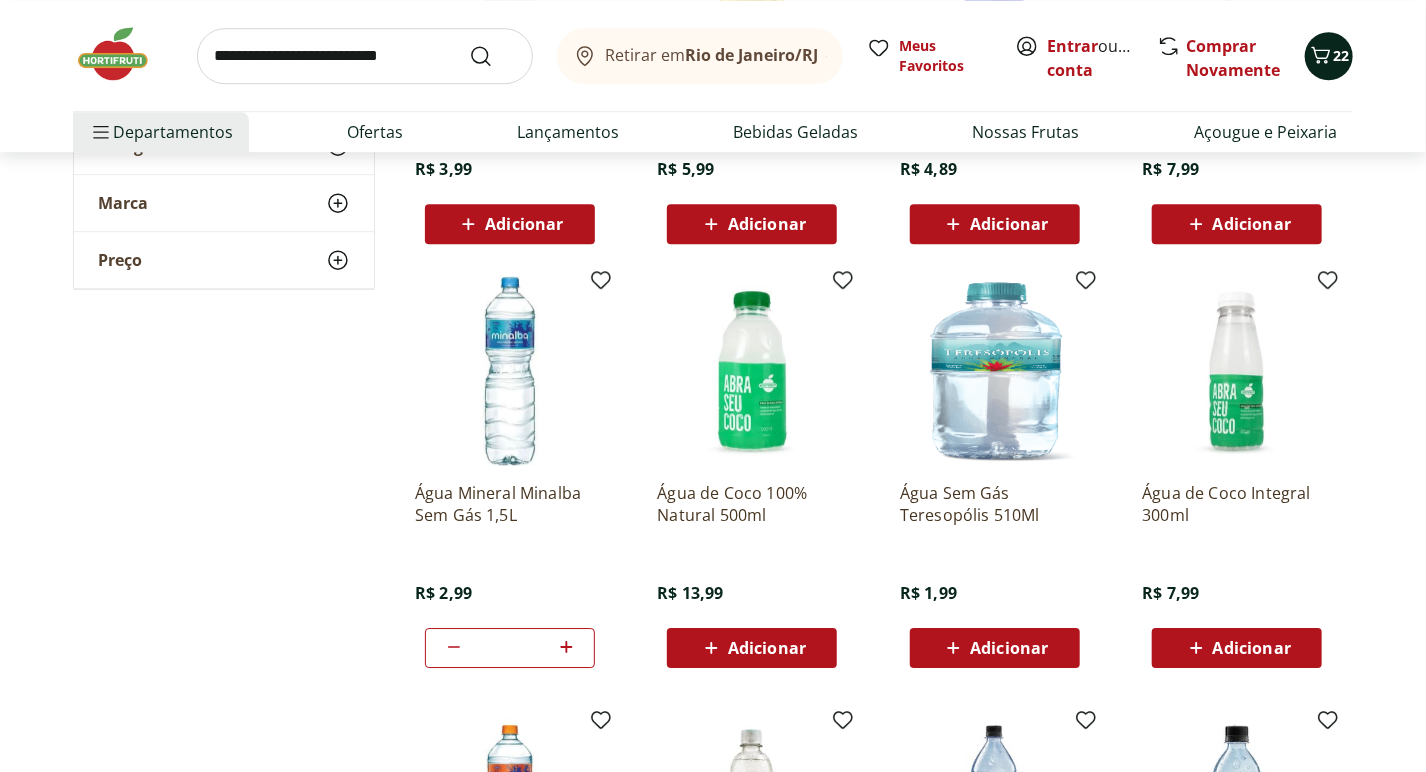 click 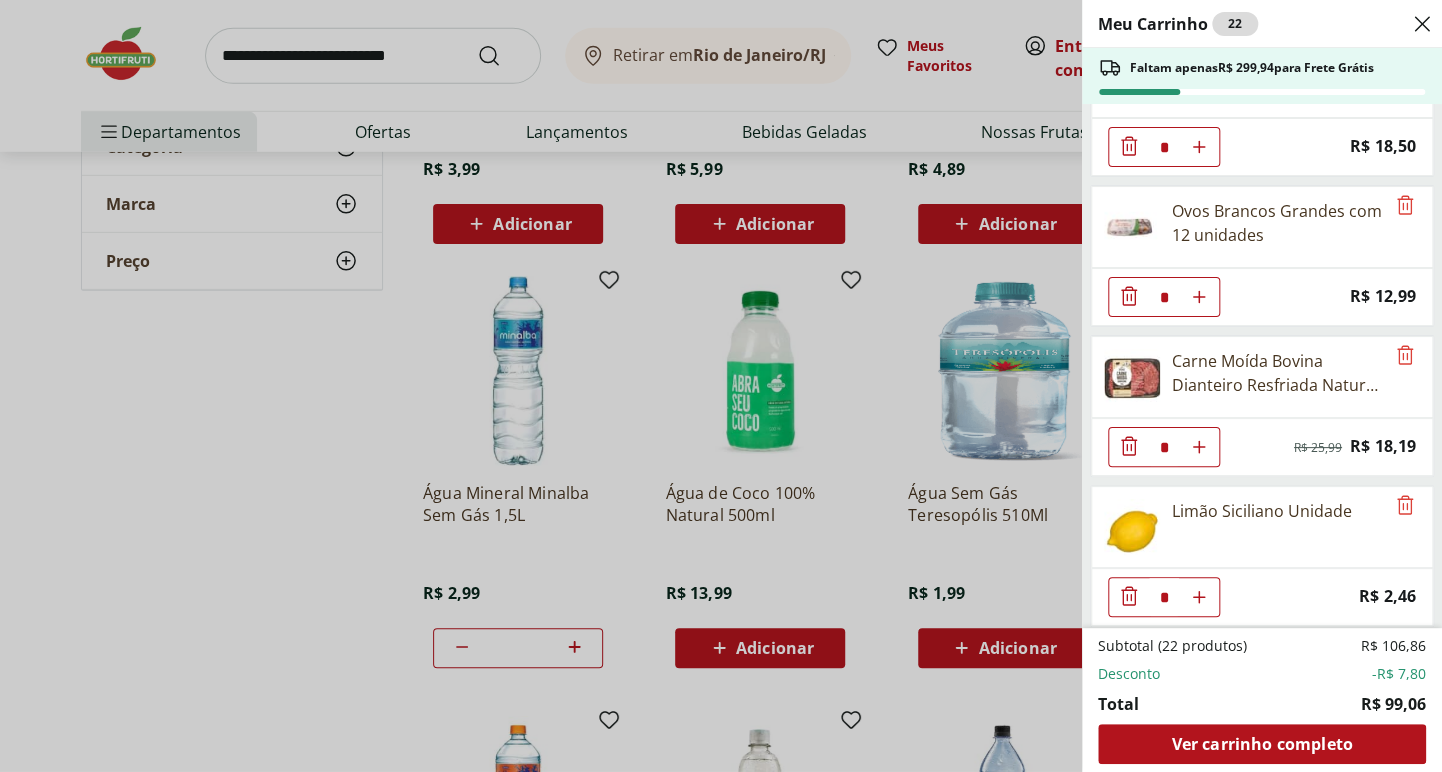 scroll, scrollTop: 0, scrollLeft: 0, axis: both 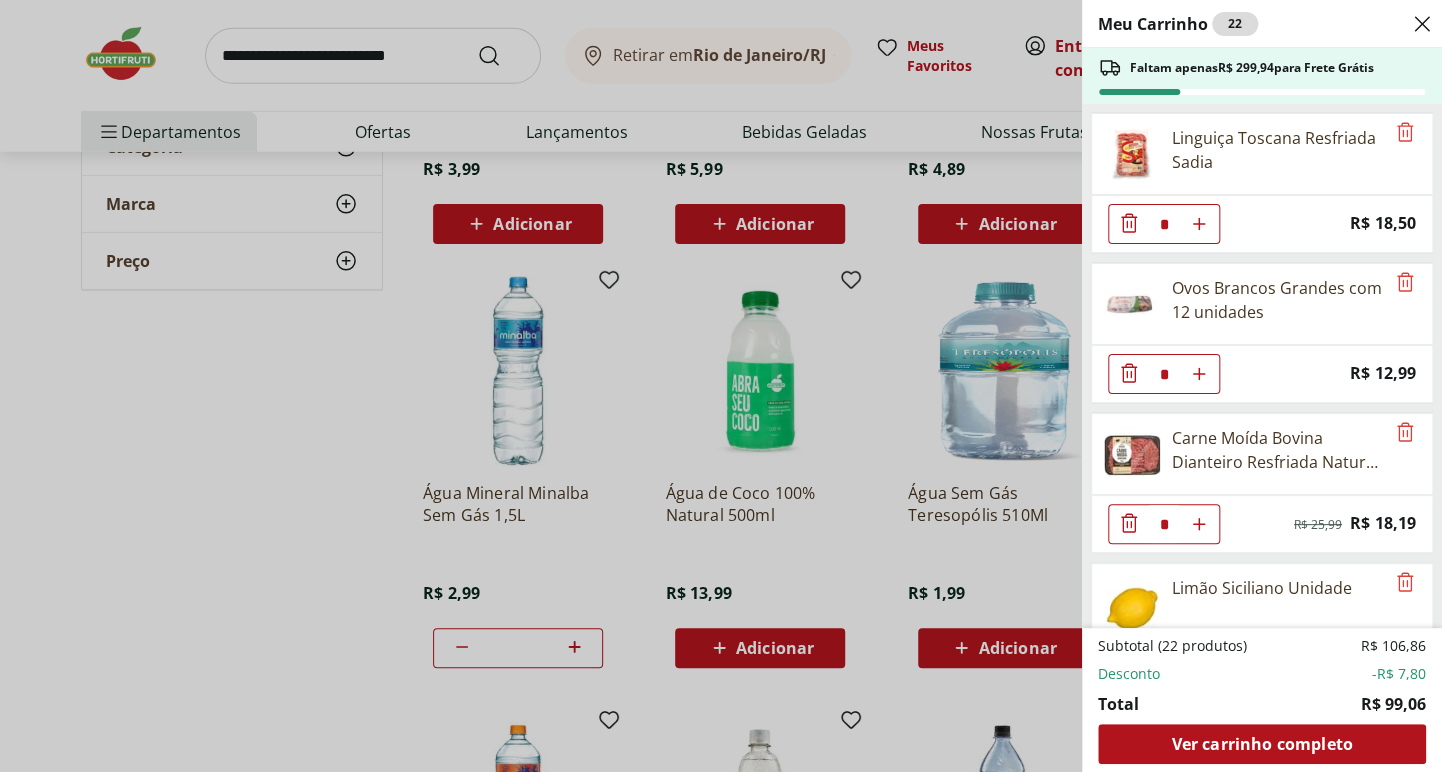 click on "Meu Carrinho 22 Faltam apenas  R$ 299,94  para Frete Grátis Linguiça Toscana Resfriada Sadia * Price: R$ 18,50 Ovos Brancos Grandes com 12 unidades * Price: R$ 12,99 Carne Moída Bovina Dianteiro Resfriada Natural da Terra 500g * Original price: R$ 25,99 Price: R$ 18,19 Limão Siciliano Unidade * Price: R$ 2,46 Filé de Peito de Frango Resfriado * Price: R$ 10,40 Batata Inglesa Unidade * Price: R$ 0,80 Espinafre Unidade * Price: R$ 3,49 Tomate Italiano * Price: R$ 1,15 Couve Mineira Unidade * Price: R$ 3,49 Tomate Pelado Italiano Natural da Terra 400g * Price: R$ 5,99 Água Mineral Minalba Sem Gás 1,5L * Price: R$ 2,99 Subtotal (22 produtos) R$ 106,86 Desconto -R$ 7,80 Total R$ 99,06 Ver carrinho completo" at bounding box center (721, 386) 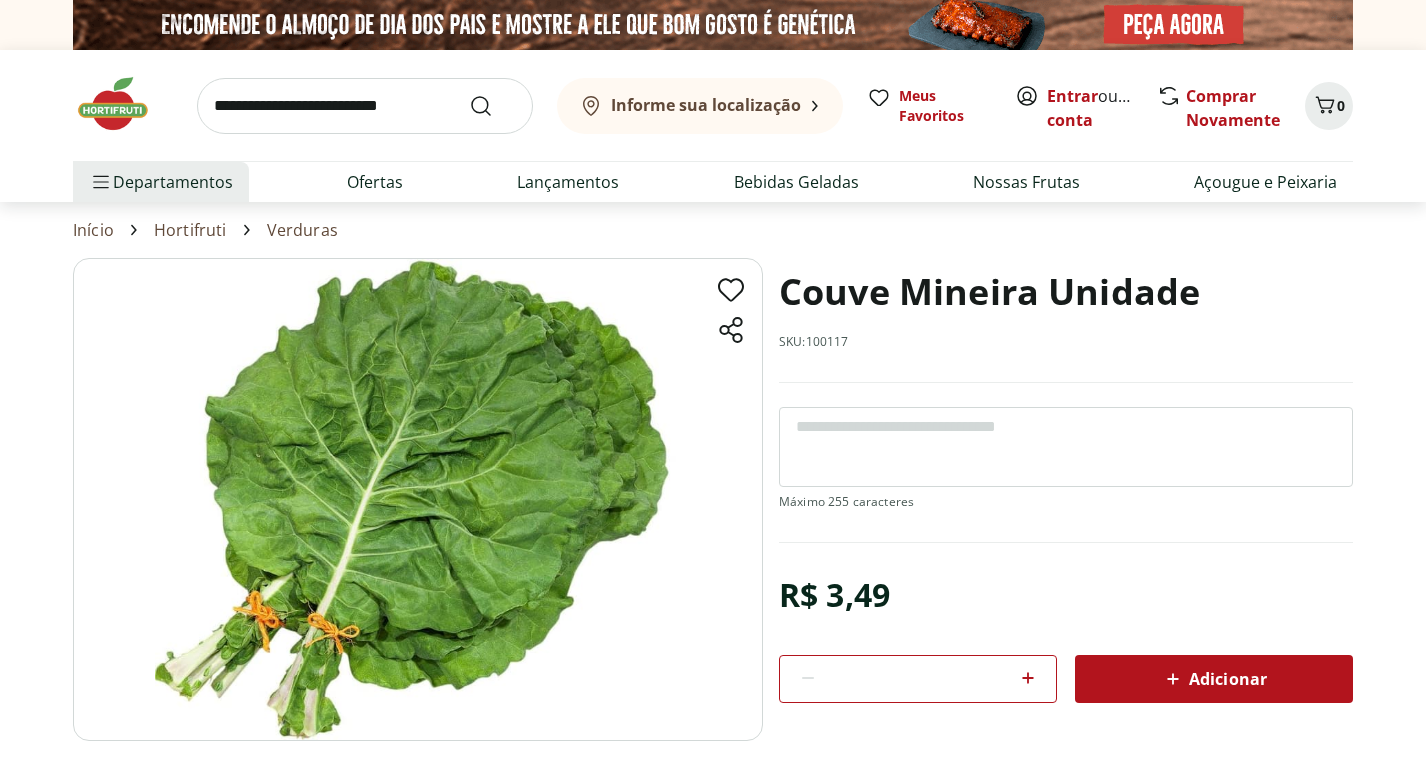 scroll, scrollTop: 0, scrollLeft: 0, axis: both 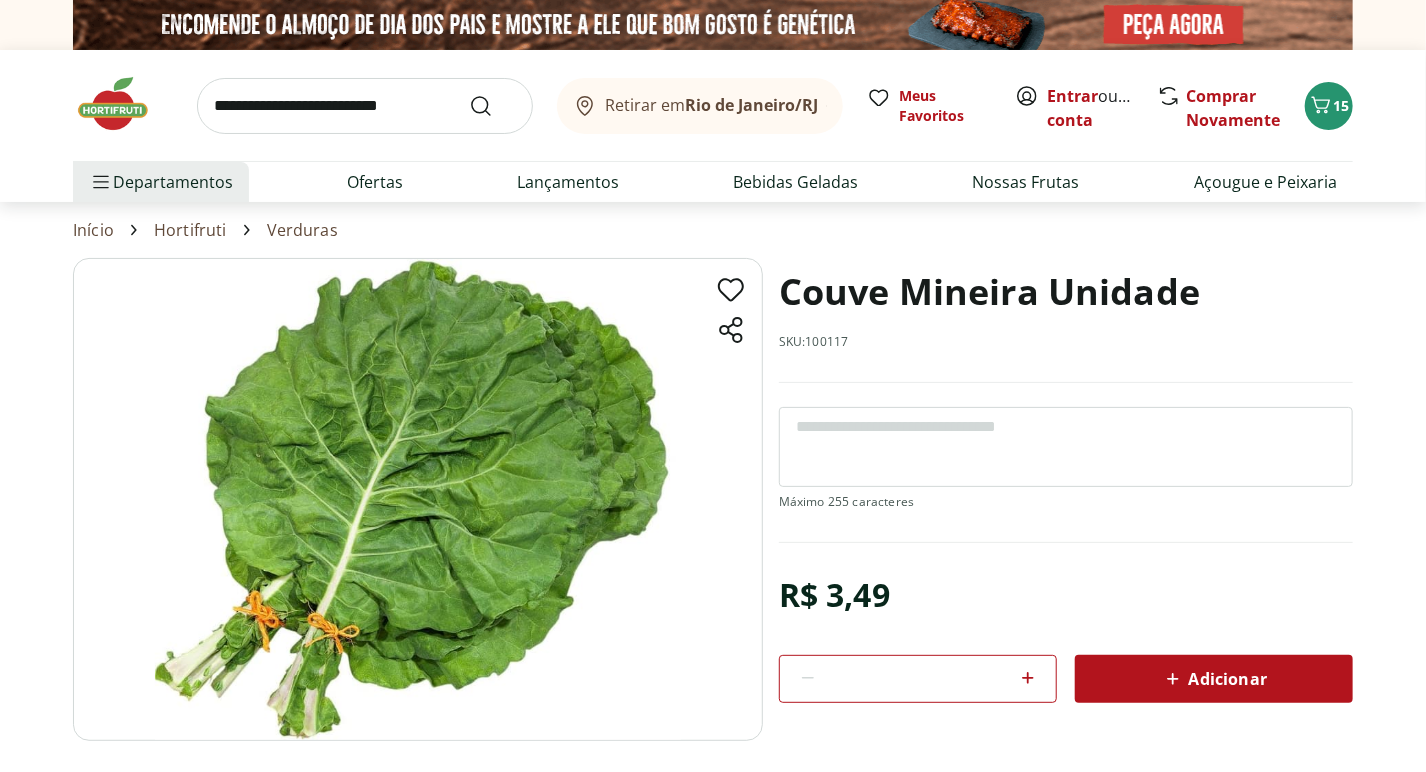 click on "Adicionar" at bounding box center (1214, 679) 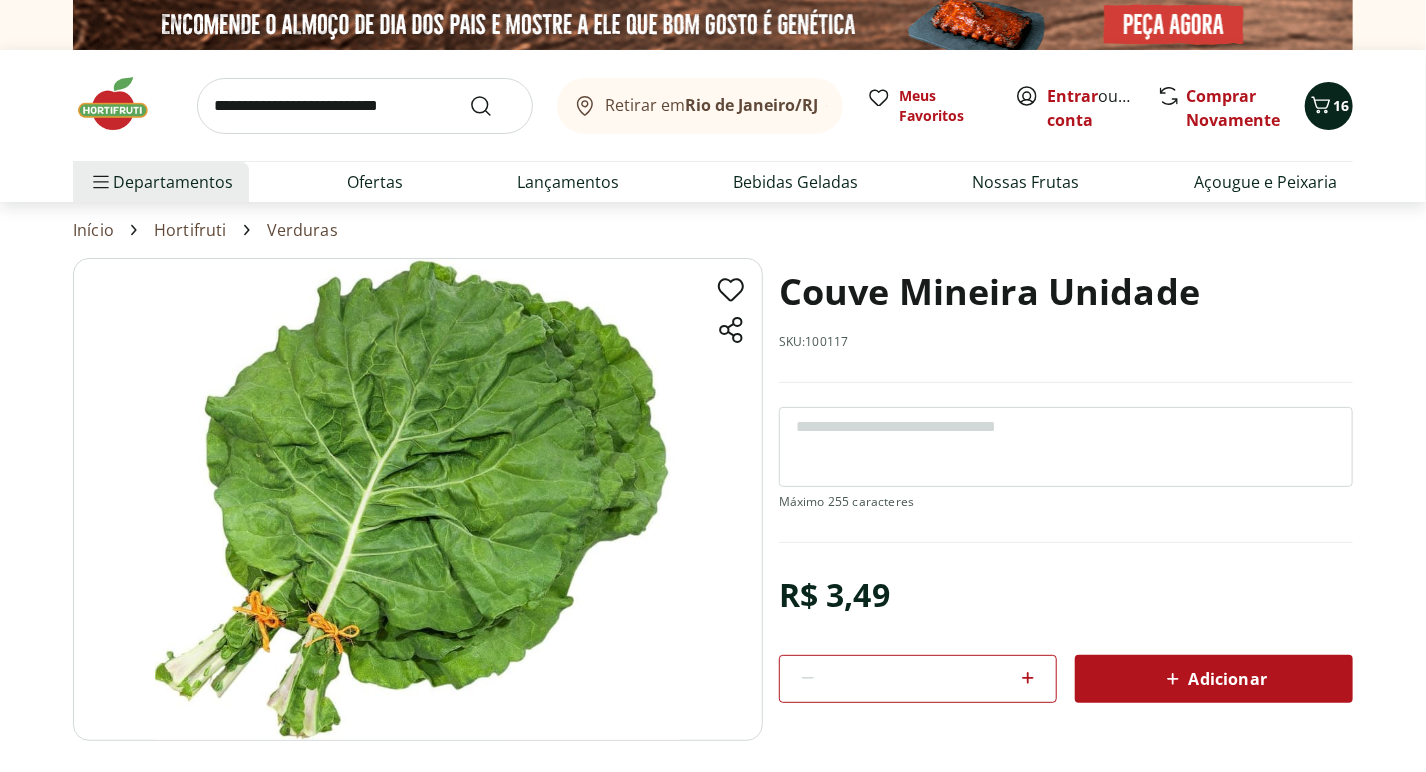 click 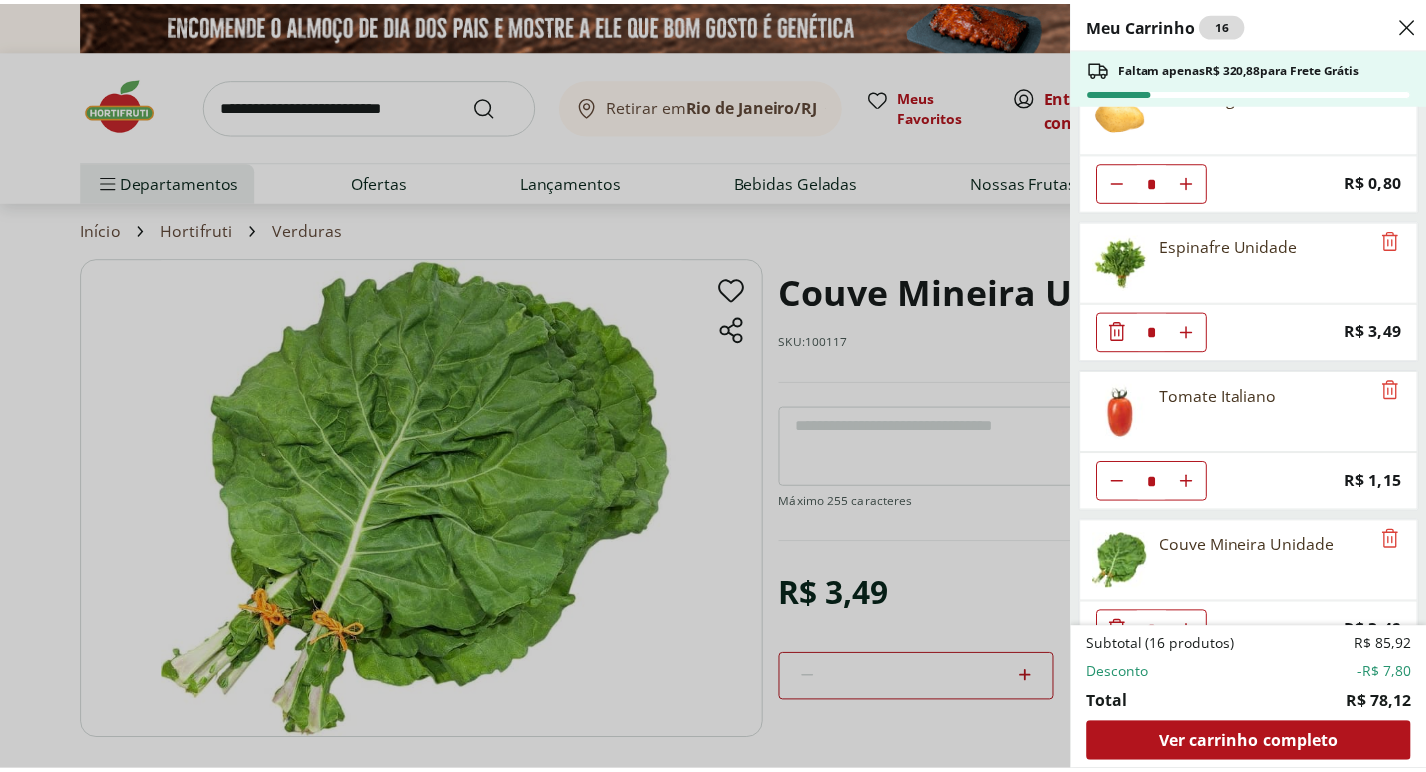 scroll, scrollTop: 823, scrollLeft: 0, axis: vertical 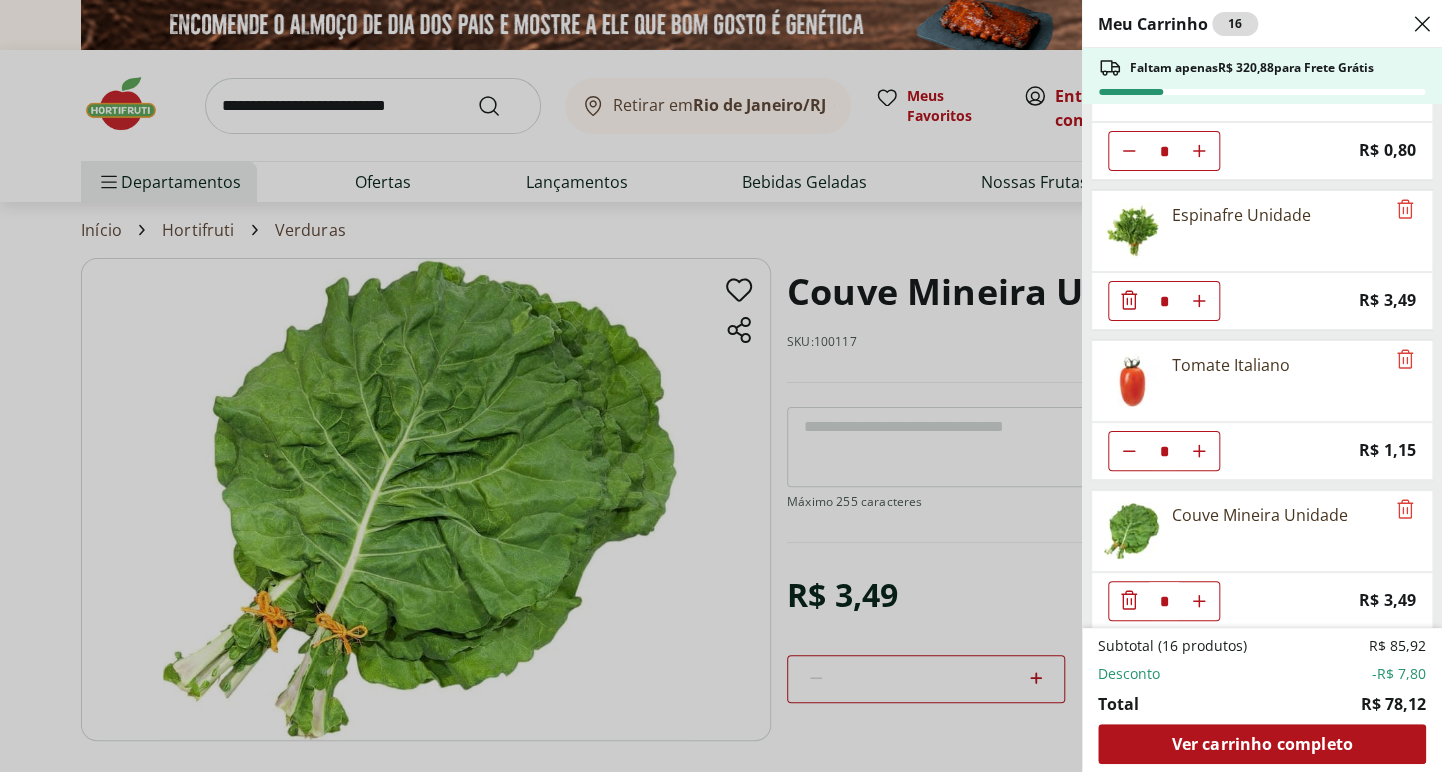 click on "Meu Carrinho 16 Faltam apenas  R$ 320,88  para Frete Grátis Linguiça Toscana Resfriada Sadia * Price: R$ 18,50 Ovos Brancos Grandes com 12 unidades * Price: R$ 12,99 Carne Moída Bovina Dianteiro Resfriada Natural da Terra 500g * Original price: R$ 25,99 Price: R$ 18,19 Limão Siciliano Unidade * Price: R$ 2,46 Filé de Peito de Frango Resfriado * Price: R$ 10,40 Batata Inglesa Unidade * Price: R$ 0,80 Espinafre Unidade * Price: R$ 3,49 Tomate Italiano * Price: R$ 1,15 Couve Mineira Unidade * Price: R$ 3,49 Subtotal (16 produtos) R$ 85,92 Desconto -R$ 7,80 Total R$ 78,12 Ver carrinho completo" at bounding box center [721, 386] 